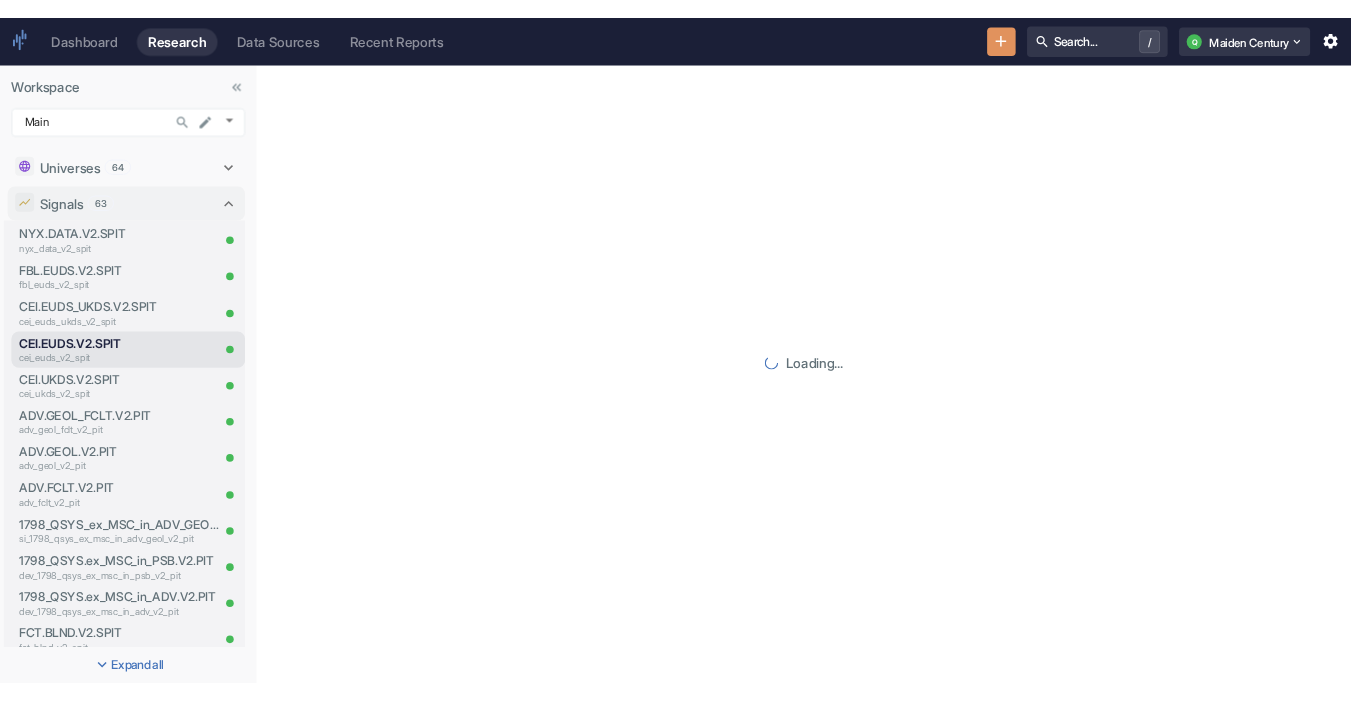 scroll, scrollTop: 0, scrollLeft: 0, axis: both 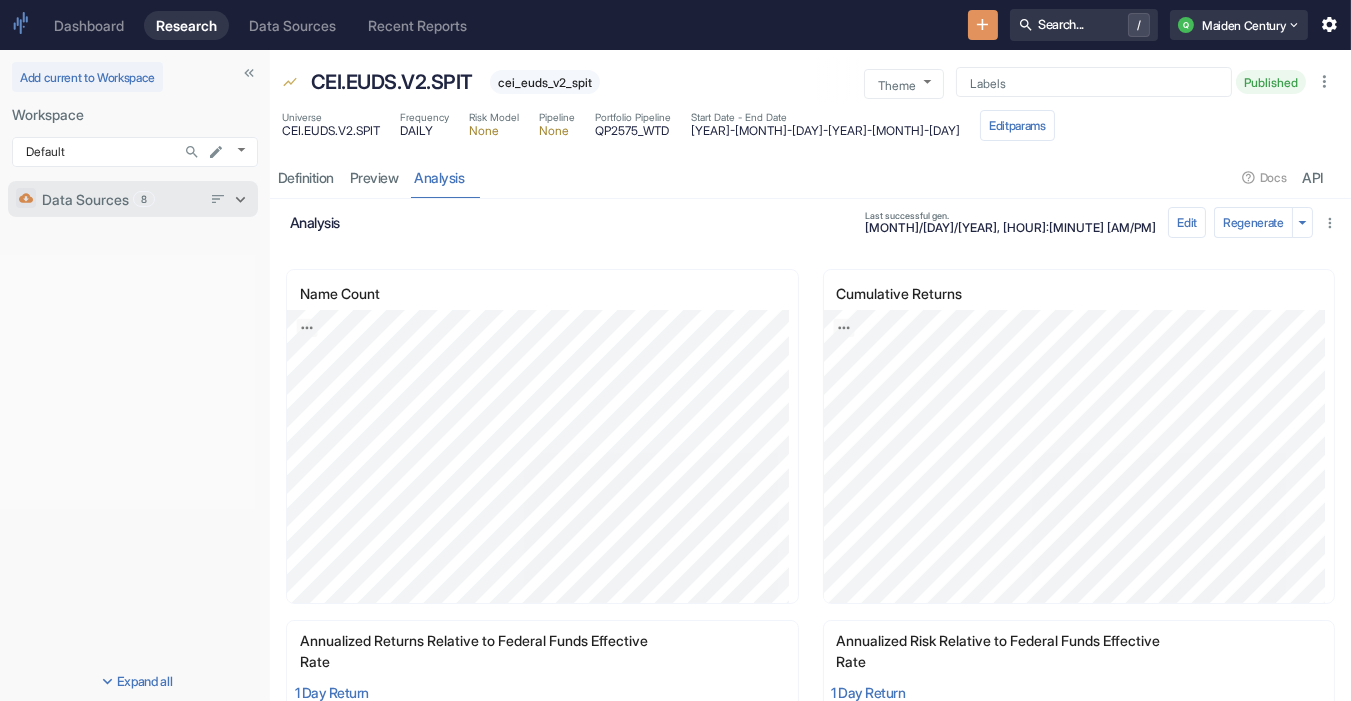 click on "Data Sources 8" at bounding box center [121, 199] 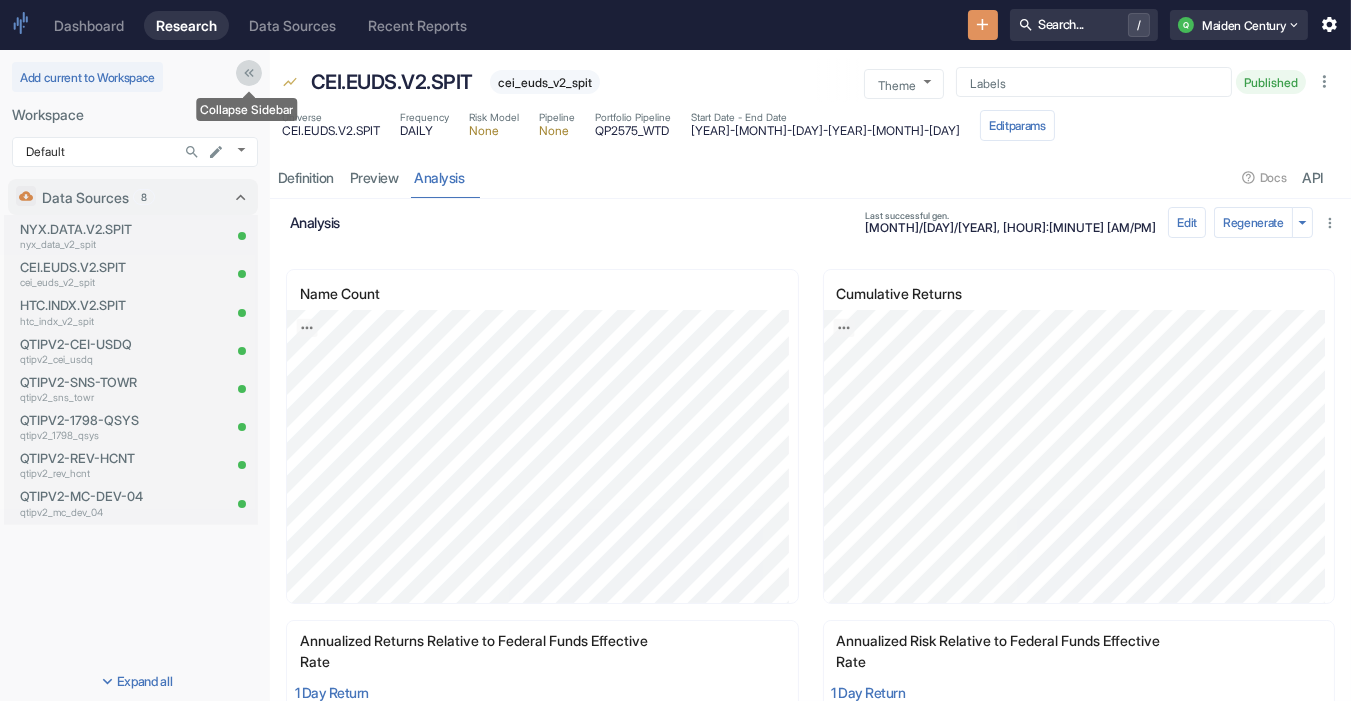 click 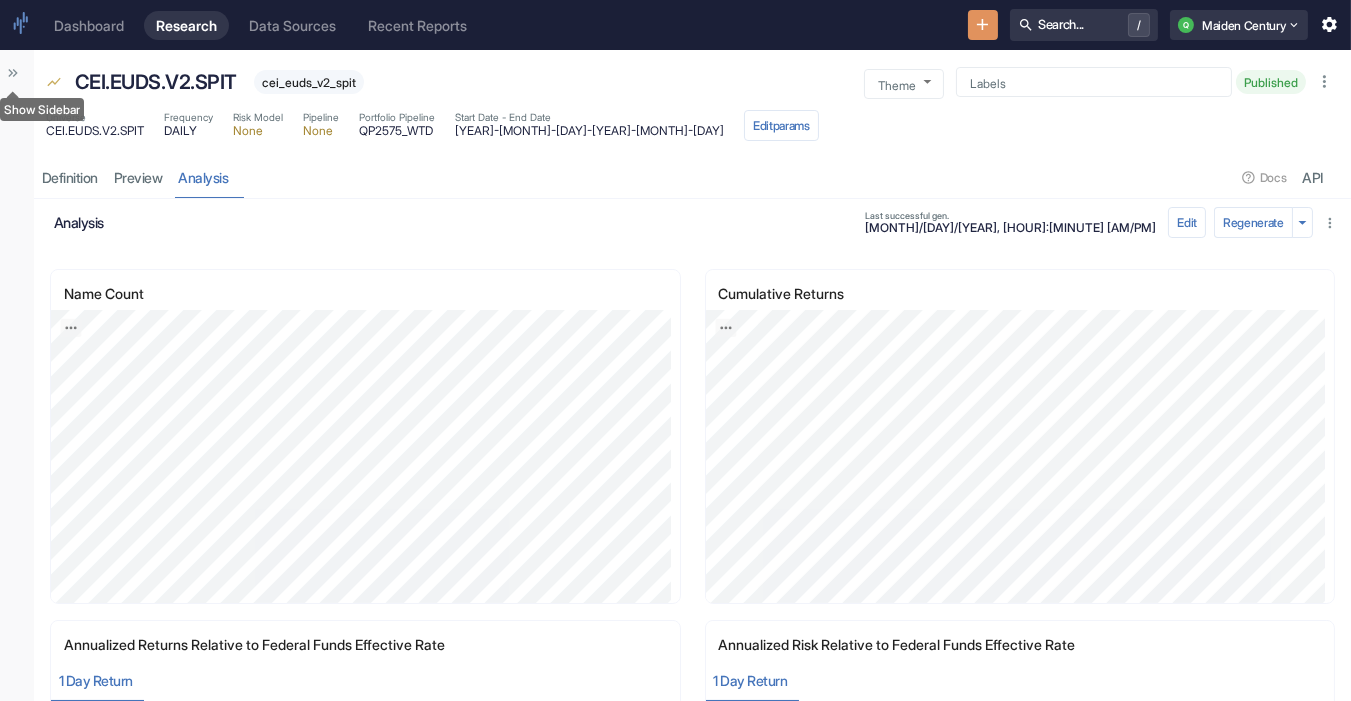 click 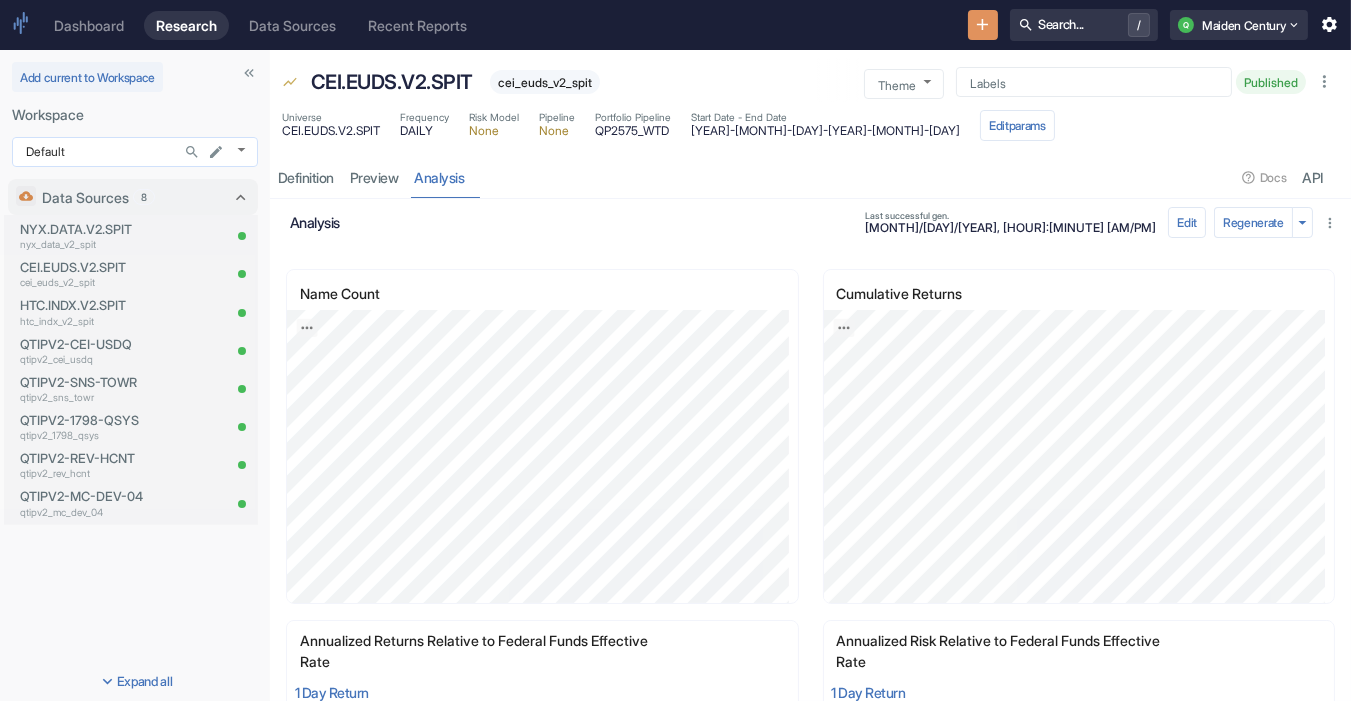 click on "Dashboard Research Data Sources Recent Reports Search... / Q Maiden Century Add current to Workspace Workspace Default 983 ​ Data Sources 8 NYX.DATA.V2.SPIT nyx_data_v2_spit CEI.EUDS.V2.SPIT cei_euds_v2_spit HTC.INDX.V2.SPIT htc_indx_v2_spit QTIPV2-CEI-USDQ qtipv2_cei_usdq QTIPV2-SNS-TOWR qtipv2_sns_towr QTIPV2-1798-QSYS qtipv2_1798_qsys QTIPV2-REV-HCNT qtipv2_rev_hcnt QTIPV2-MC-DEV-04 qtipv2_mc_dev_04 Expand all CEI.EUDS.V2.SPIT cei_euds_v2_spit Theme ​ Theme Labels Labels Published Universe CEI.EUDS.V2.SPIT Frequency DAILY Risk Model None Pipeline None Portfolio Pipeline QP2575_WTD Start Date - End Date 2021-01-04  -  2025-06-27 Edit  params Definition preview analysis Docs API analysis Last successful gen. 07/29/2025, 06:25 PM Edit Regenerate Name Count [bold][/]:  [bold][/]:  [bold][/]:  [bold][/]:  JPG PNG CSV Cumulative Returns [bold][/]:  JPG PNG CSV Annualized Returns Relative to Federal Funds Effective Rate 1 Day Return [bold]:[/]  [bold]:[/]  [bold]:[/]  JPG PNG CSV 1 Day Return [bold]:[/]  JPG" at bounding box center (675, 350) 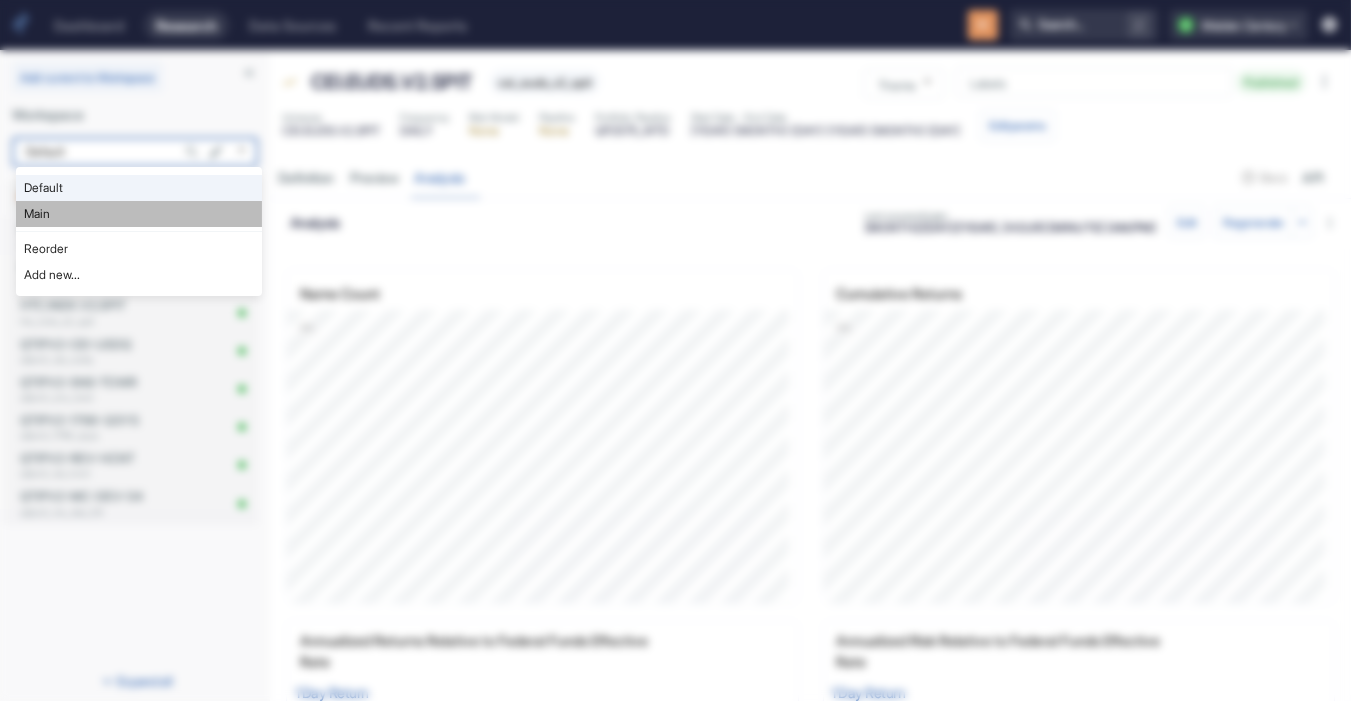 click on "Main" at bounding box center [139, 214] 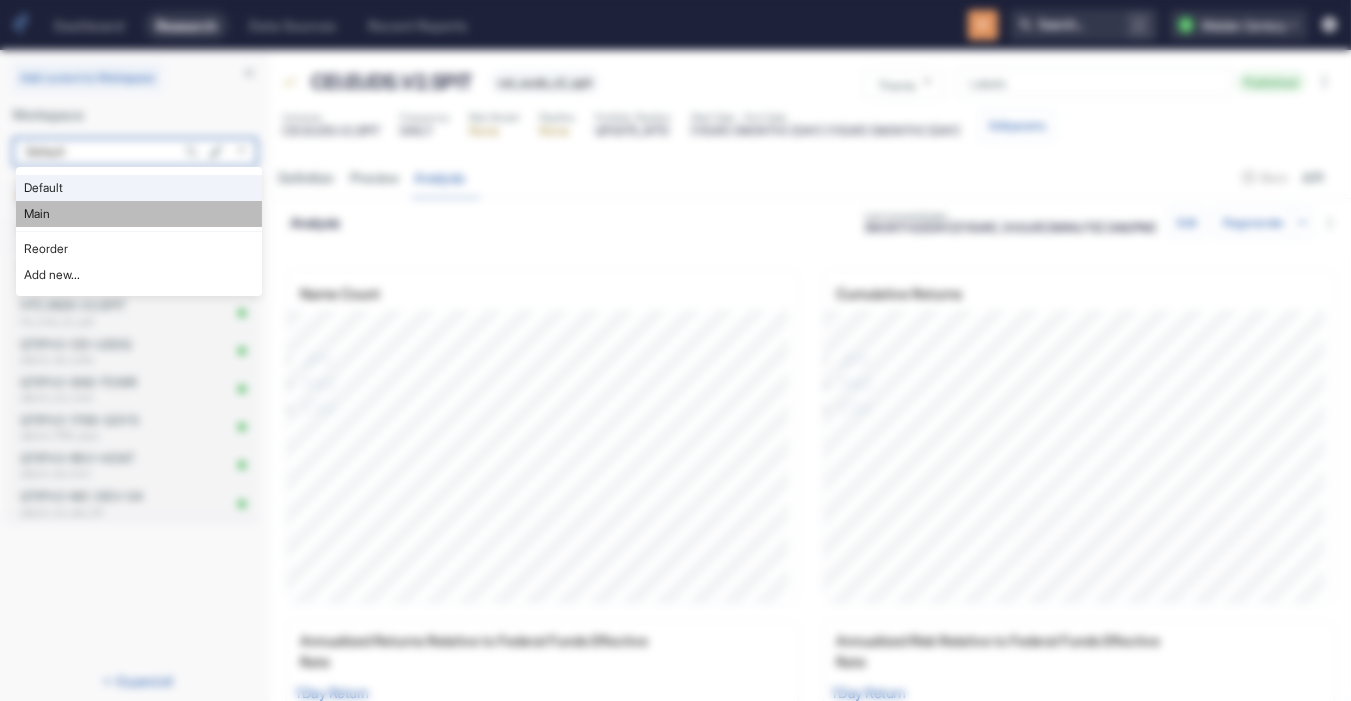 type on "1008" 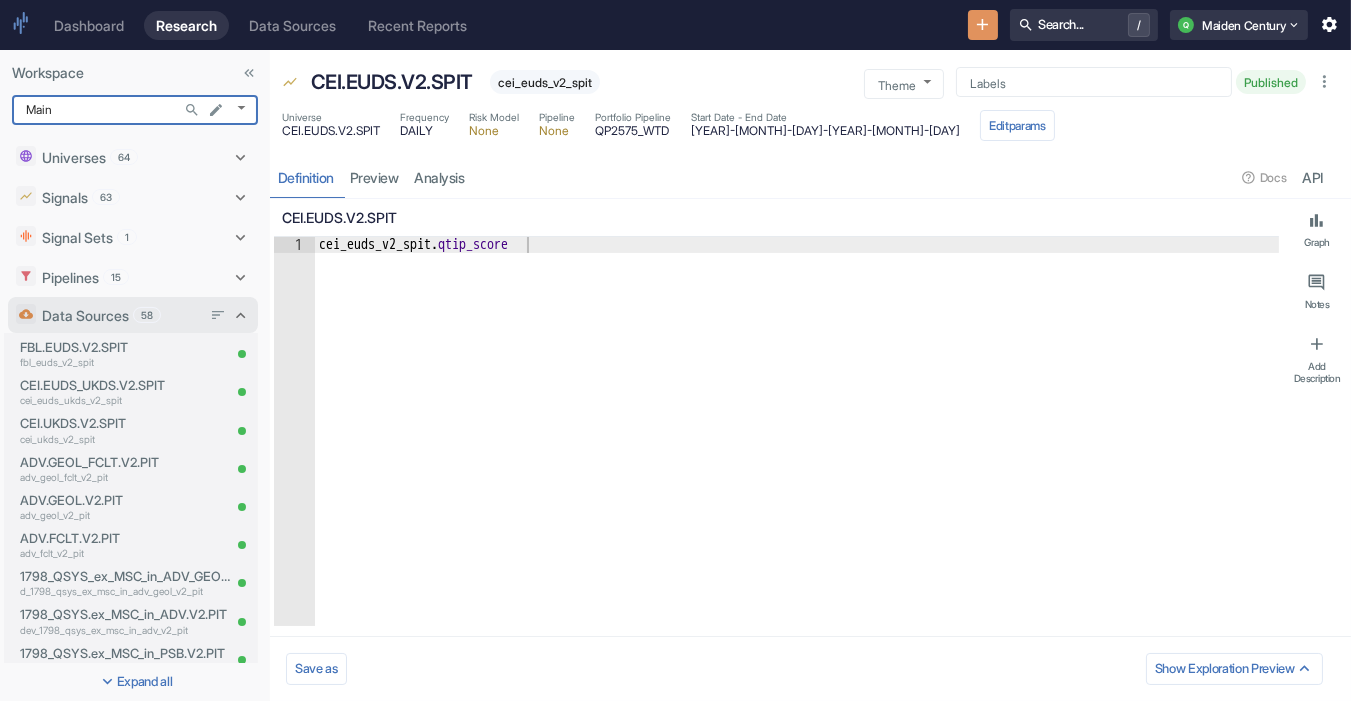 click on "Data Sources 58" at bounding box center (121, 315) 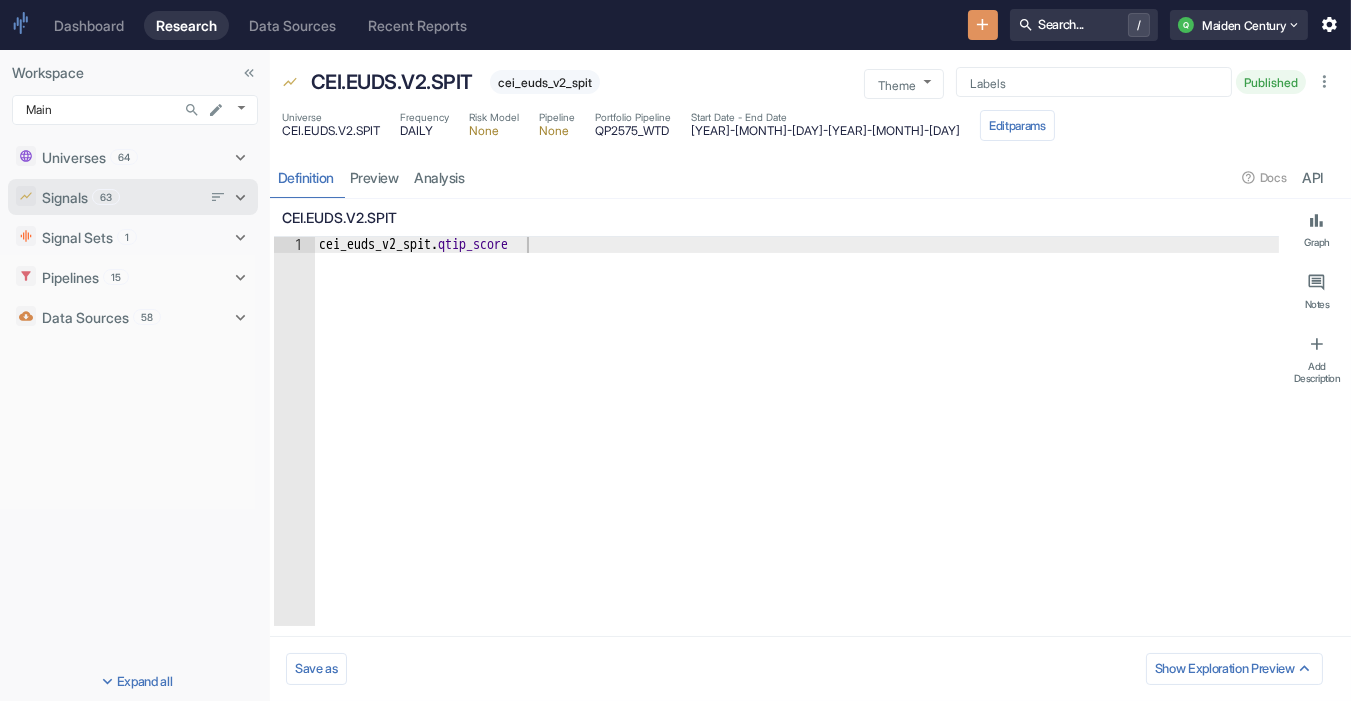 click on "Signals 63" at bounding box center [121, 197] 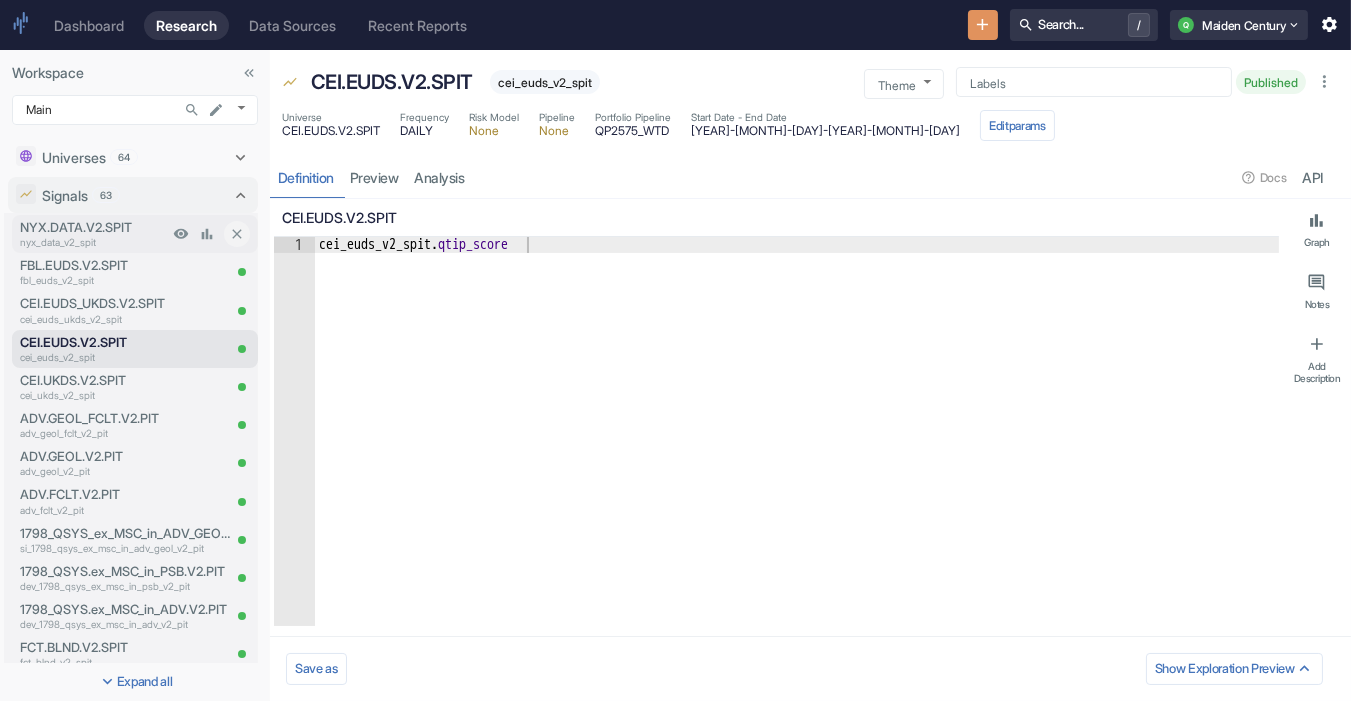 type on "x" 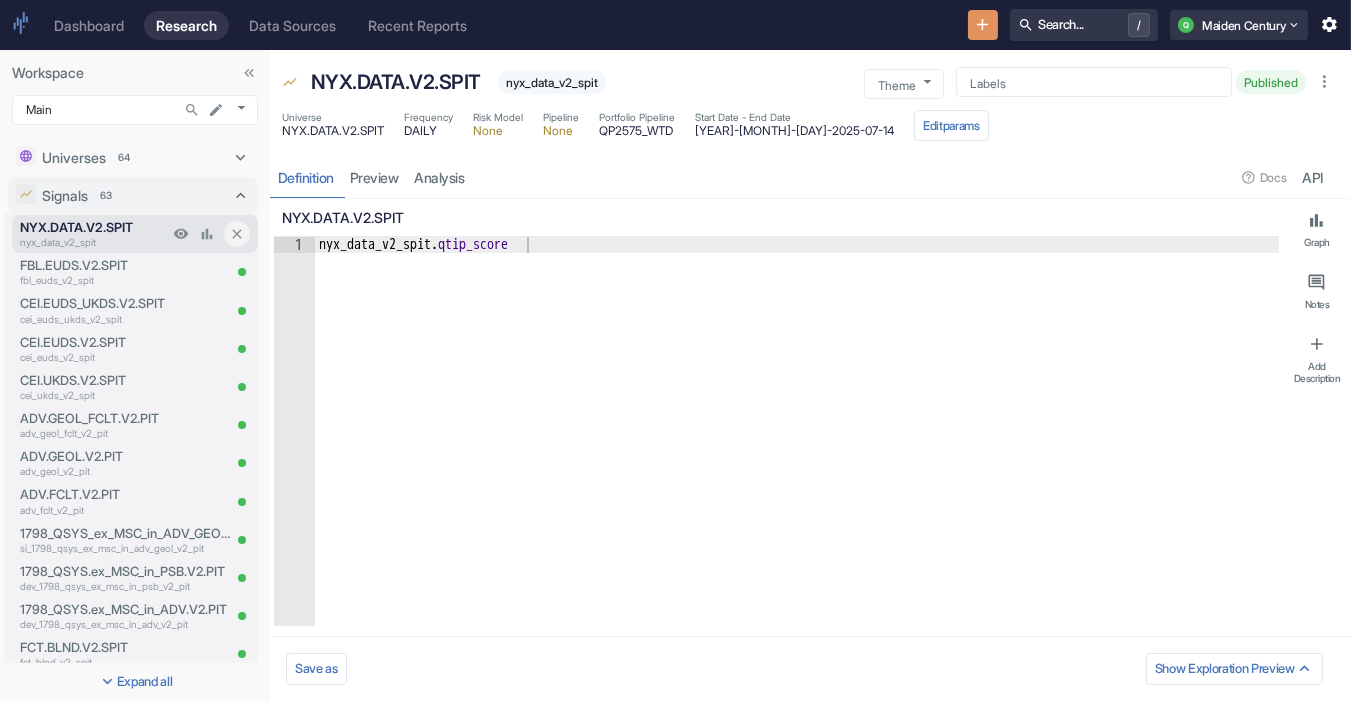 type on "x" 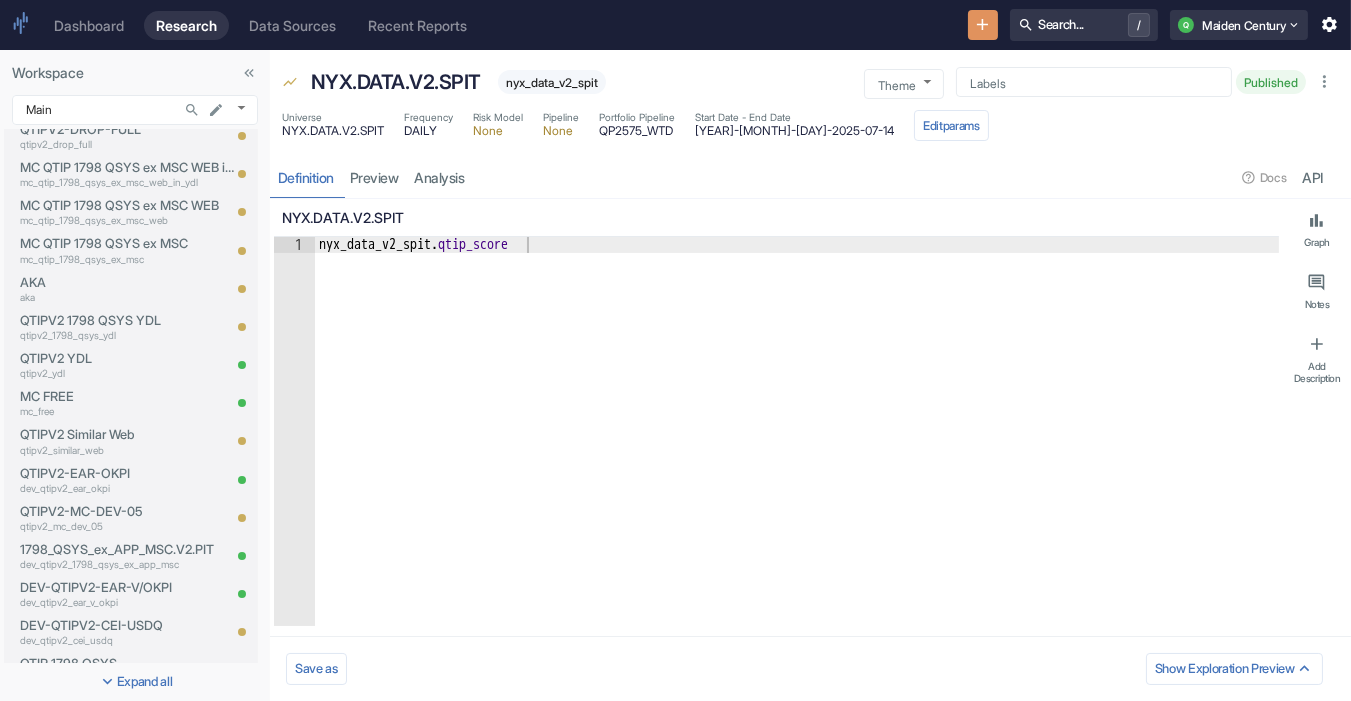 scroll, scrollTop: 1222, scrollLeft: 0, axis: vertical 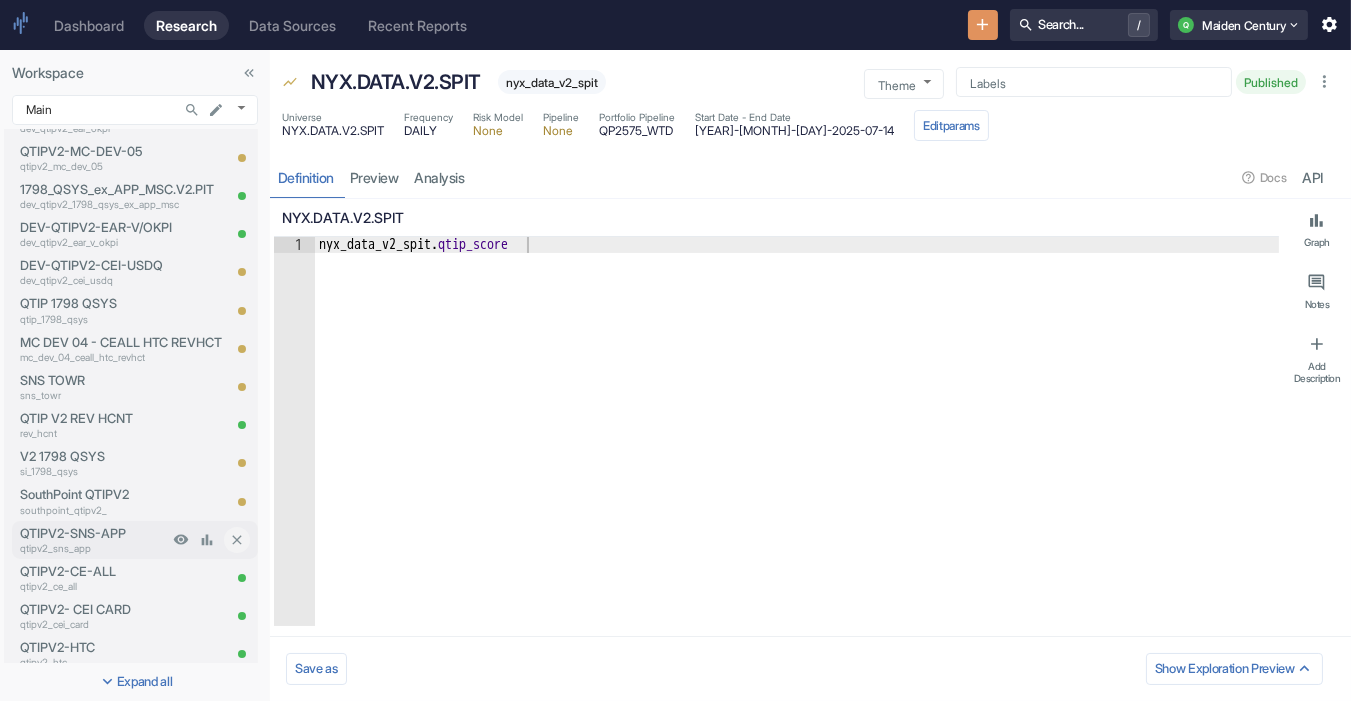 click on "QTIPV2-SNS-APP" at bounding box center (94, 533) 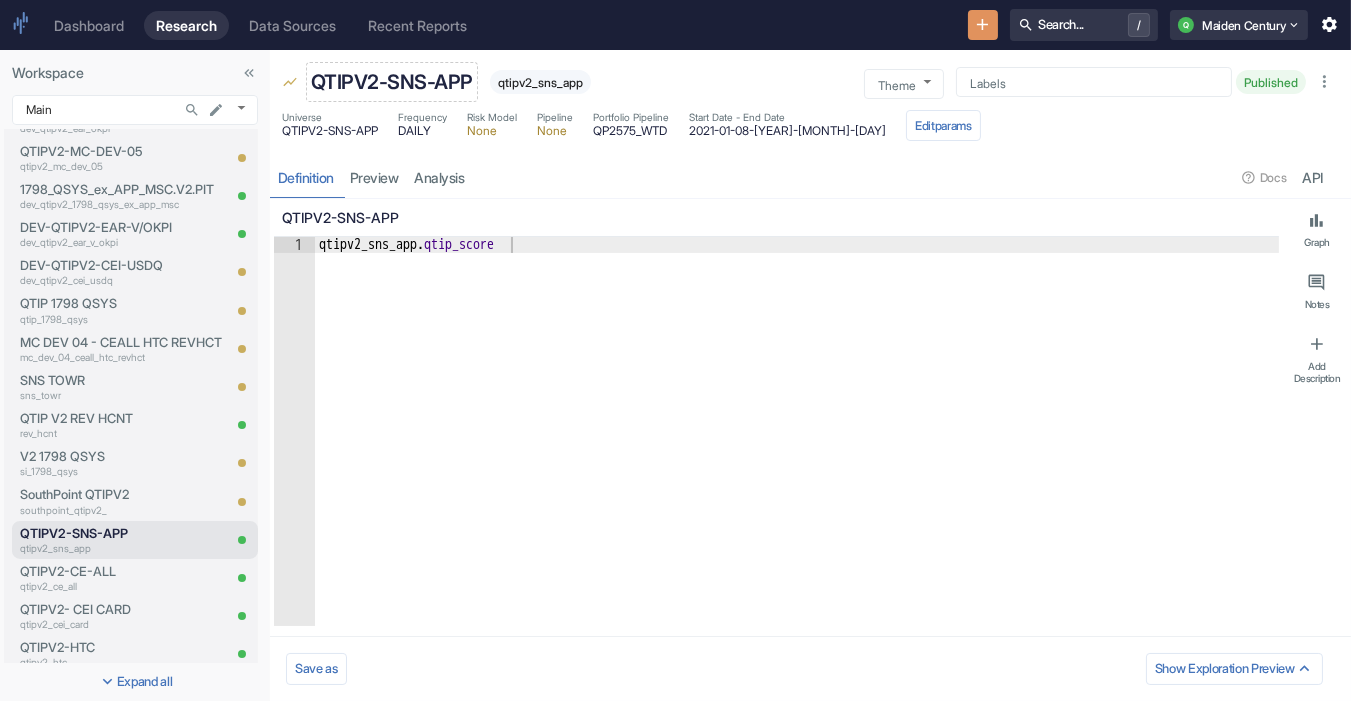 click on "QTIPV2-SNS-APP" at bounding box center [392, 82] 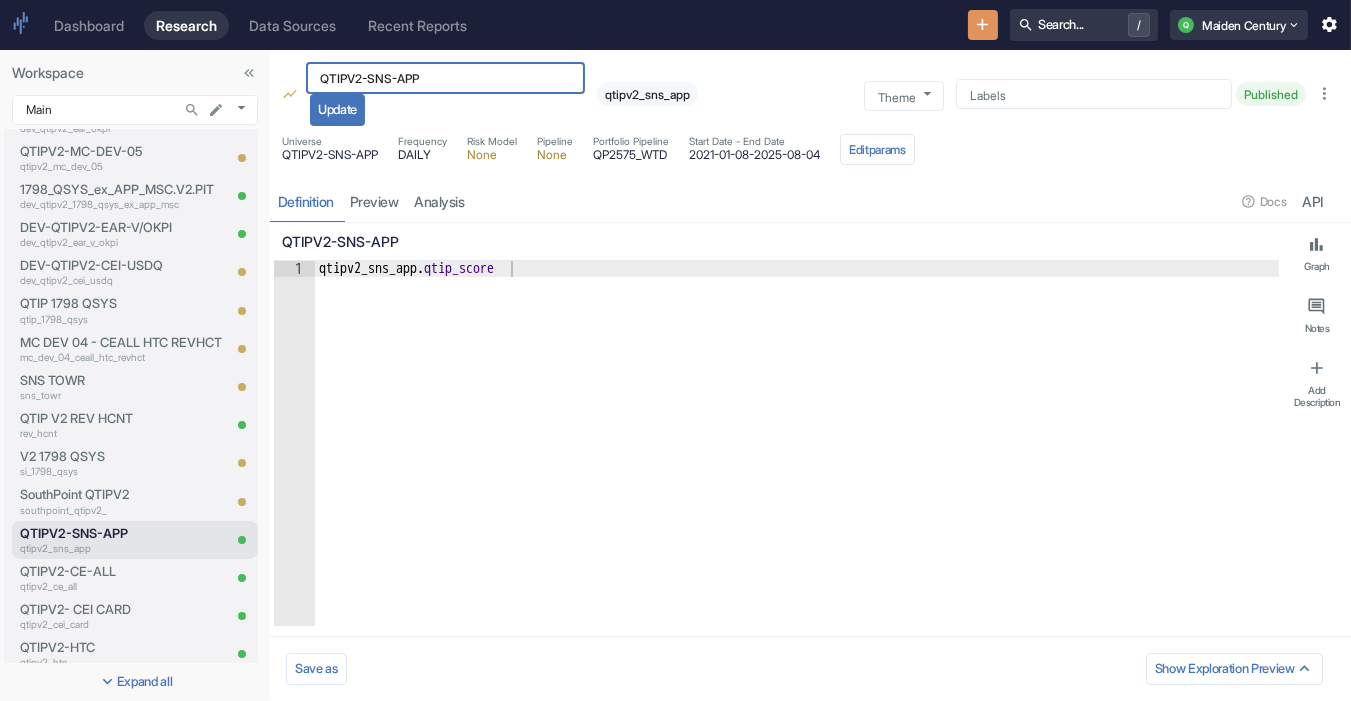 click on "QTIPV2-SNS-APP" at bounding box center (445, 78) 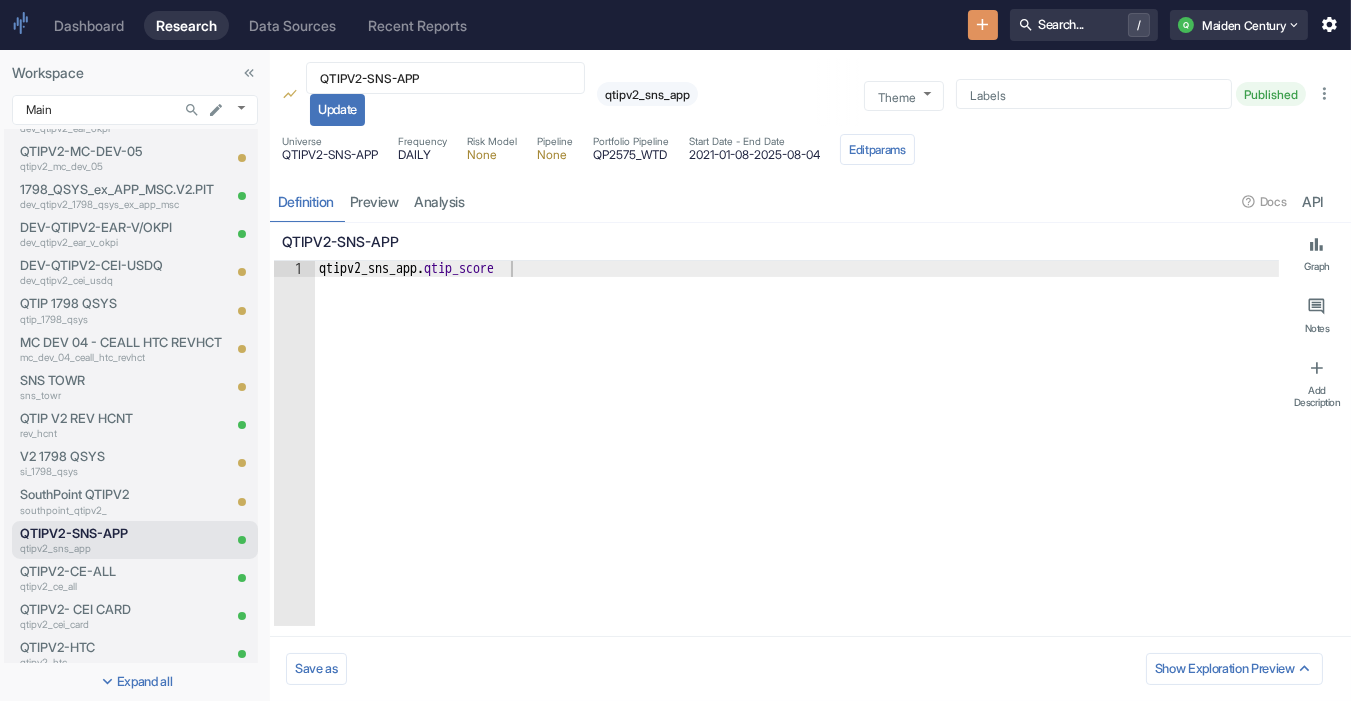 type on "x" 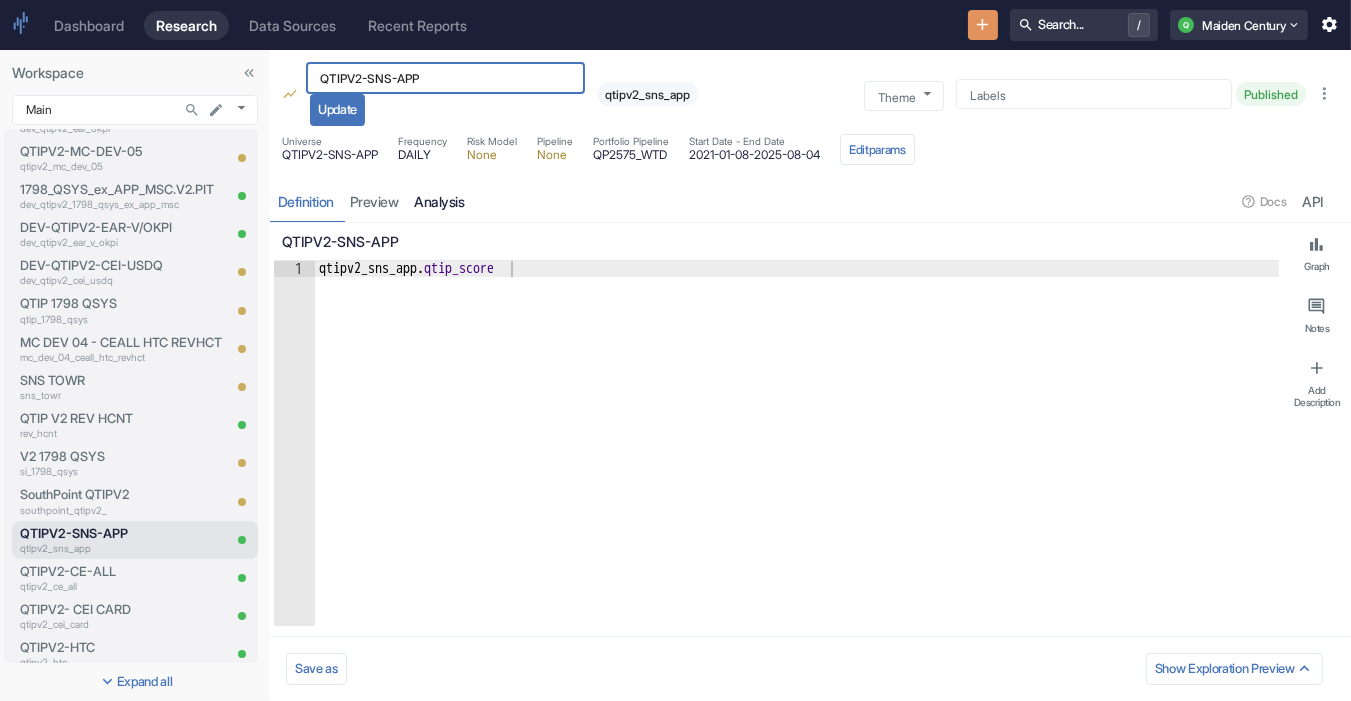 click on "analysis" at bounding box center [440, 201] 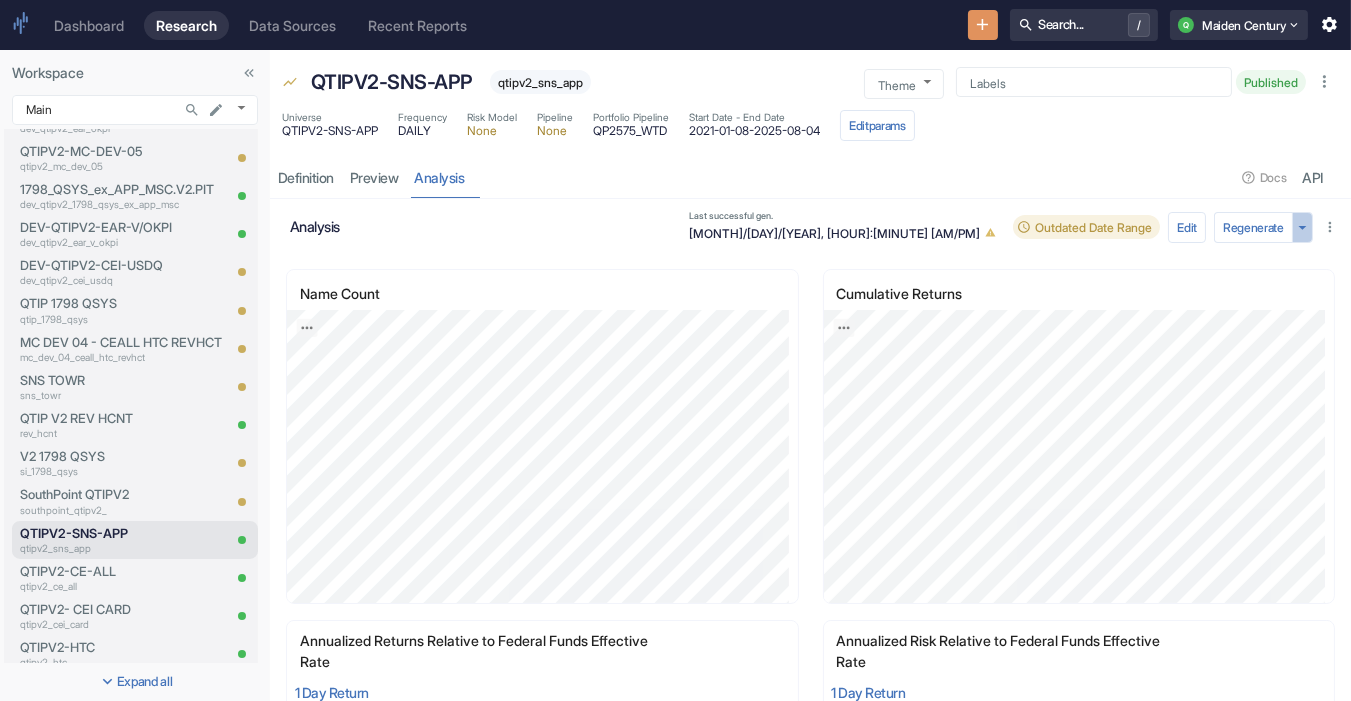click 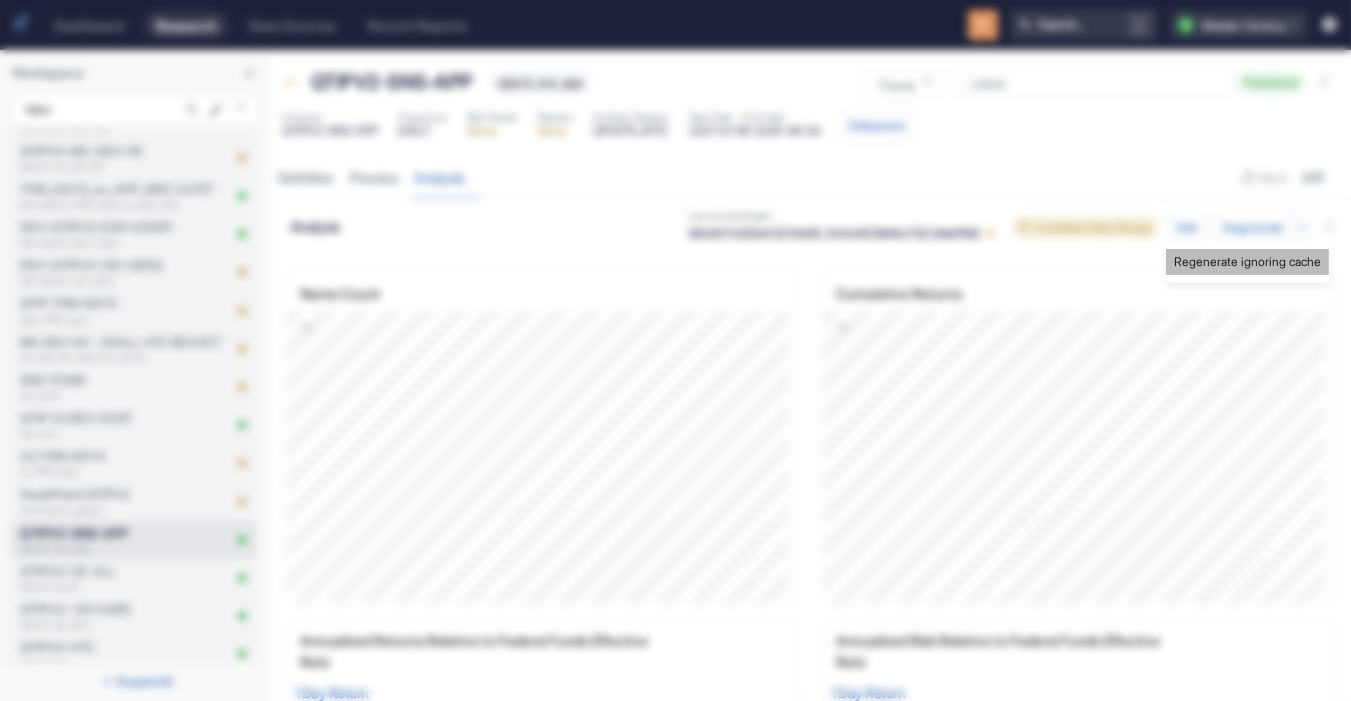 click on "Regenerate ignoring cache" at bounding box center [1247, 262] 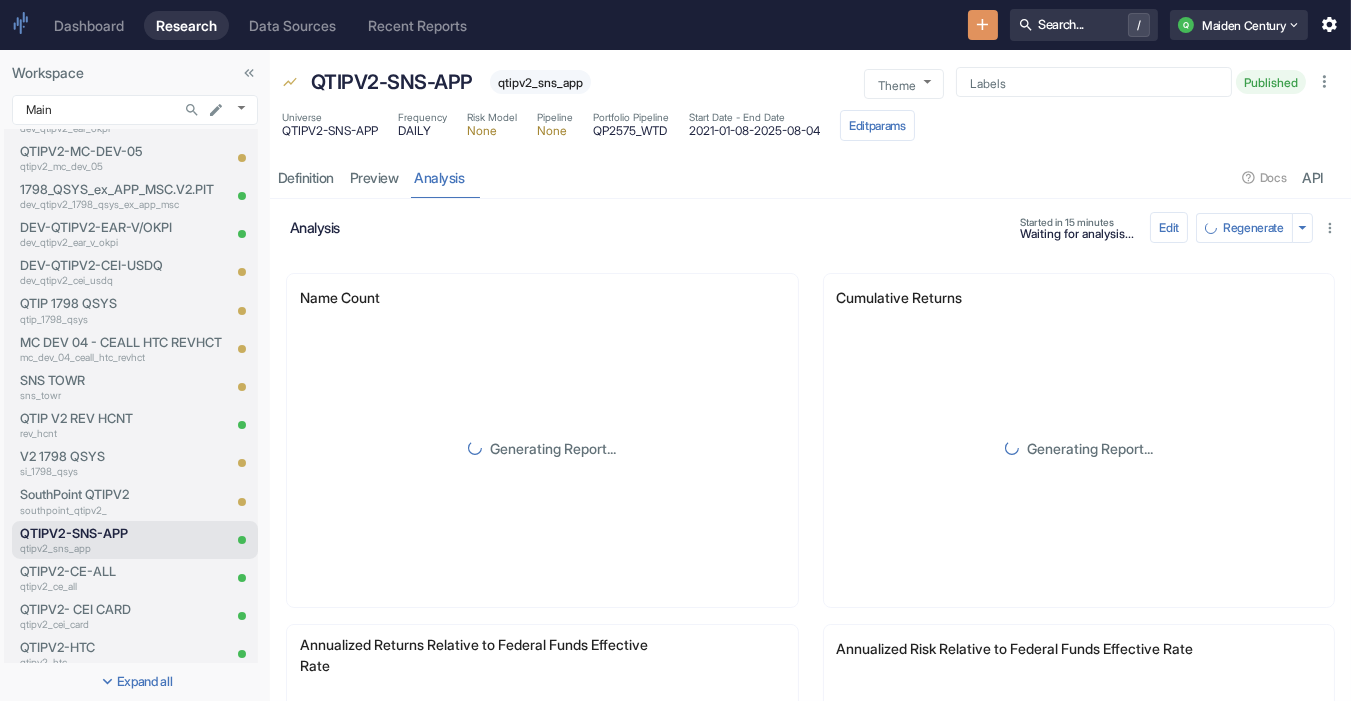 click on "2021-01-08  -  2025-08-04" at bounding box center (754, 131) 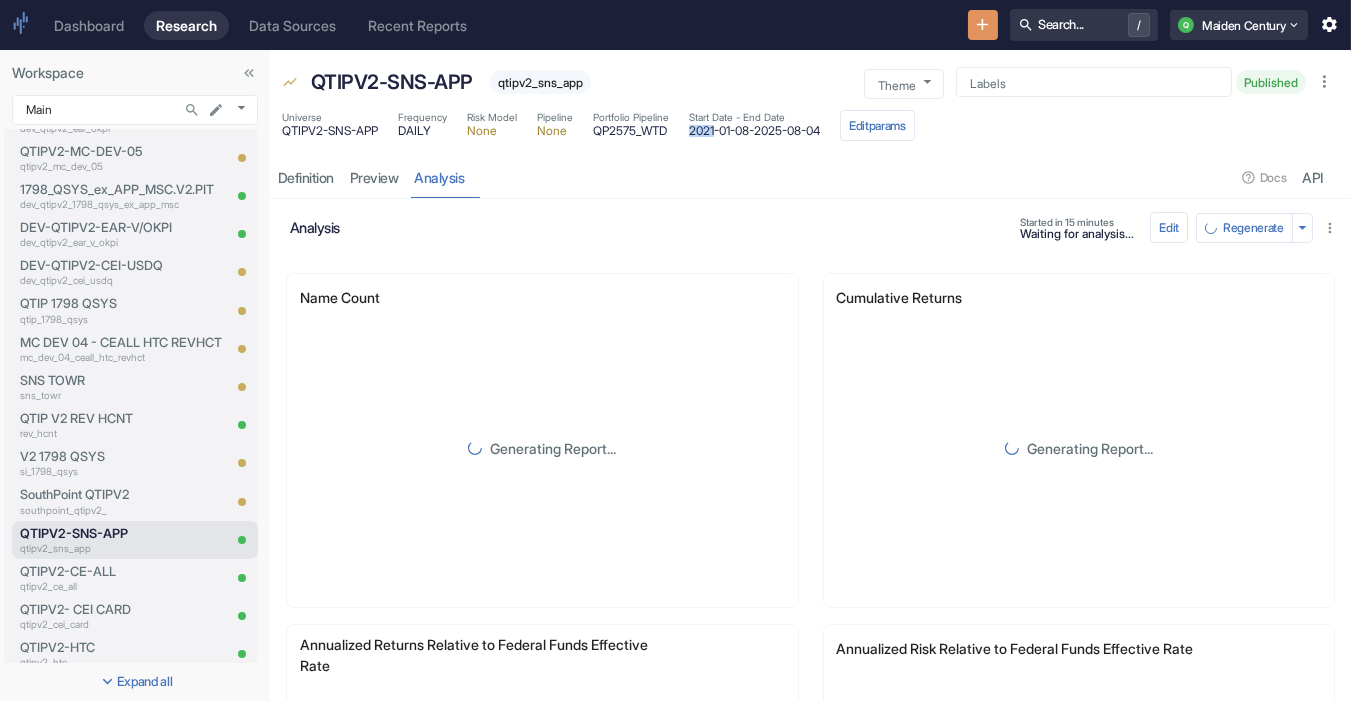click on "2021-01-08  -  2025-08-04" at bounding box center (754, 131) 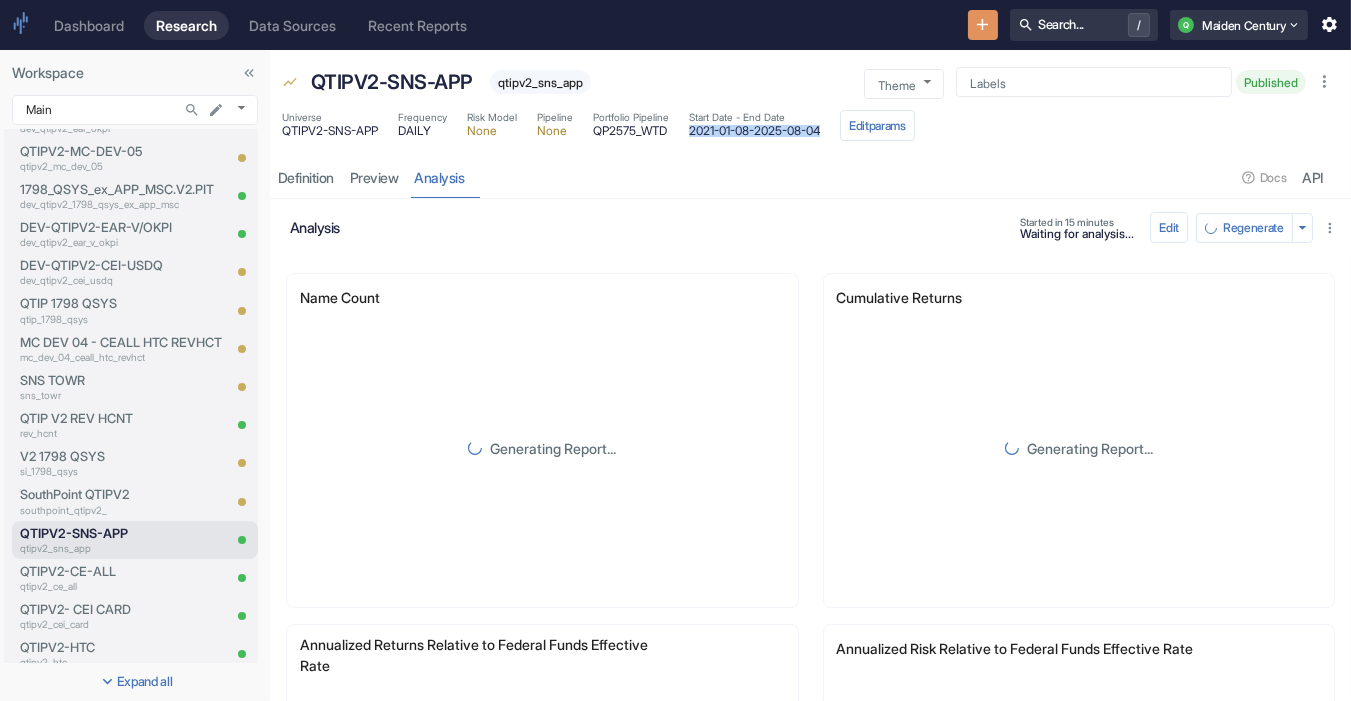 click on "2021-01-08  -  2025-08-04" at bounding box center [754, 131] 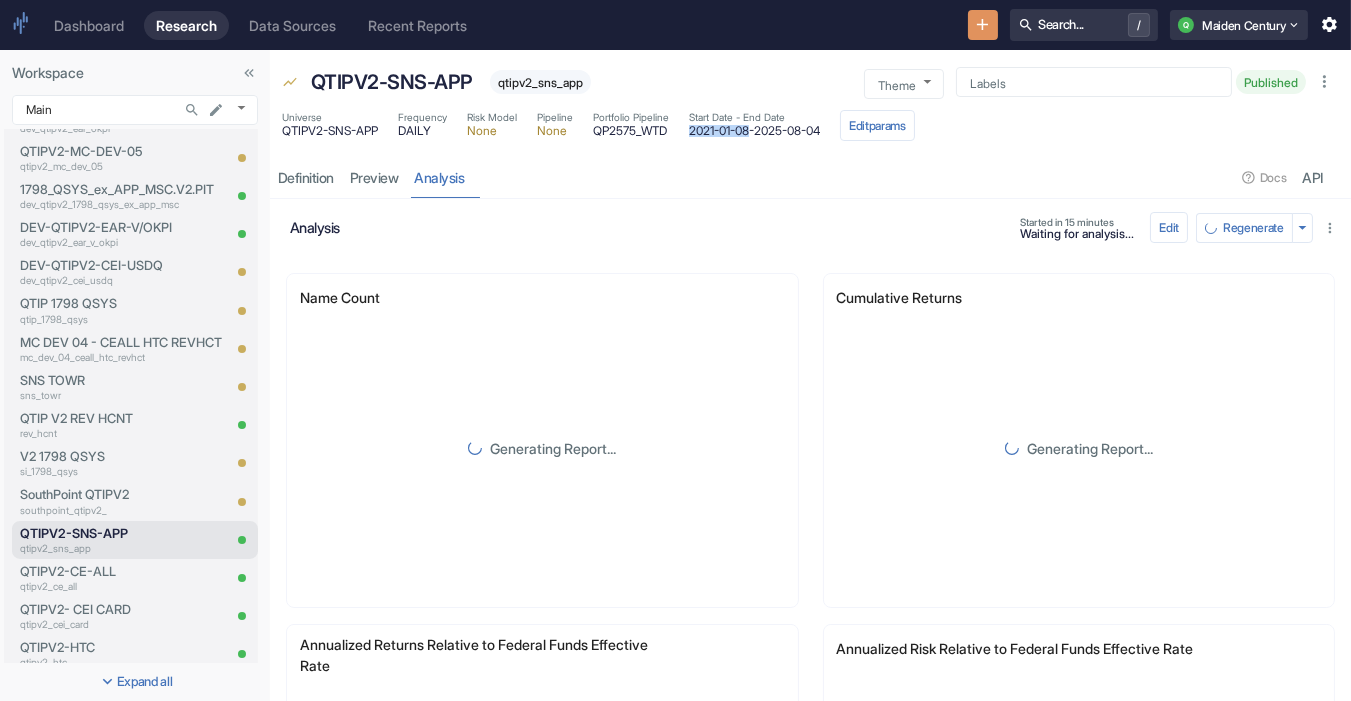 drag, startPoint x: 765, startPoint y: 129, endPoint x: 694, endPoint y: 127, distance: 71.02816 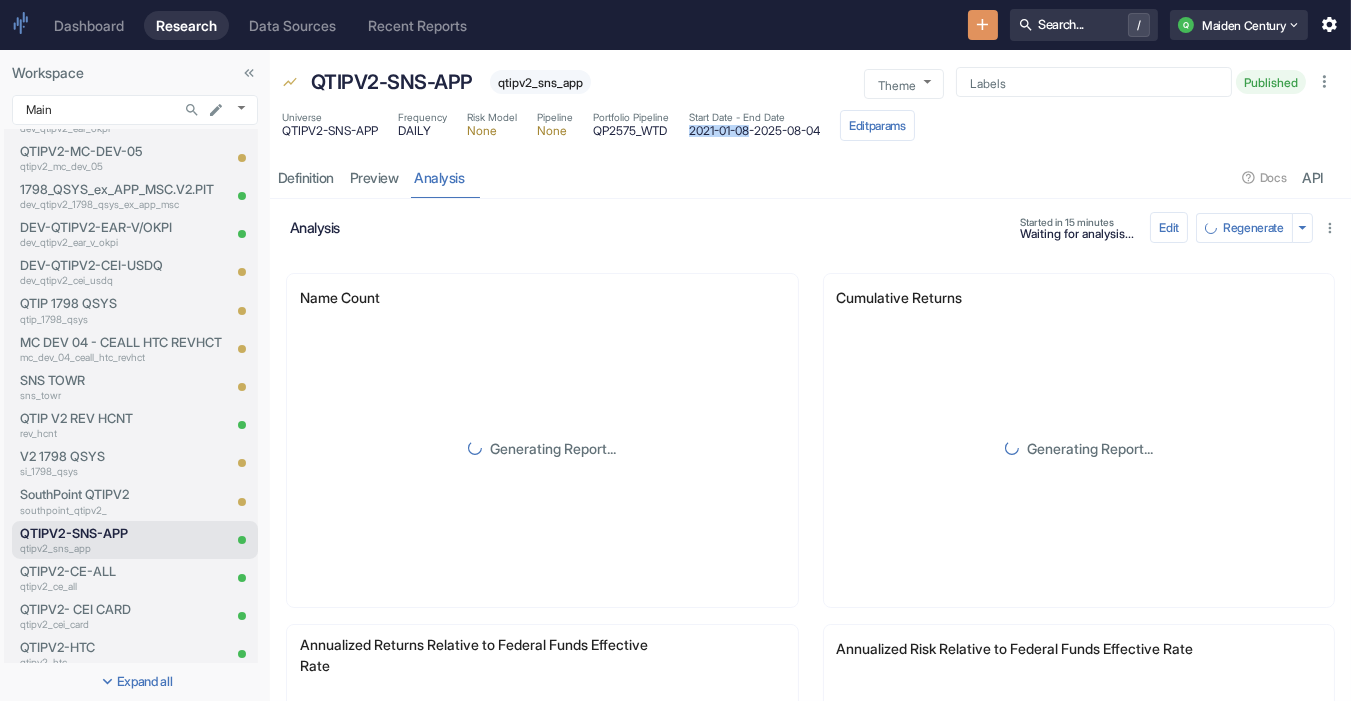 click on "Universe QTIPV2-SNS-APP Frequency DAILY Risk Model None Pipeline None Portfolio Pipeline QP2575_WTD Start Date - End Date 2021-01-08  -  2025-08-04 Edit  params" at bounding box center [598, 125] 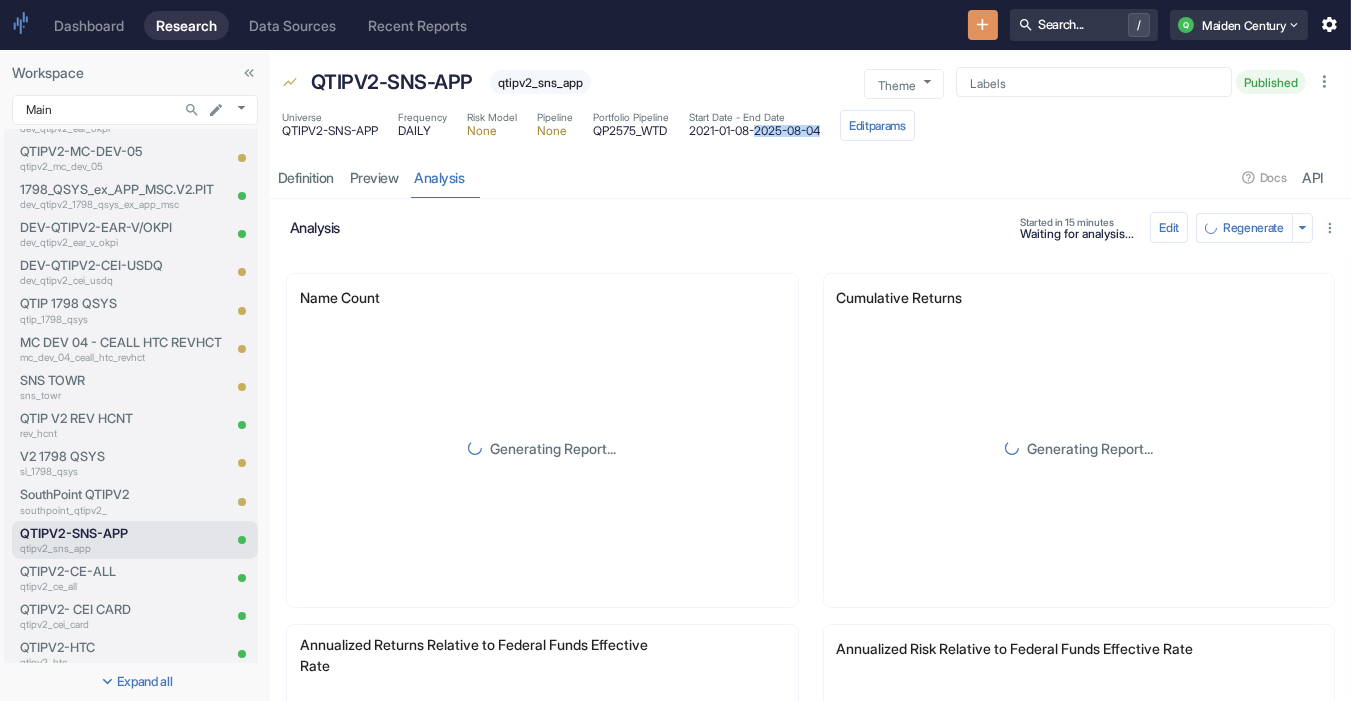 drag, startPoint x: 783, startPoint y: 130, endPoint x: 854, endPoint y: 131, distance: 71.00704 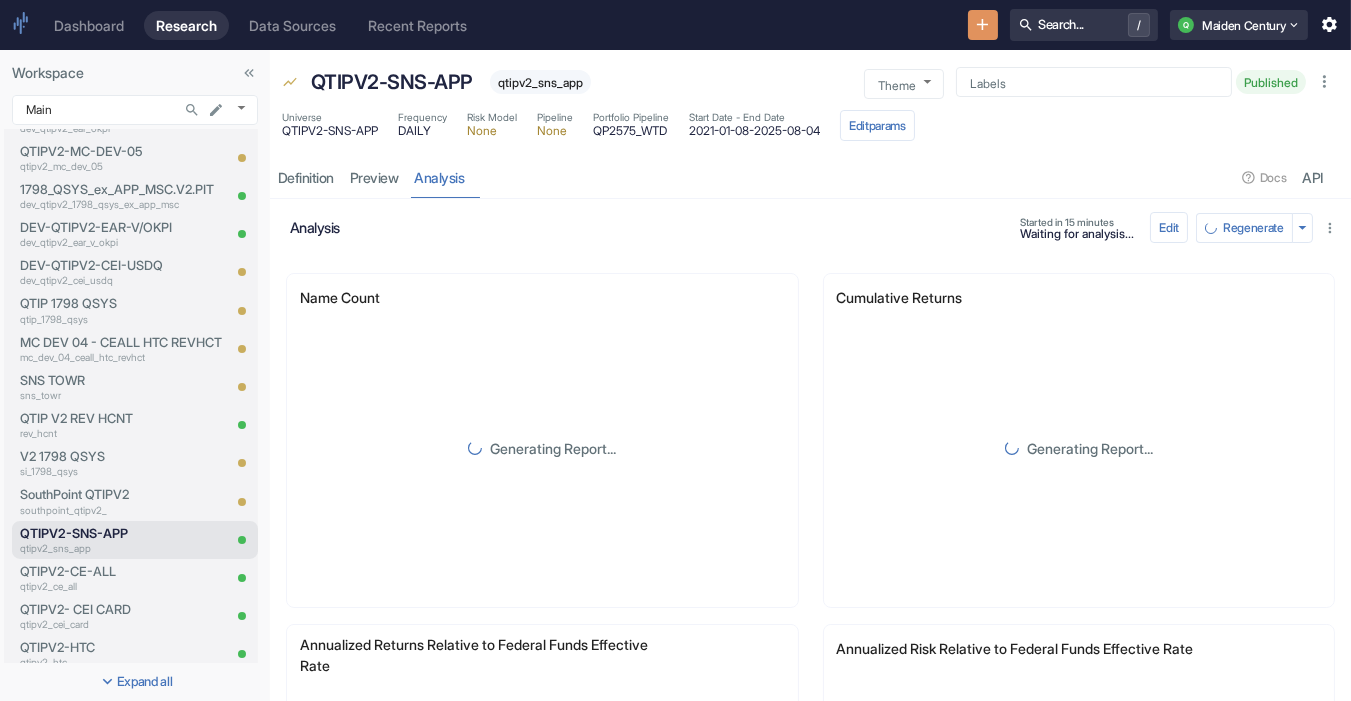 click on "analysis" at bounding box center (649, 227) 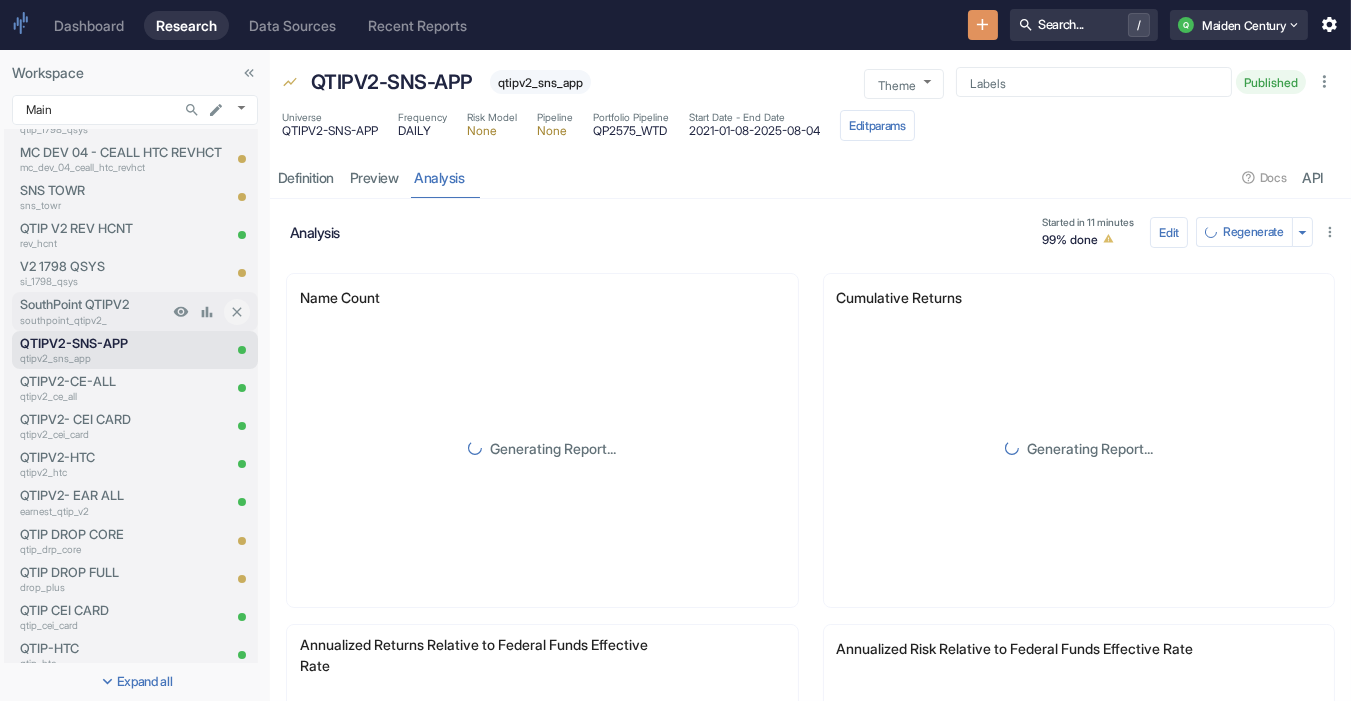 scroll, scrollTop: 1414, scrollLeft: 0, axis: vertical 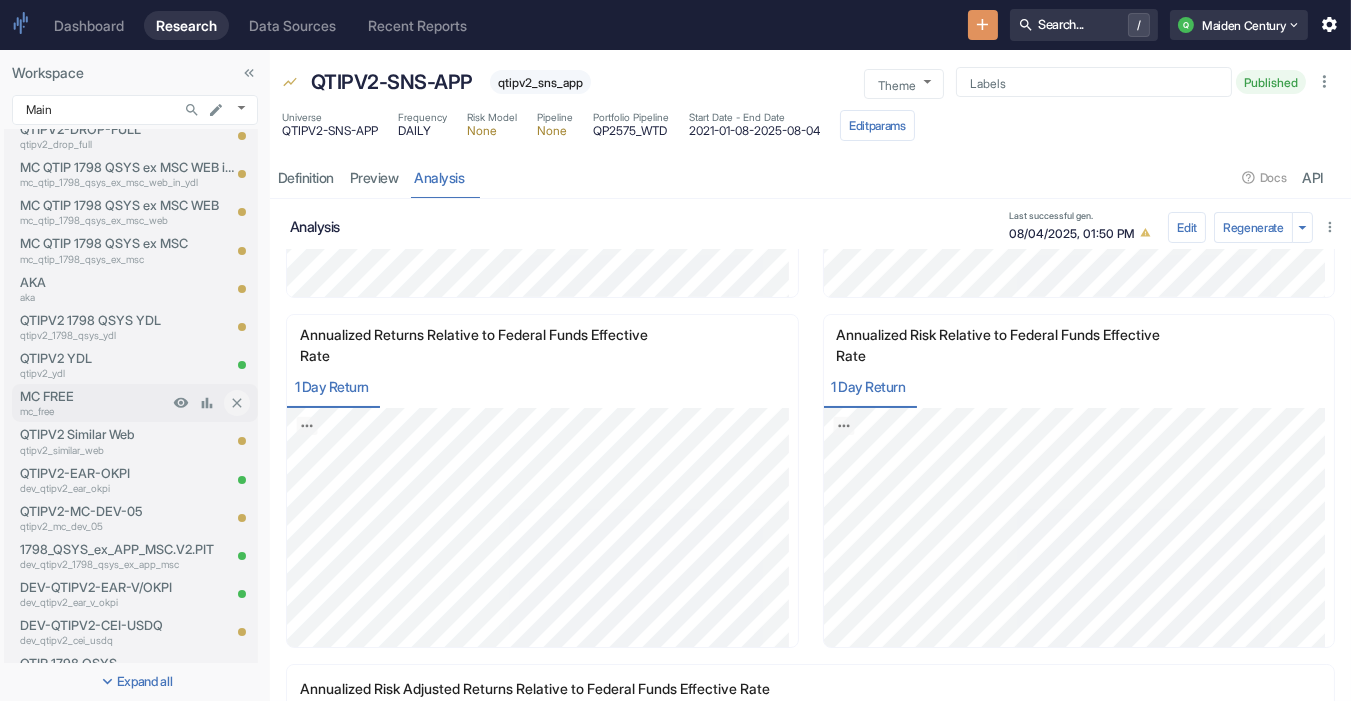 click on "MC FREE" at bounding box center [94, 396] 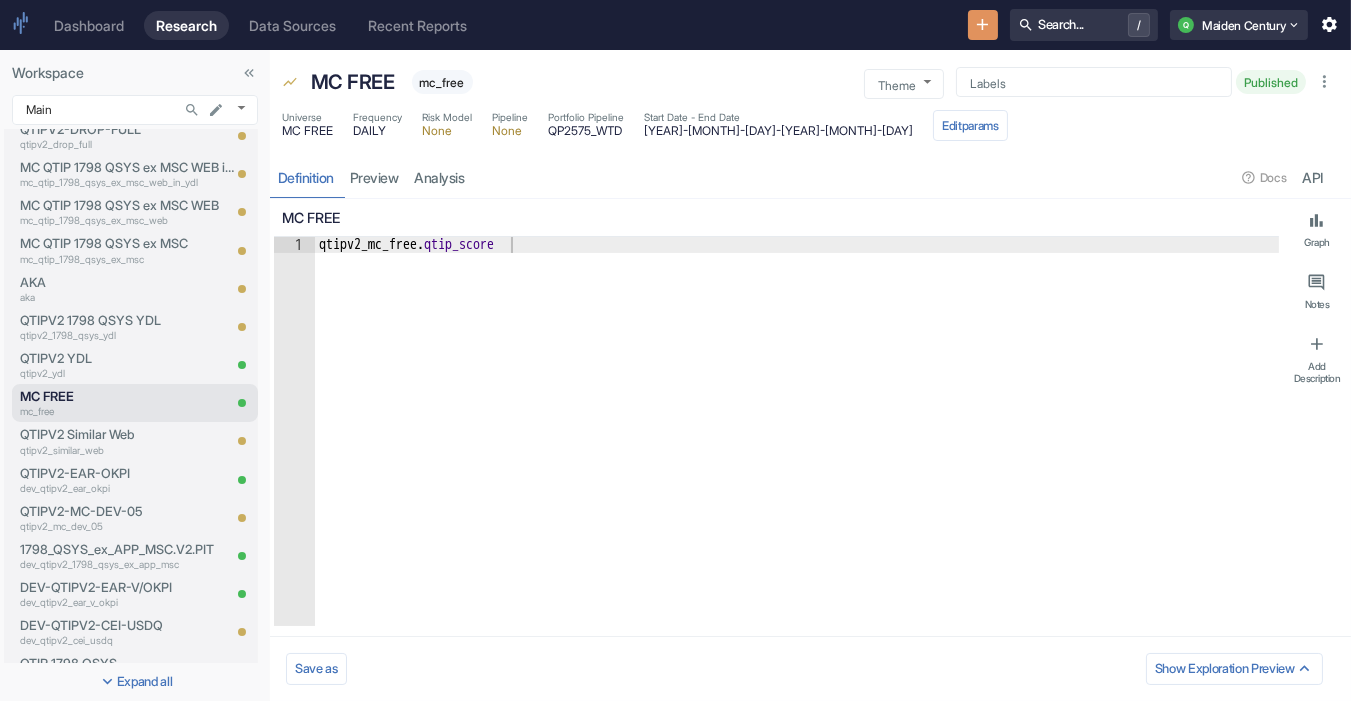 type on "x" 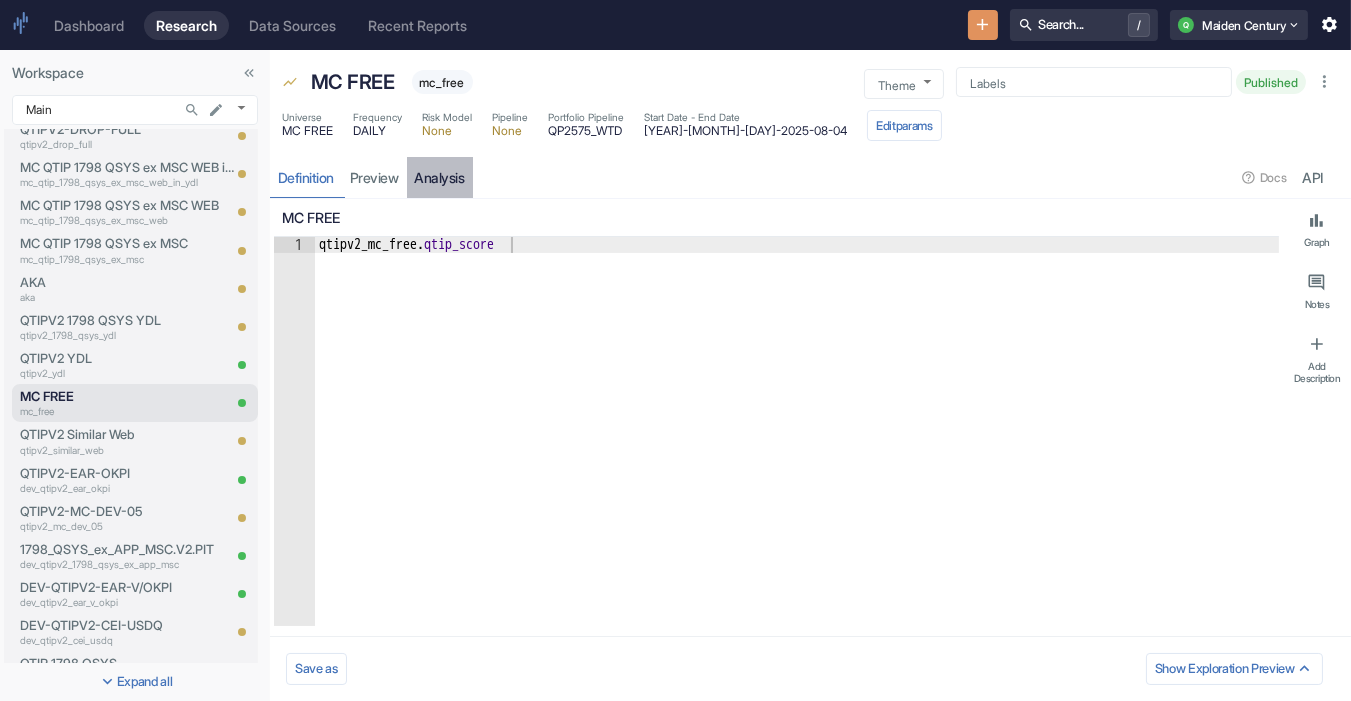 click on "analysis" at bounding box center [440, 177] 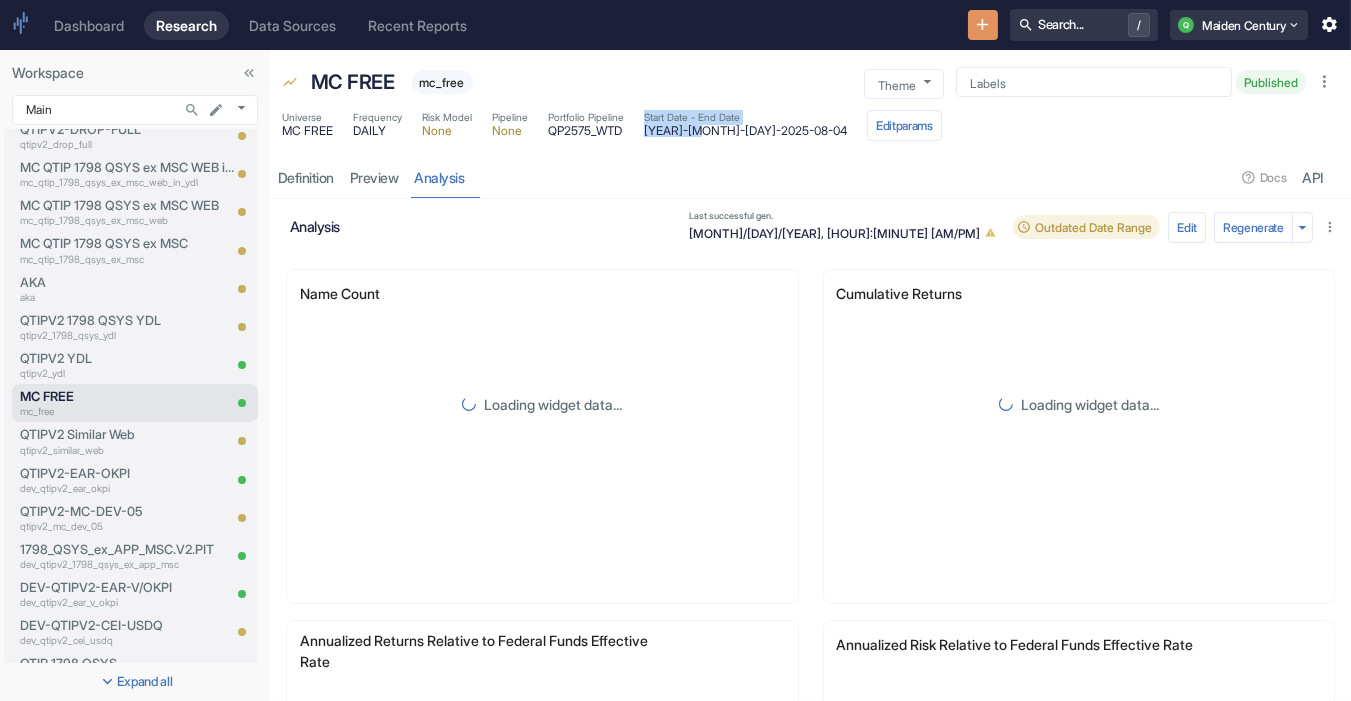 drag, startPoint x: 716, startPoint y: 133, endPoint x: 639, endPoint y: 132, distance: 77.00649 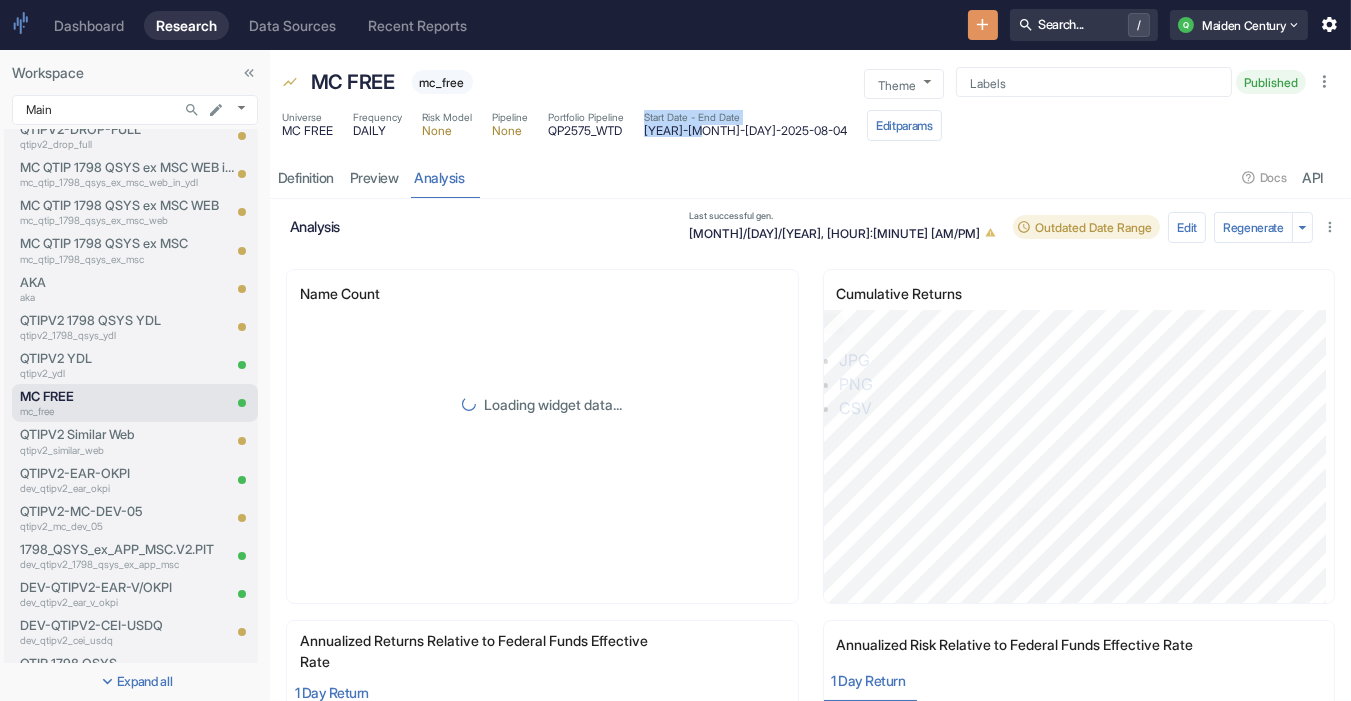 click on "Universe MC FREE Frequency DAILY Risk Model None Pipeline None Portfolio Pipeline QP2575_WTD Start Date - End Date 2021-09-01  -  2025-08-04 Edit  params" at bounding box center (612, 125) 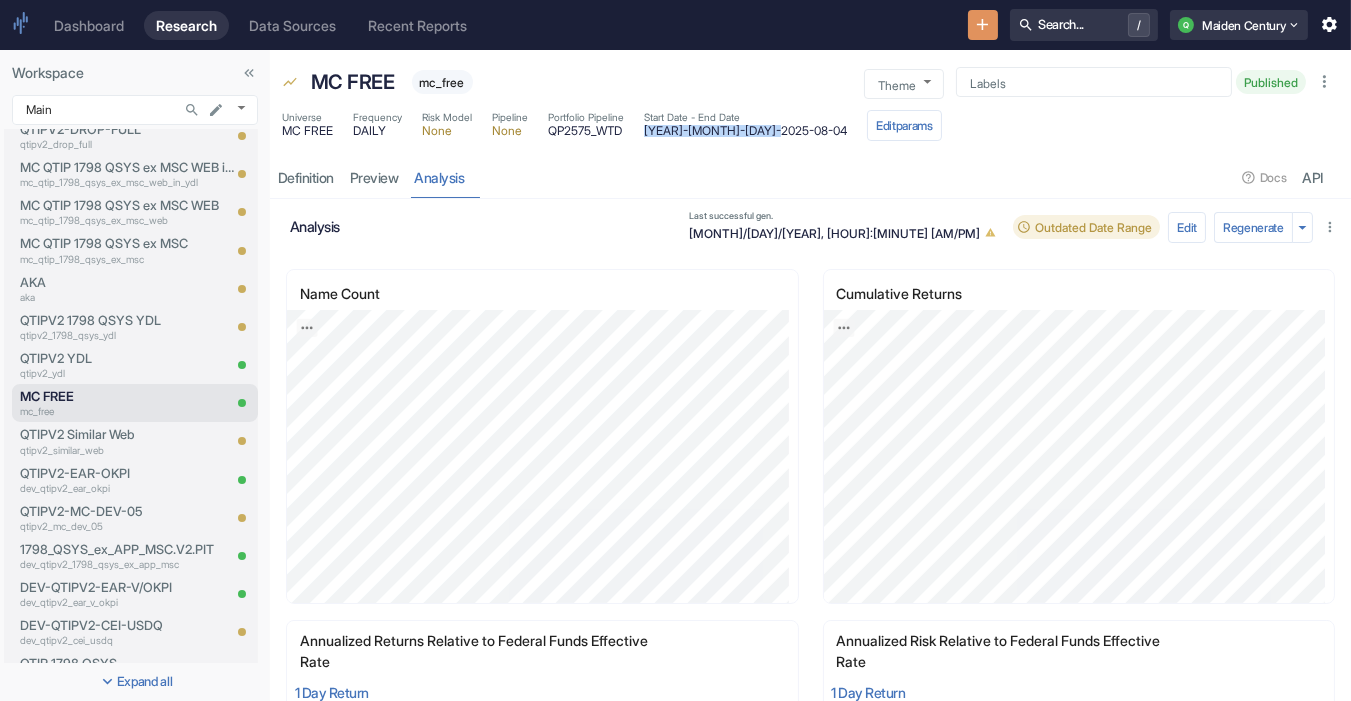 drag, startPoint x: 645, startPoint y: 129, endPoint x: 725, endPoint y: 132, distance: 80.05623 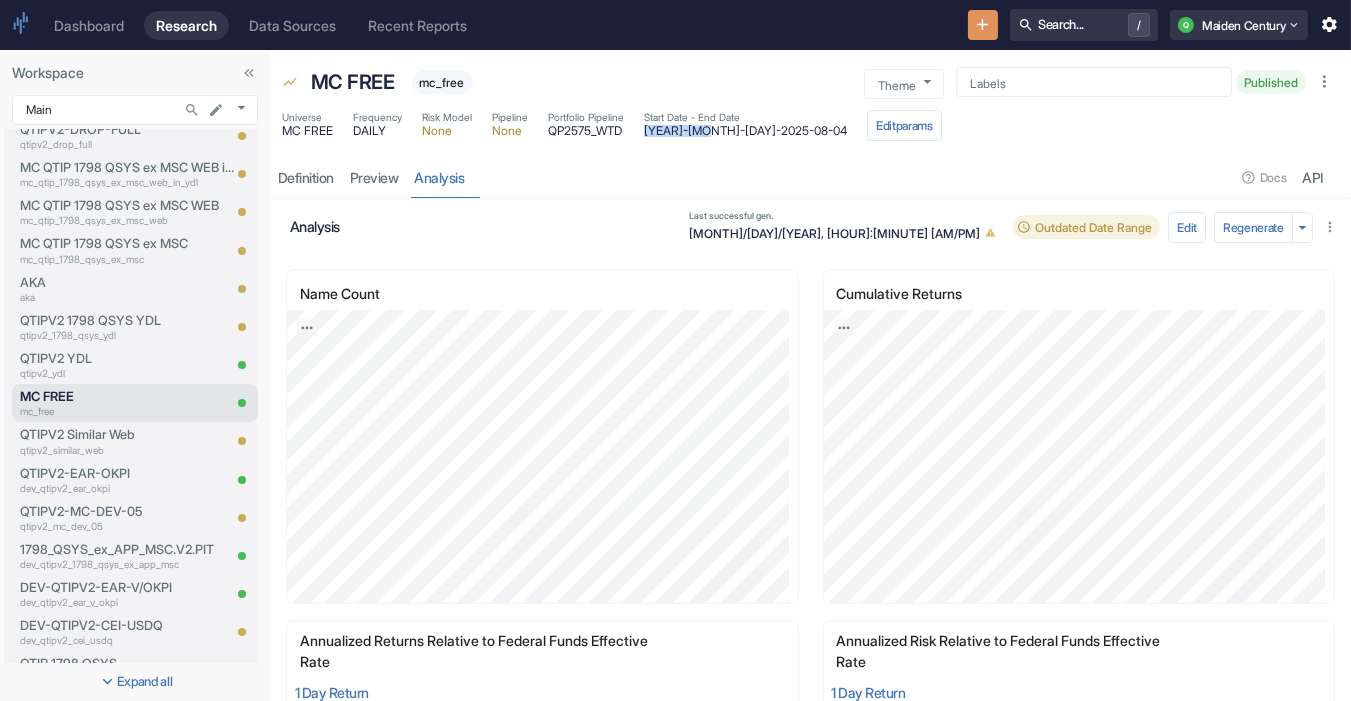 copy on "2021-09-01" 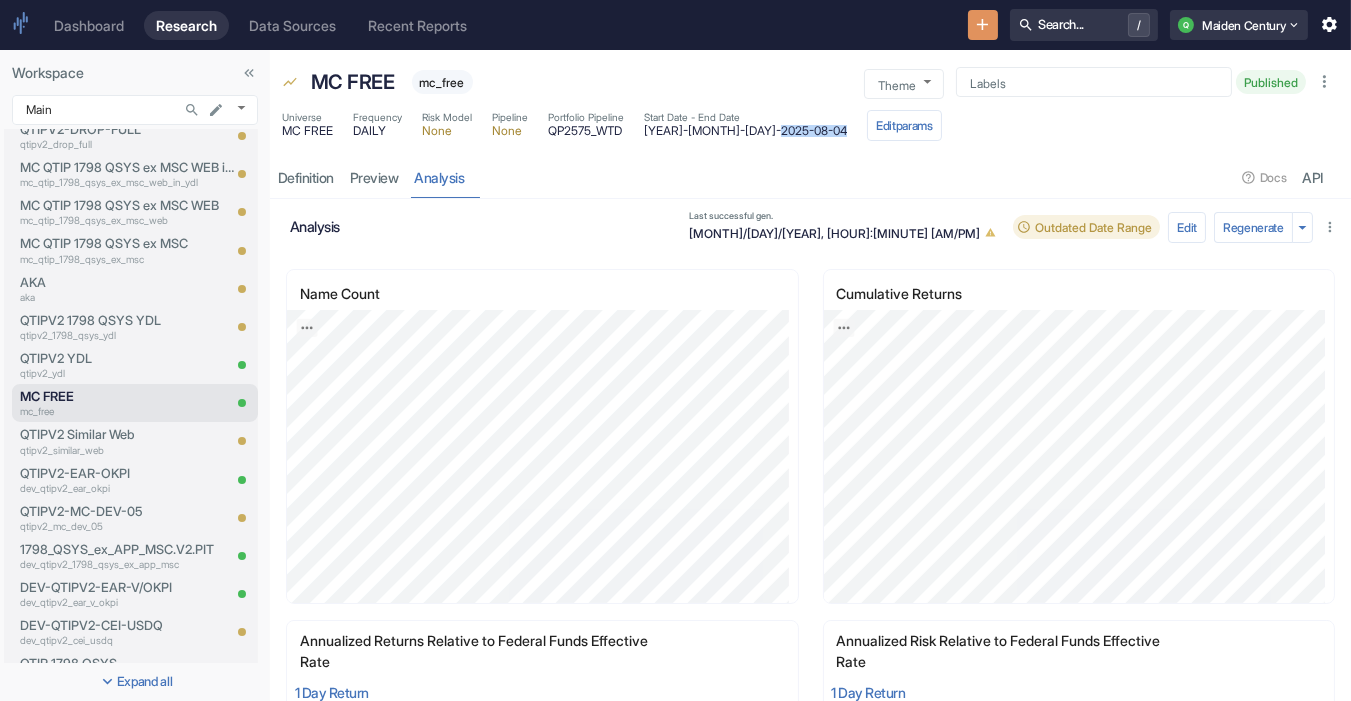 drag, startPoint x: 732, startPoint y: 132, endPoint x: 802, endPoint y: 140, distance: 70.45566 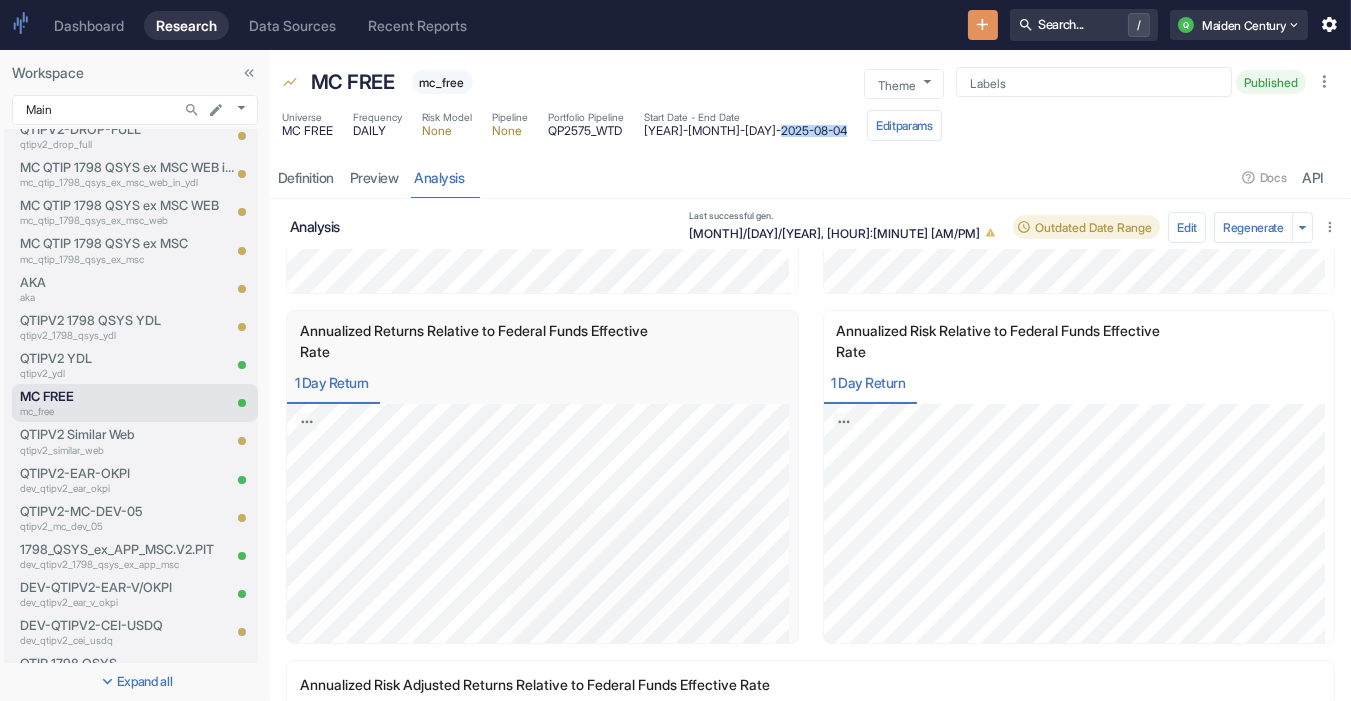 scroll, scrollTop: 0, scrollLeft: 0, axis: both 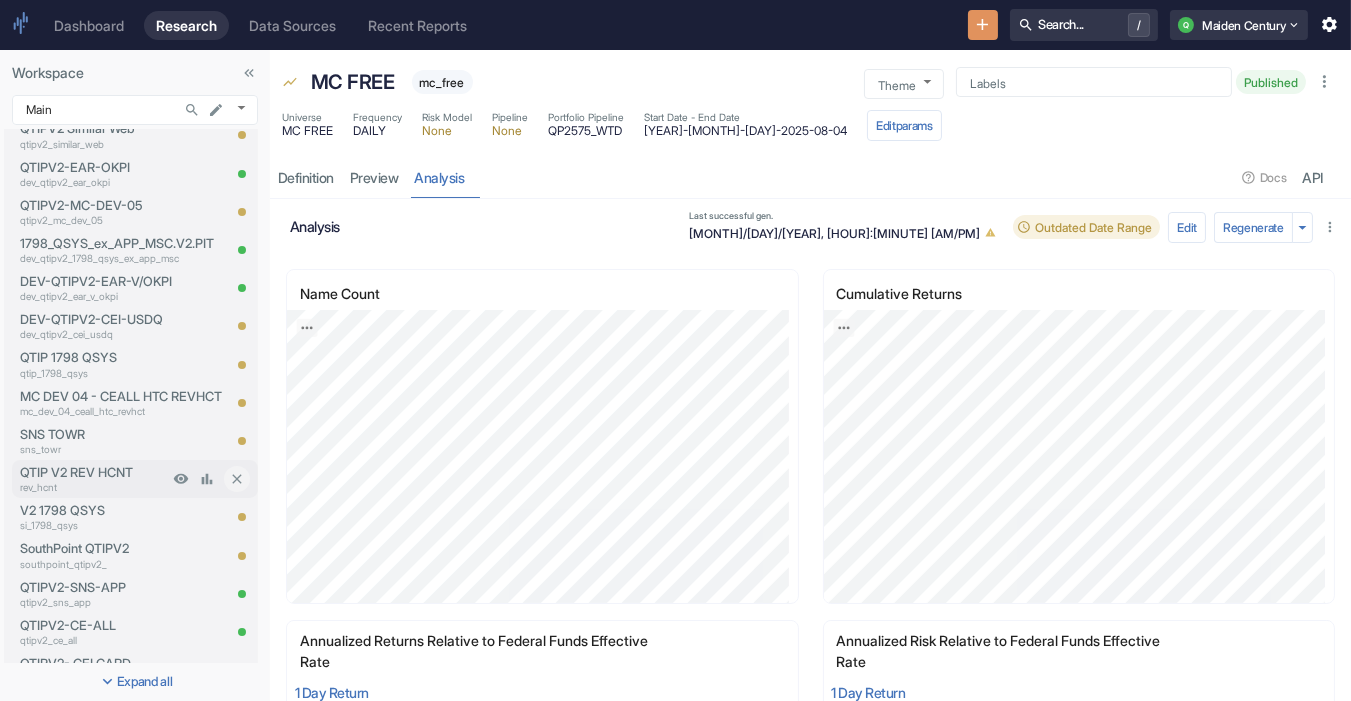 click on "rev_hcnt" at bounding box center [94, 487] 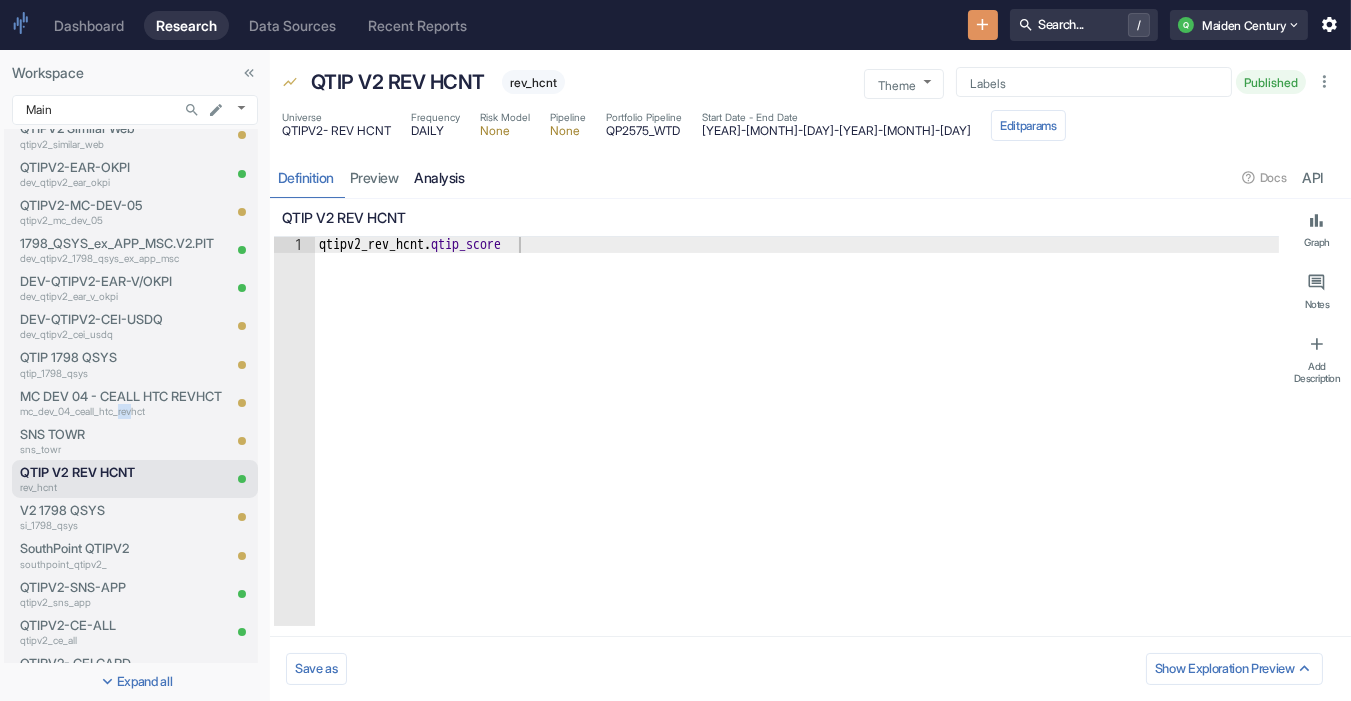 type on "x" 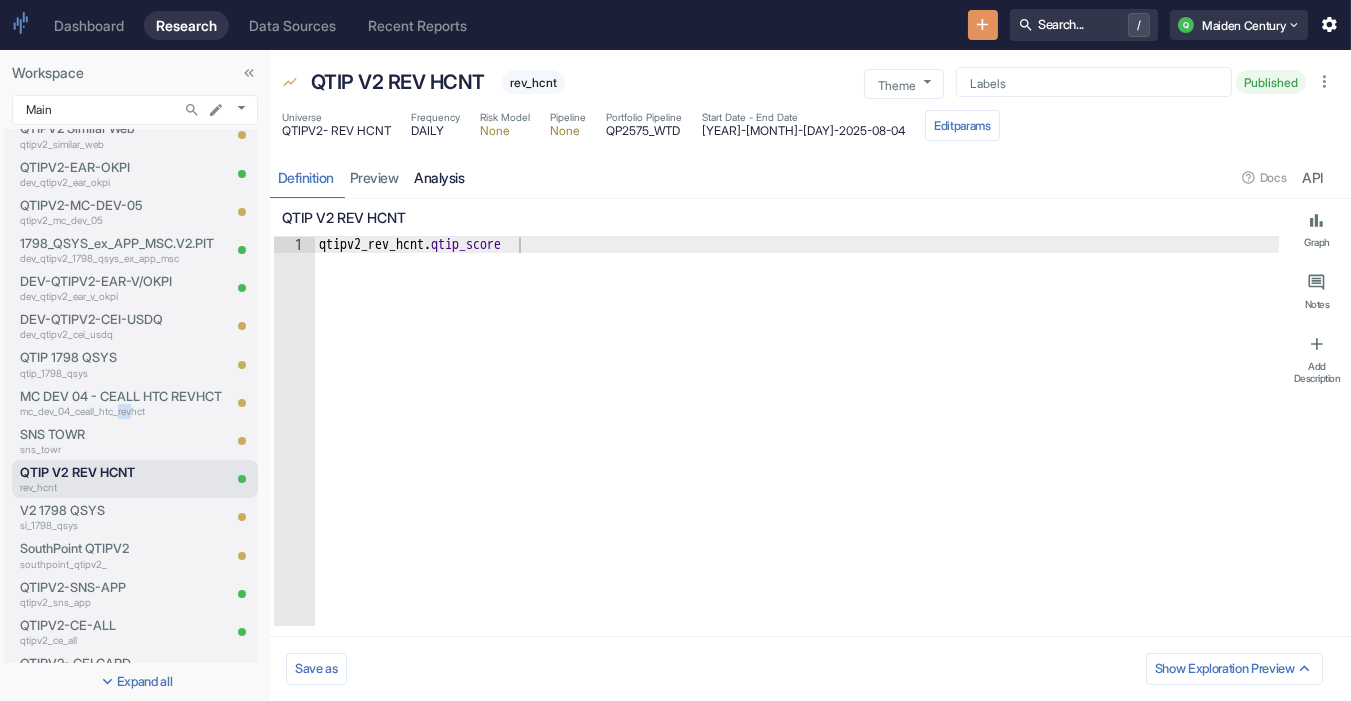 click on "analysis" at bounding box center [440, 177] 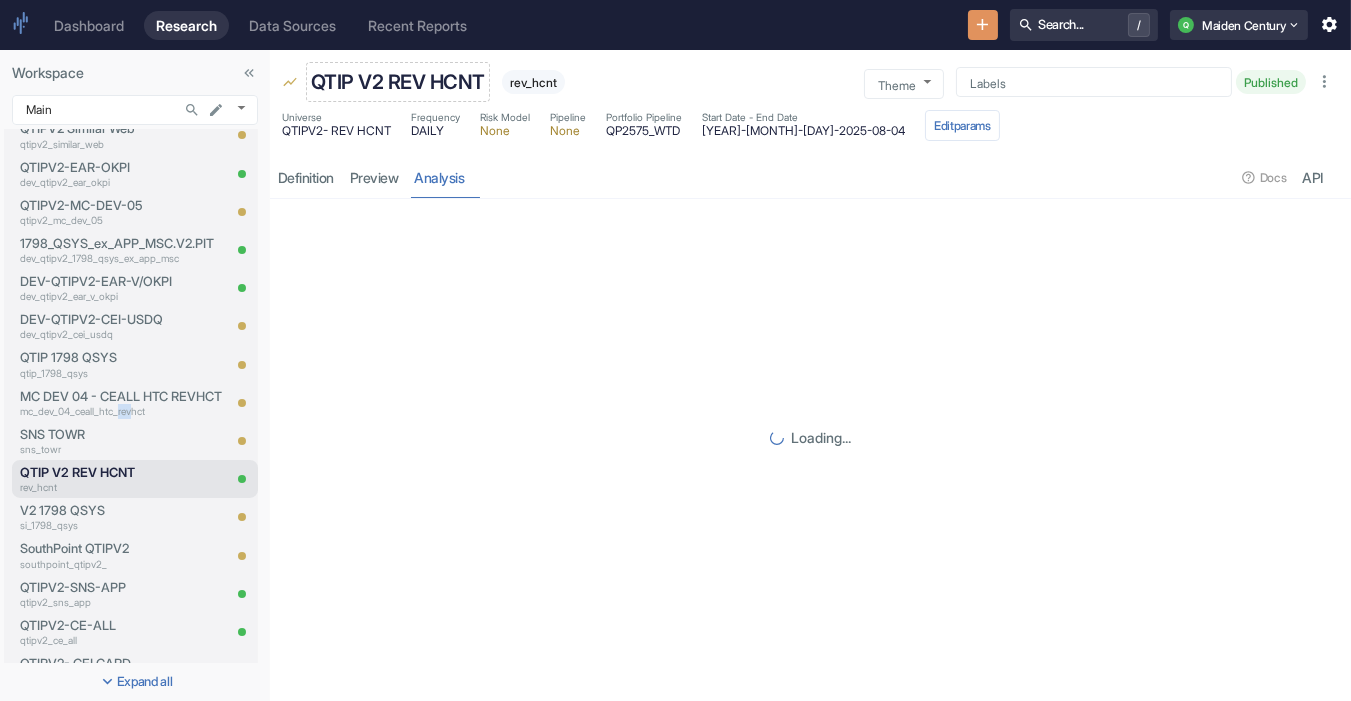 click on "QTIP V2 REV HCNT" at bounding box center [398, 82] 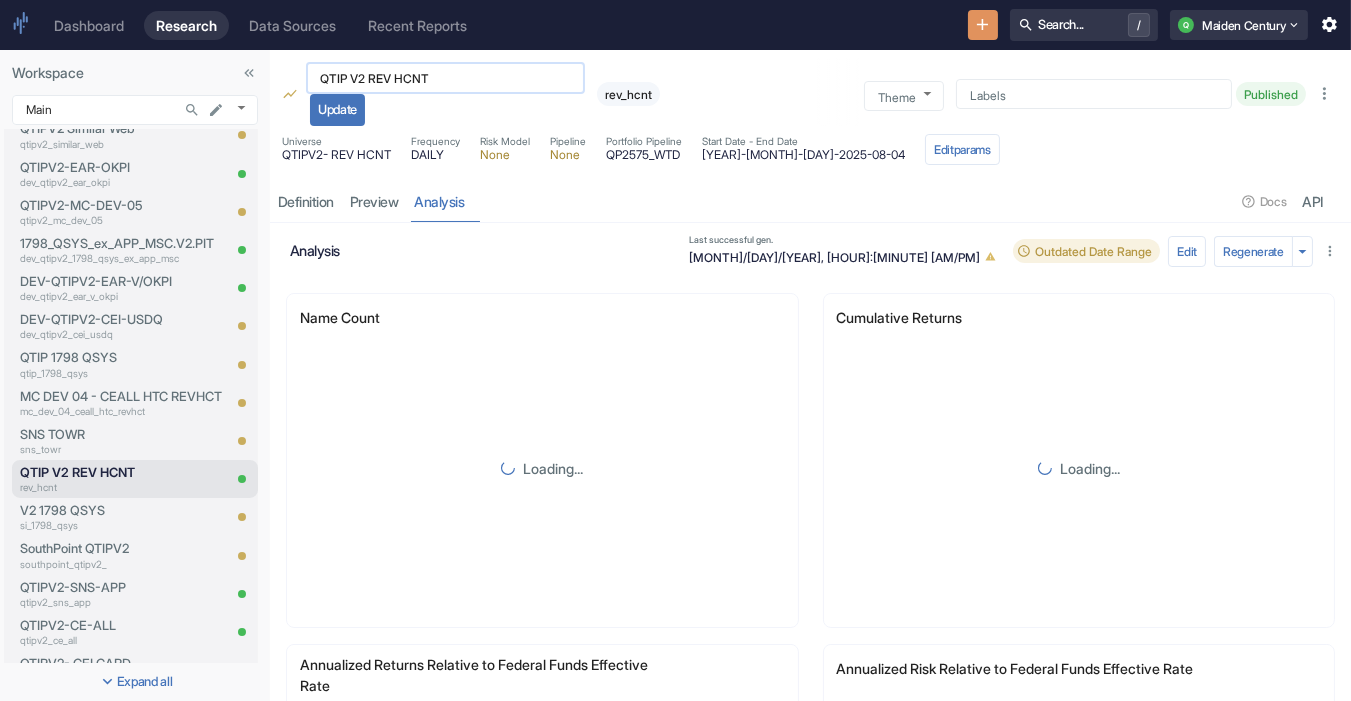 click on "QTIP V2 REV HCNT" at bounding box center [445, 78] 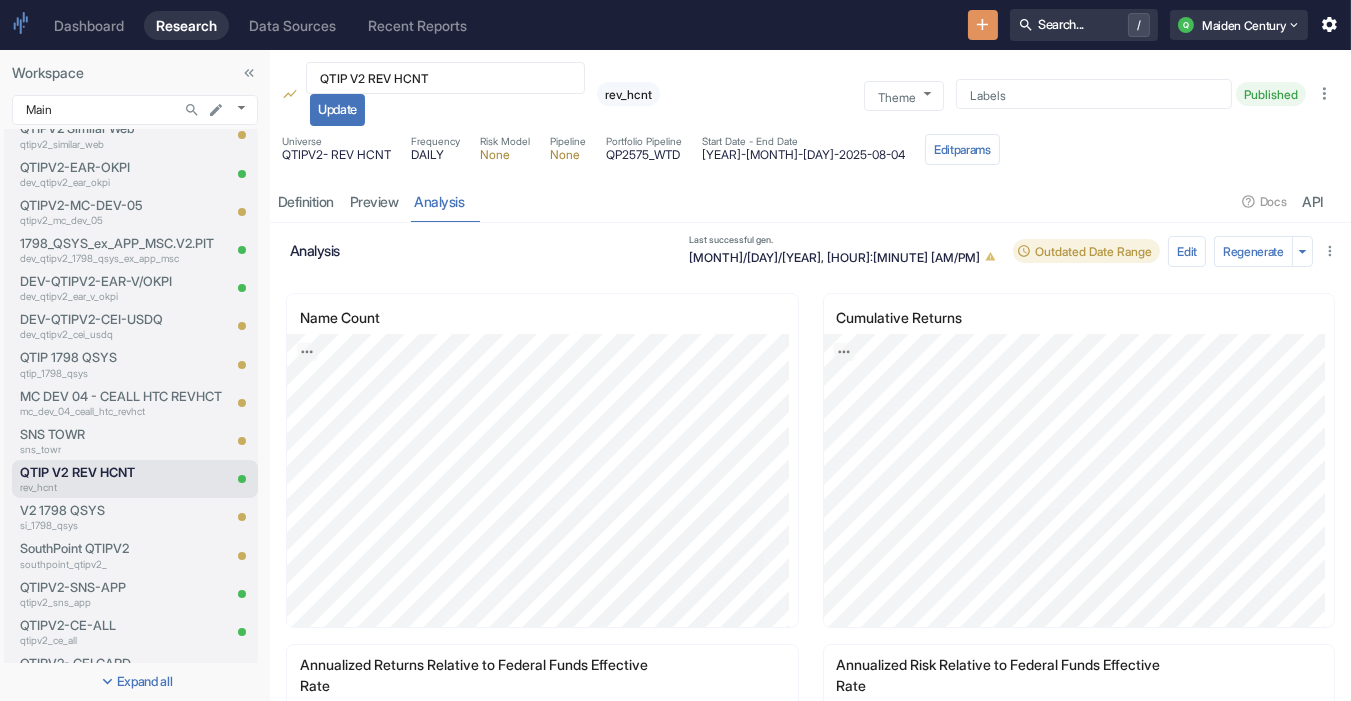 click on "QTIPV2- REV HCNT" at bounding box center (336, 155) 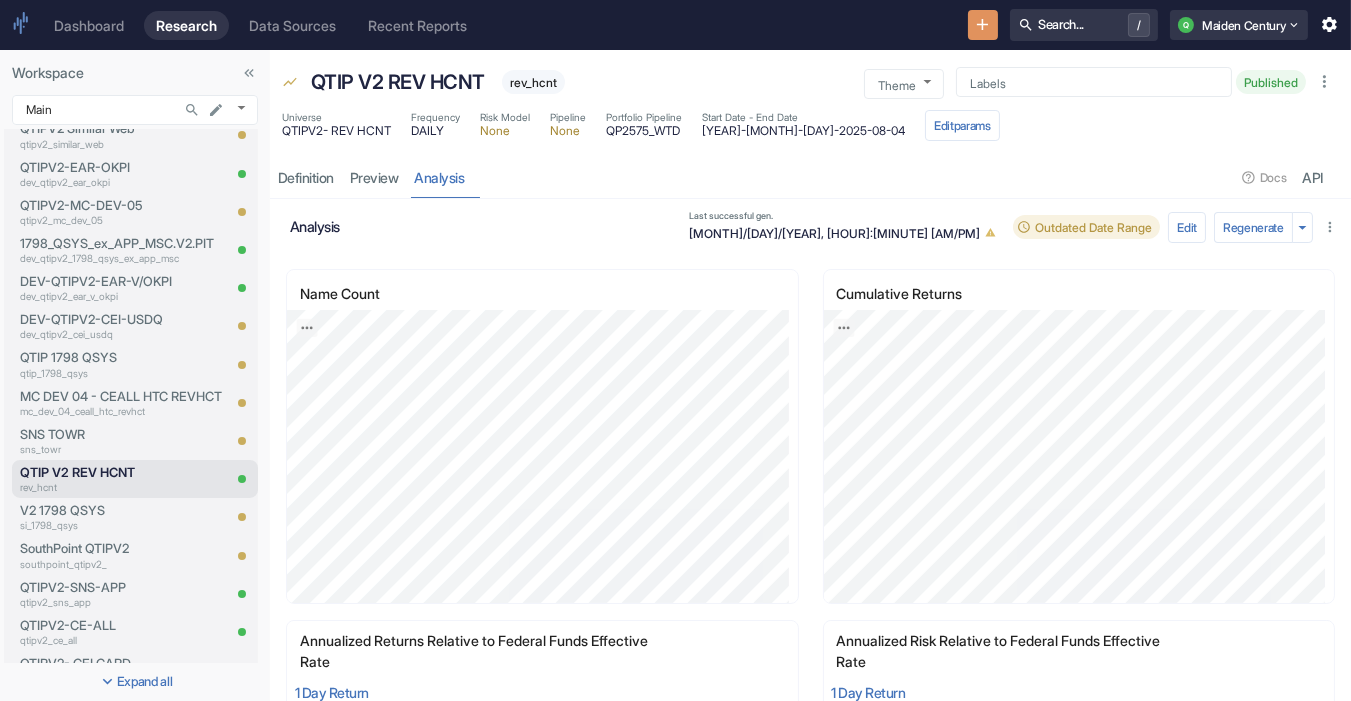 click on "preview" at bounding box center (374, 177) 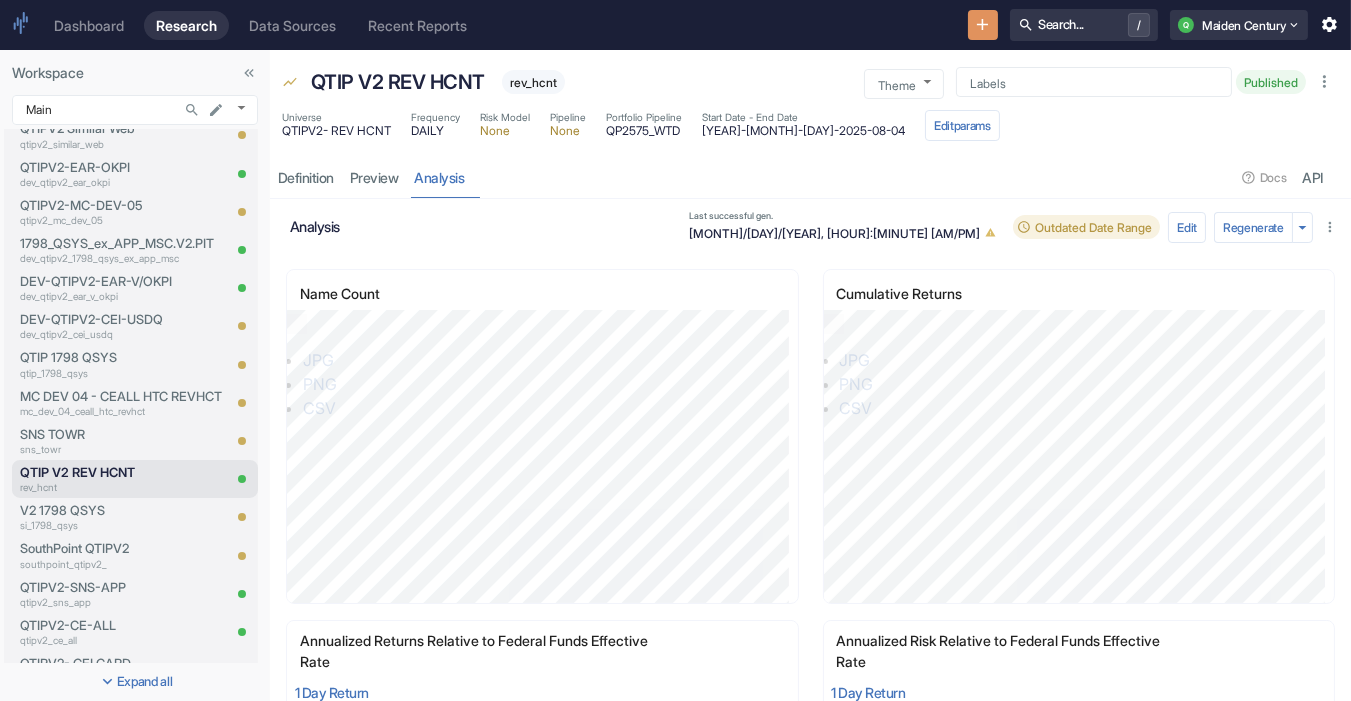 click on "preview" at bounding box center (374, 177) 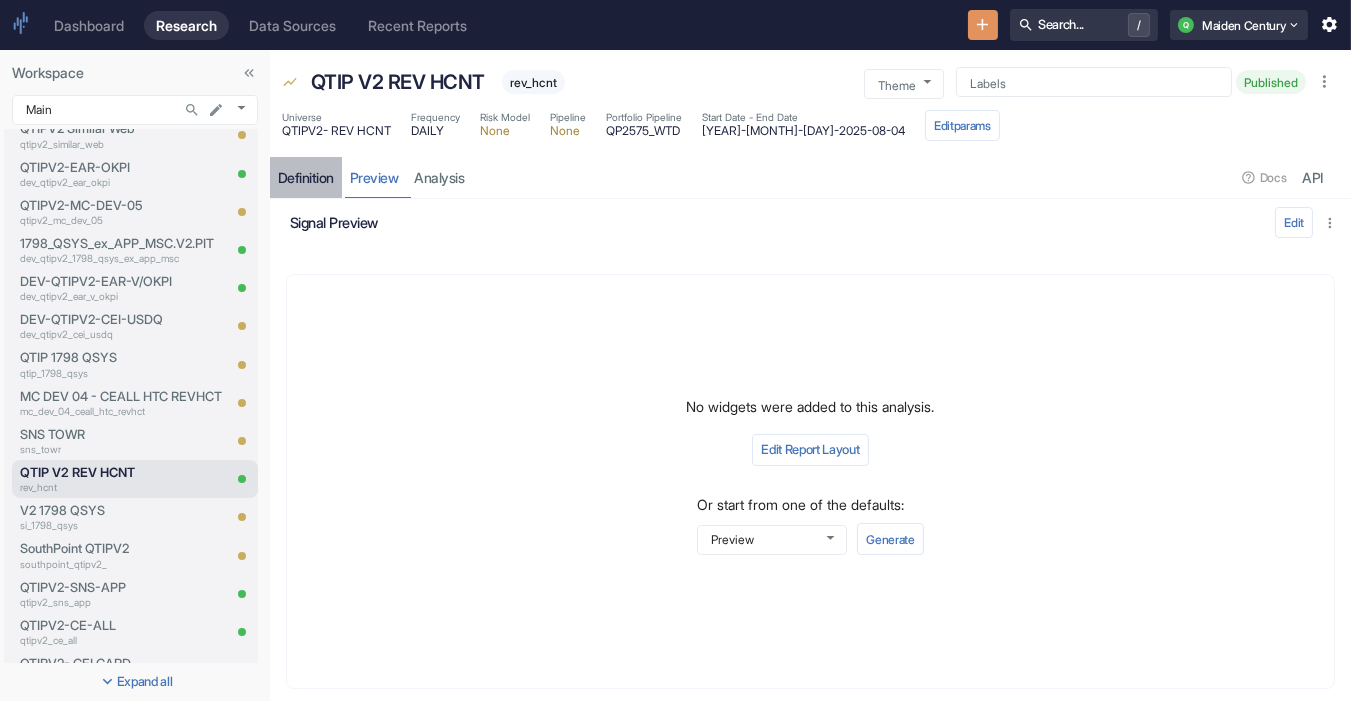 click on "Definition" at bounding box center (306, 178) 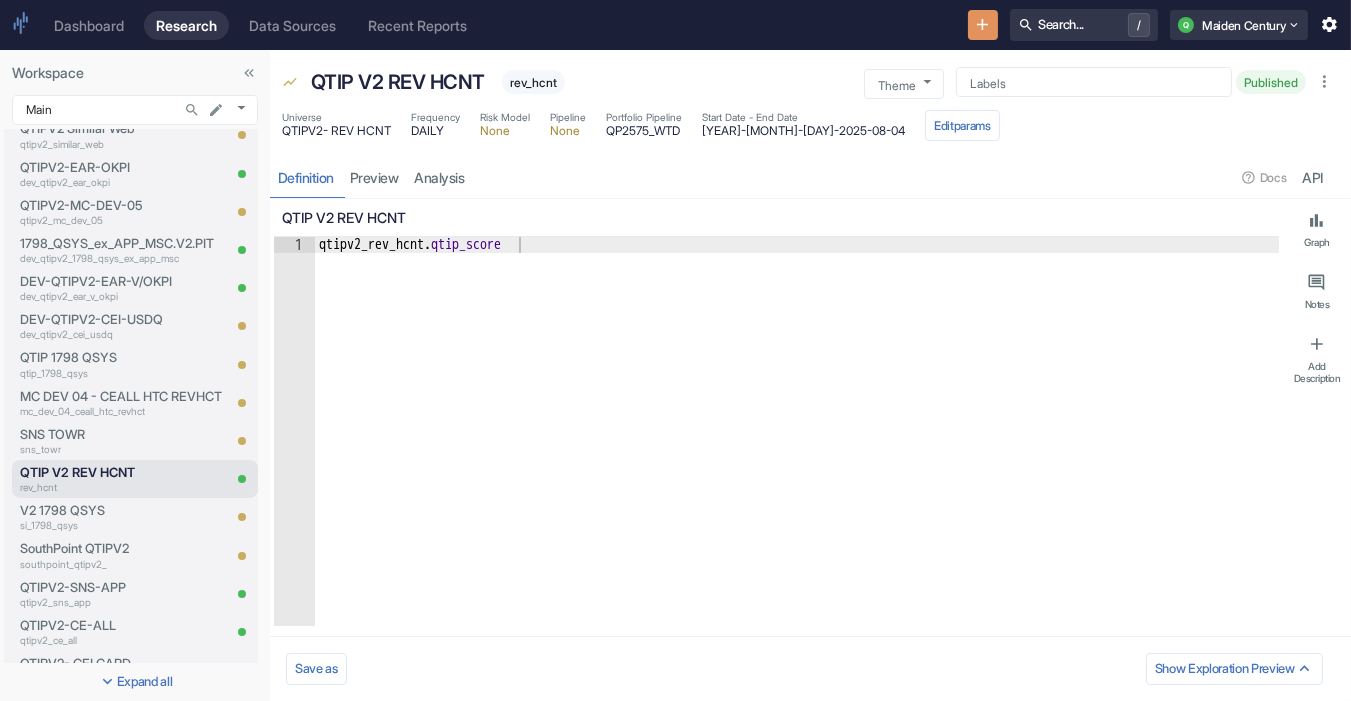 type on "qtipv2_rev_hcnt.qtip_score" 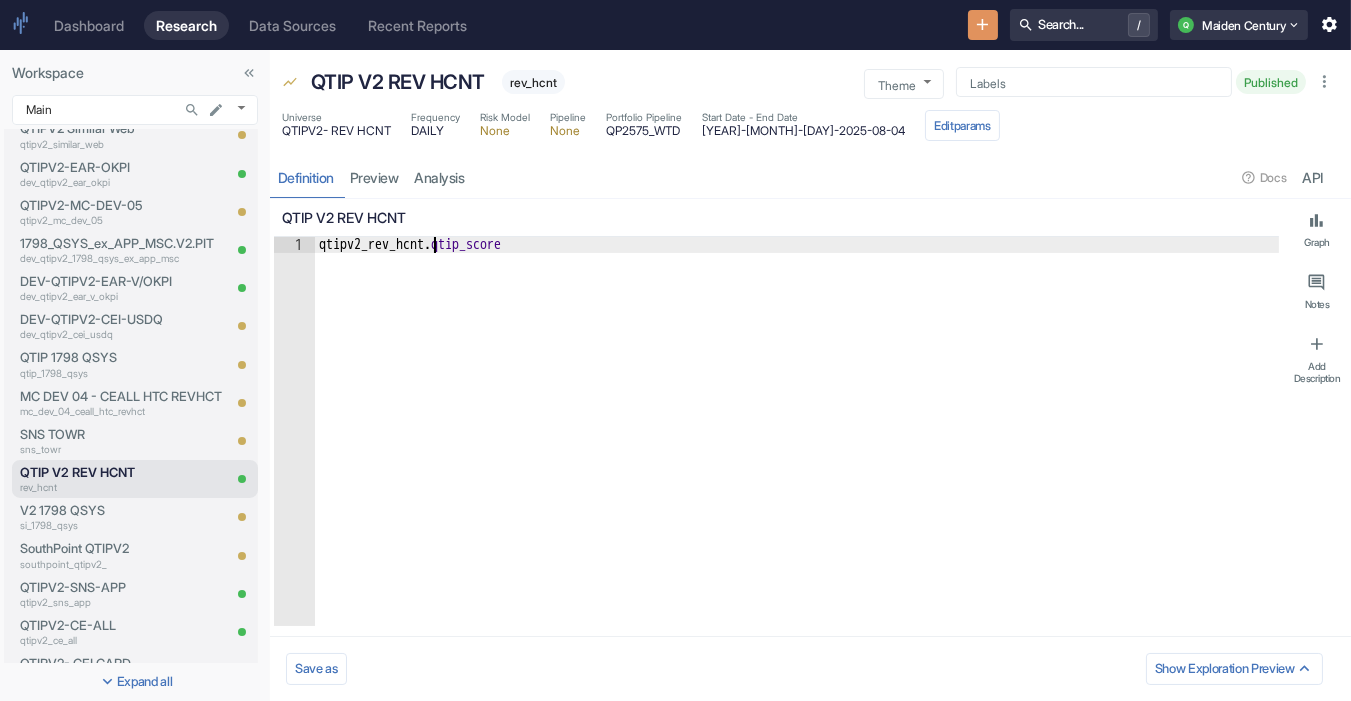 click on "qtipv2_rev_hcnt . qtip_score" at bounding box center (797, 447) 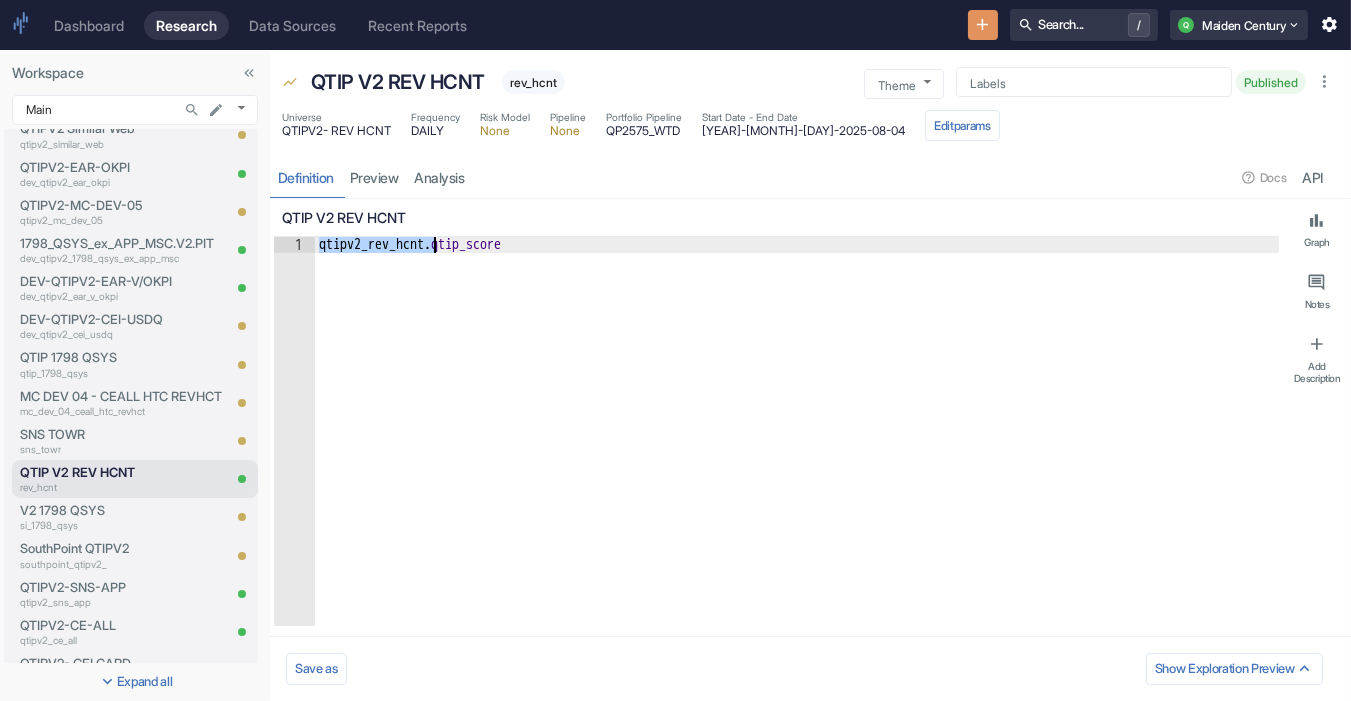 click on "qtipv2_rev_hcnt . qtip_score" at bounding box center (797, 447) 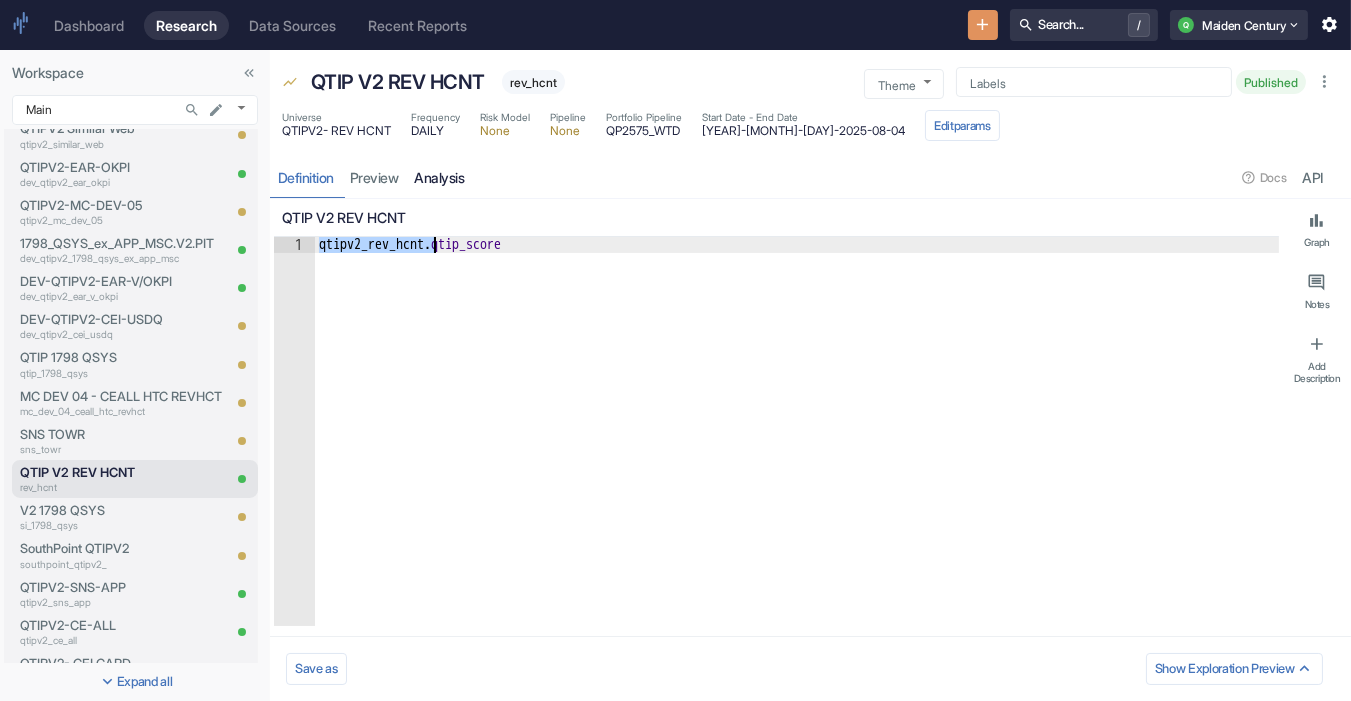 click on "analysis" at bounding box center [440, 177] 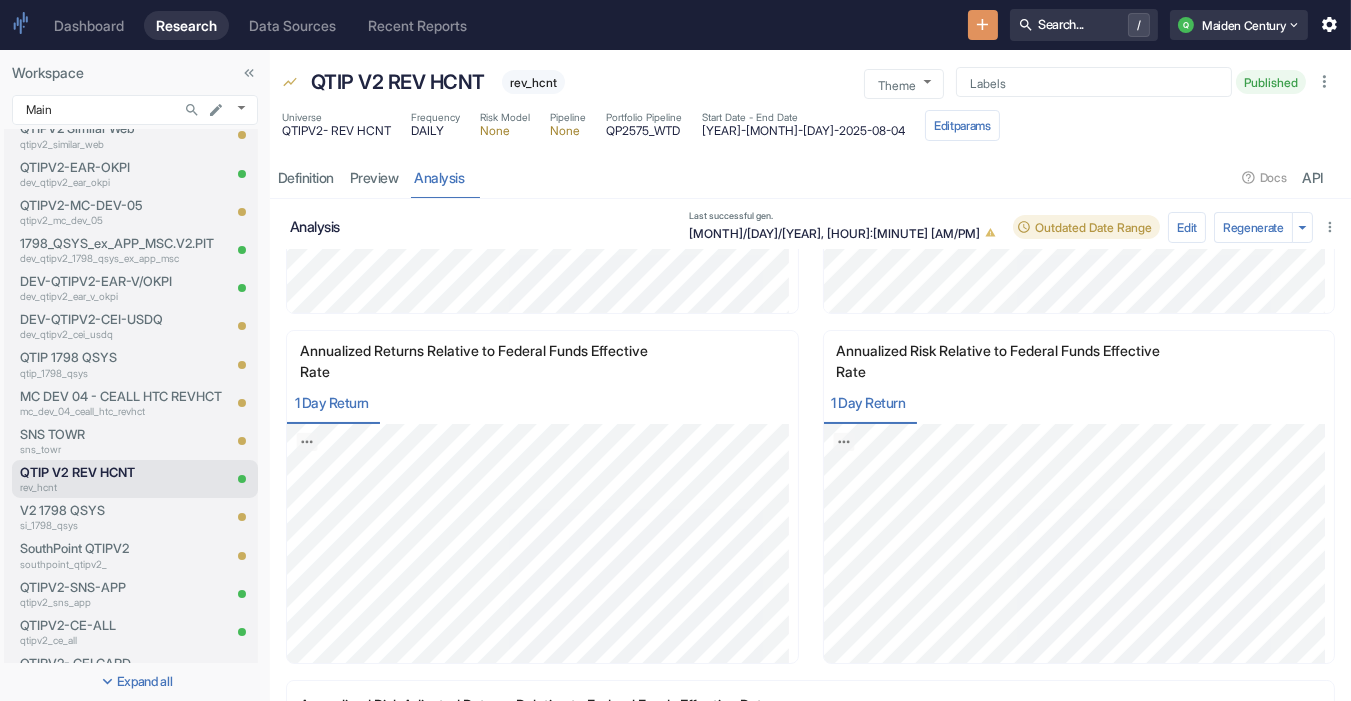 scroll, scrollTop: 291, scrollLeft: 0, axis: vertical 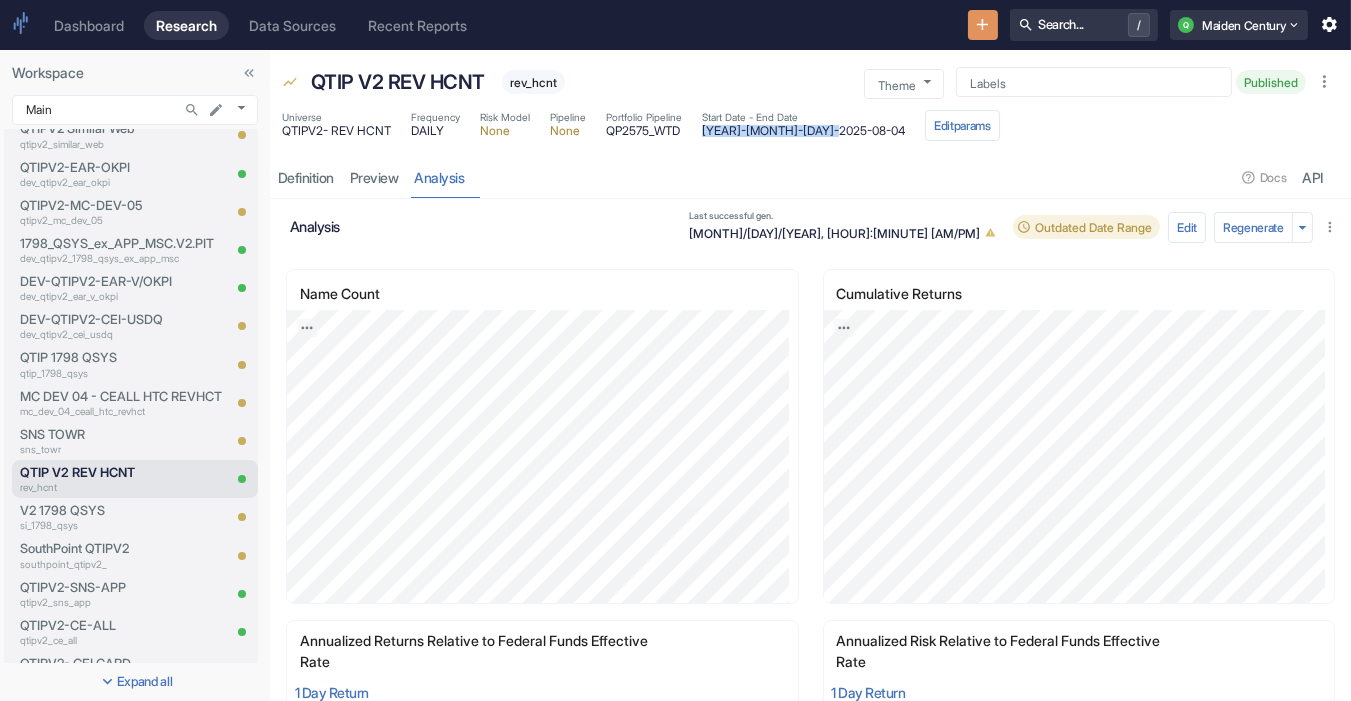 drag, startPoint x: 716, startPoint y: 130, endPoint x: 780, endPoint y: 135, distance: 64.195015 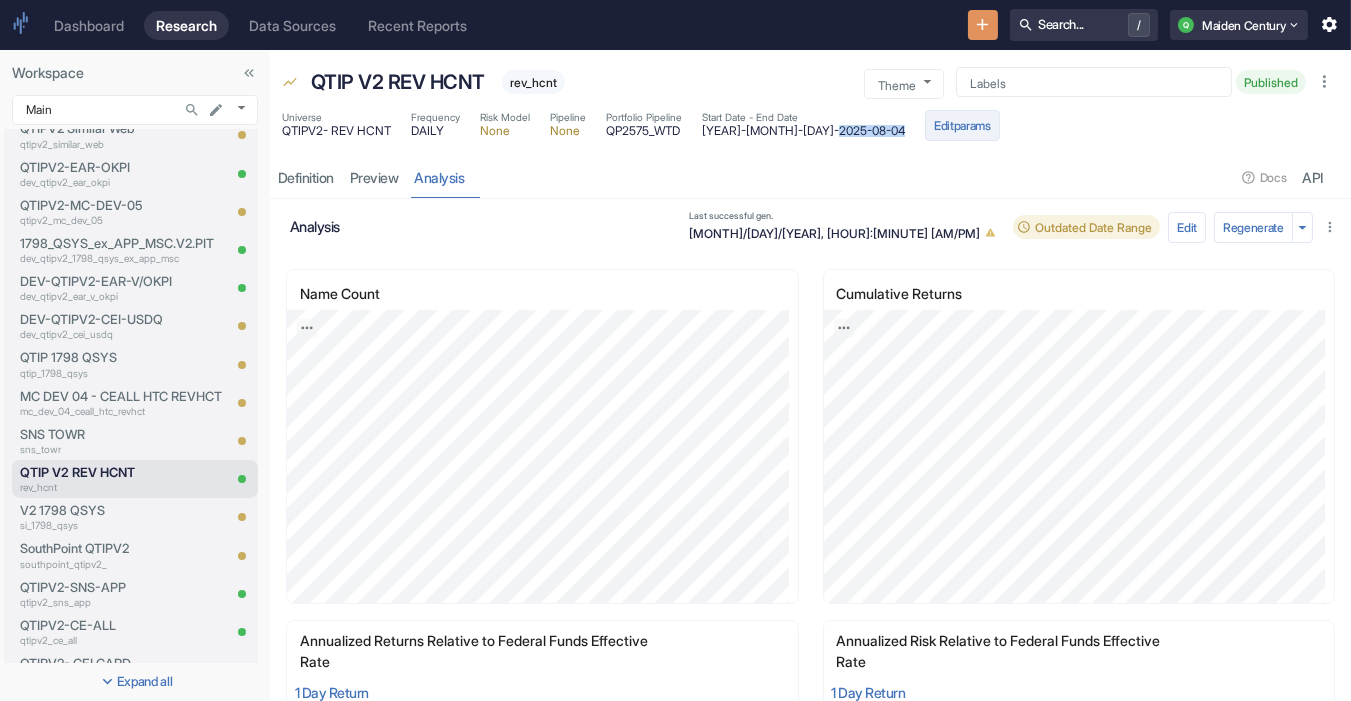 drag, startPoint x: 793, startPoint y: 132, endPoint x: 882, endPoint y: 134, distance: 89.02247 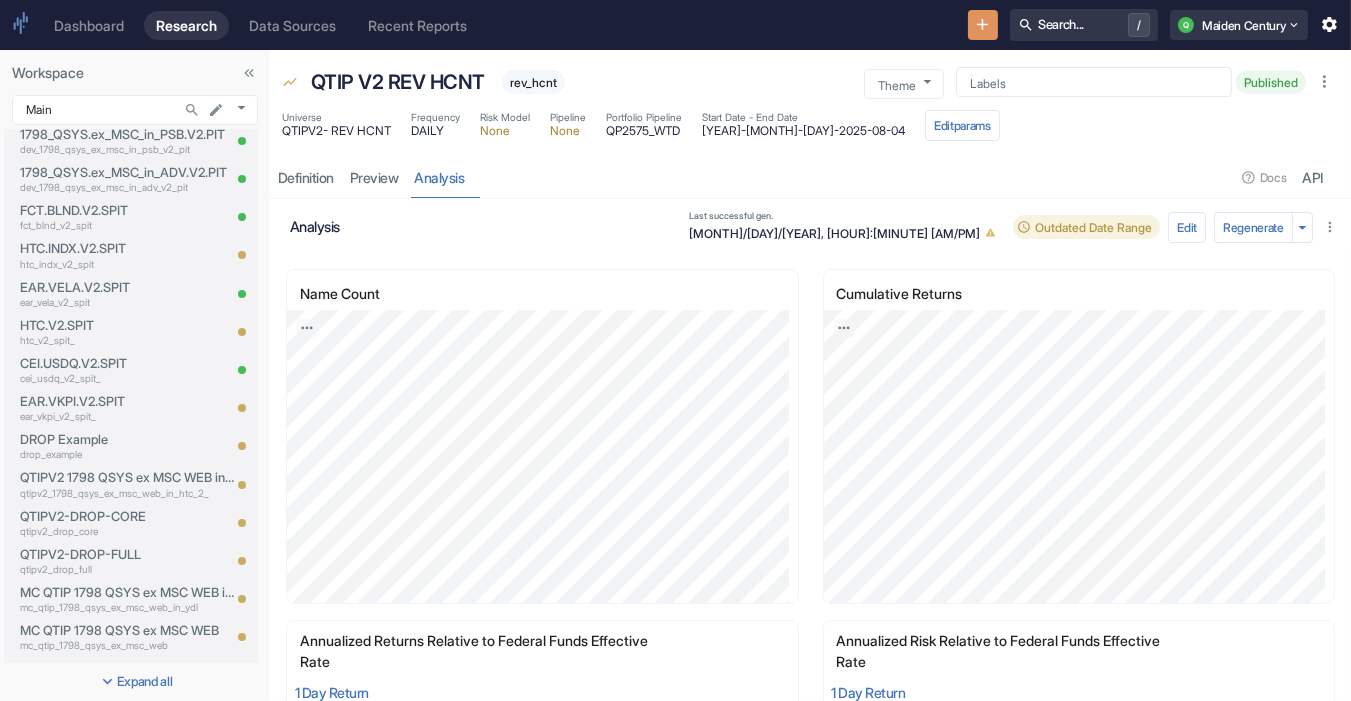 scroll, scrollTop: 435, scrollLeft: 0, axis: vertical 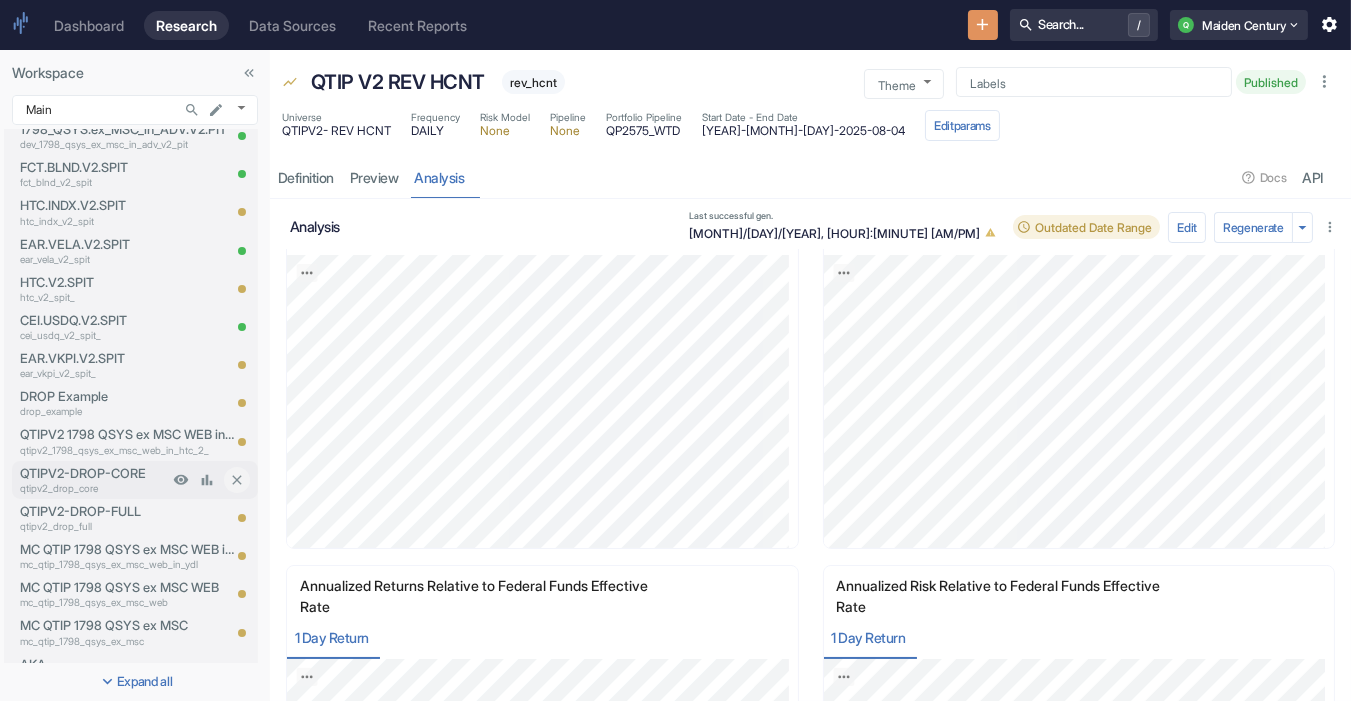 click on "qtipv2_drop_core" at bounding box center (94, 488) 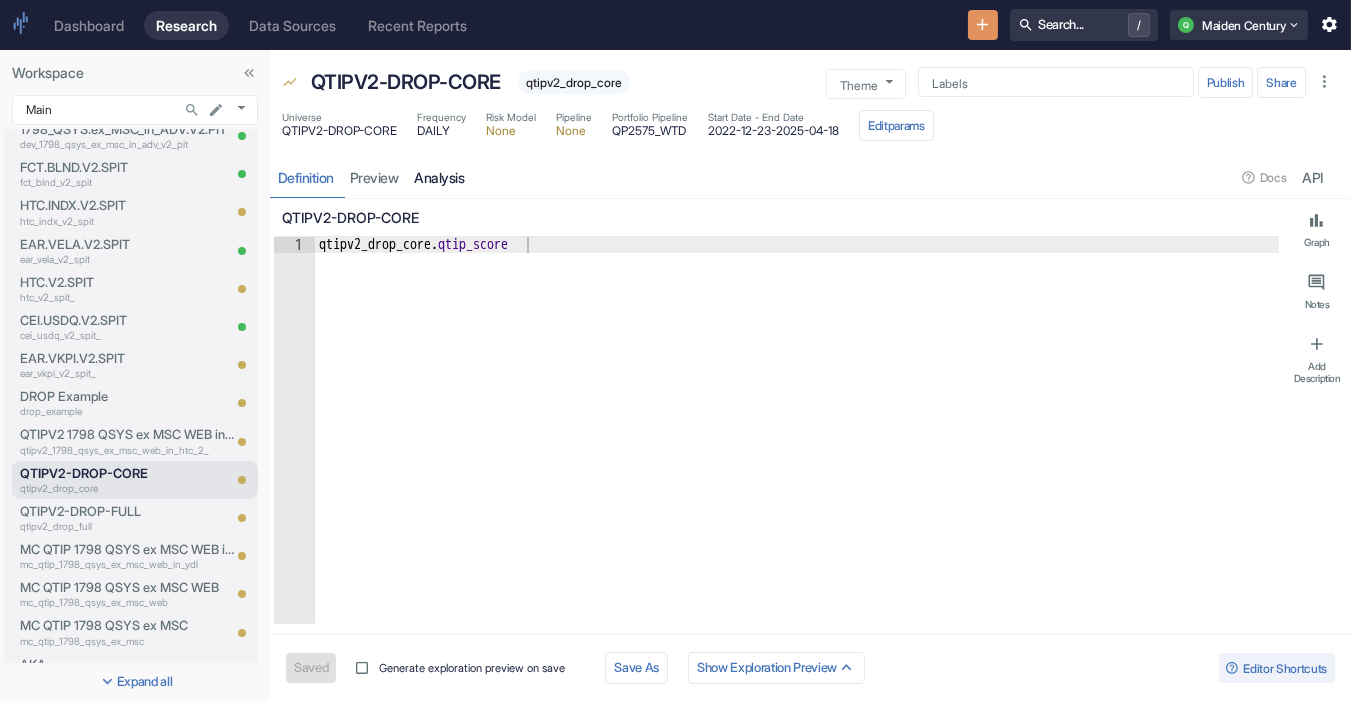 type on "x" 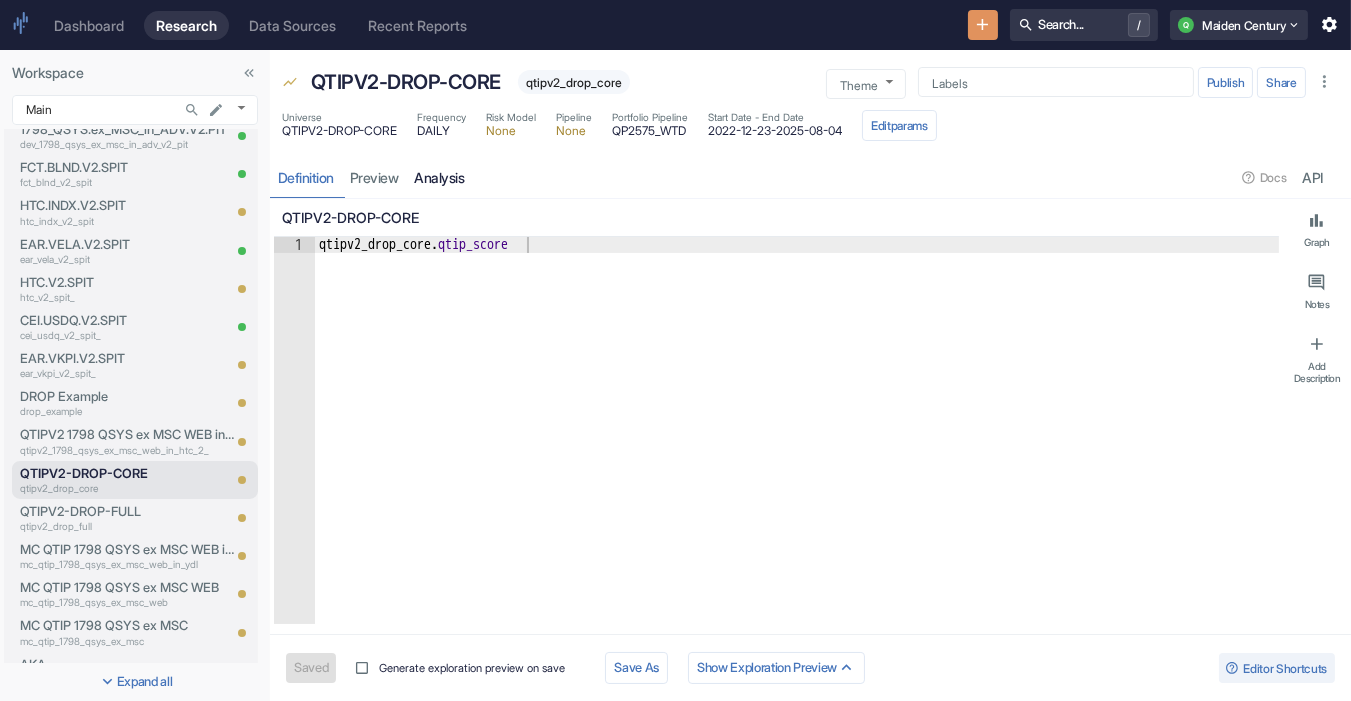 click on "analysis" at bounding box center [440, 177] 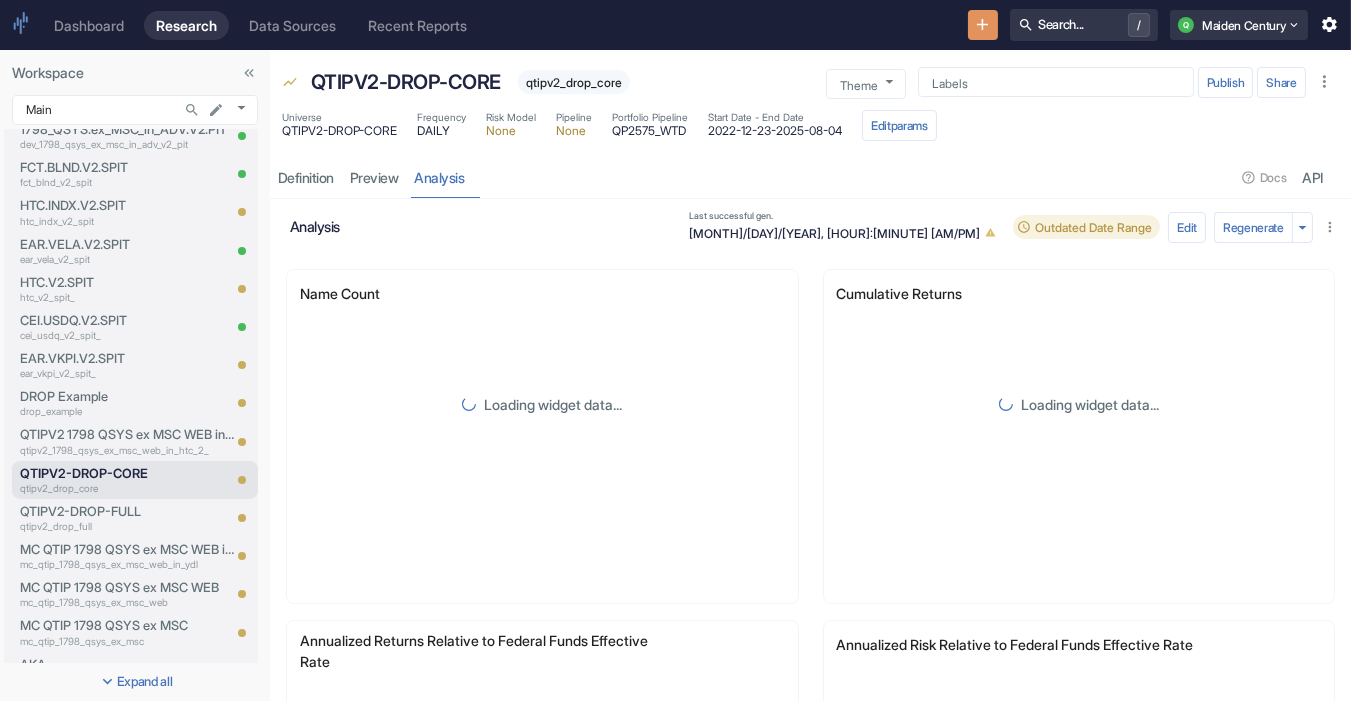 click on "2022-12-23  -  2025-08-04" at bounding box center [775, 131] 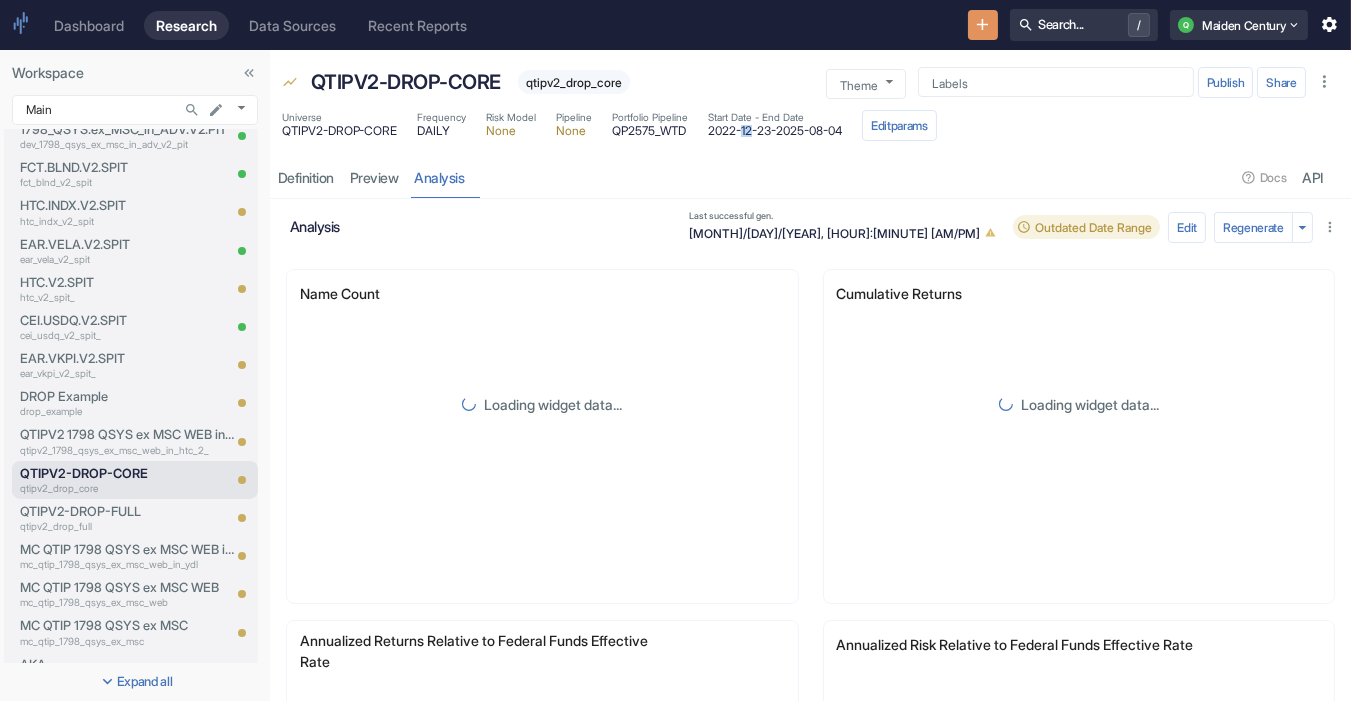 click on "2022-12-23  -  2025-08-04" at bounding box center (775, 131) 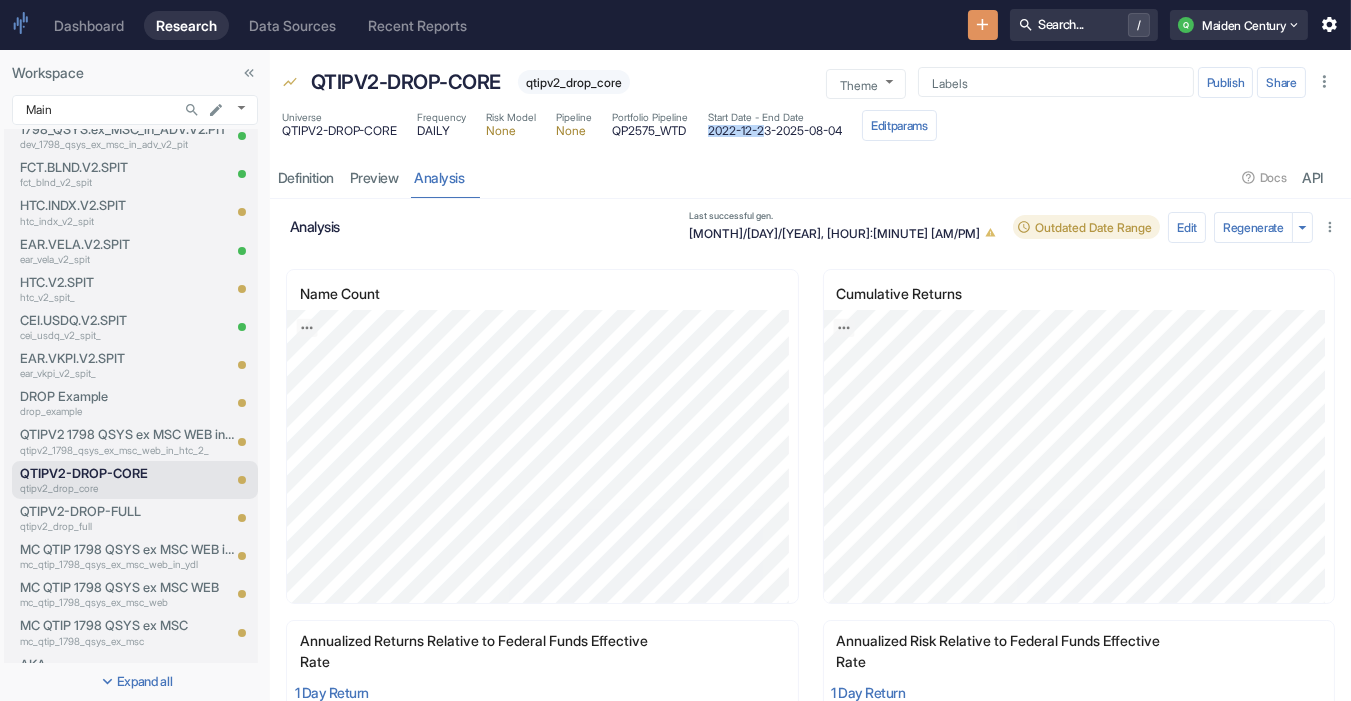 drag, startPoint x: 716, startPoint y: 128, endPoint x: 784, endPoint y: 134, distance: 68.26419 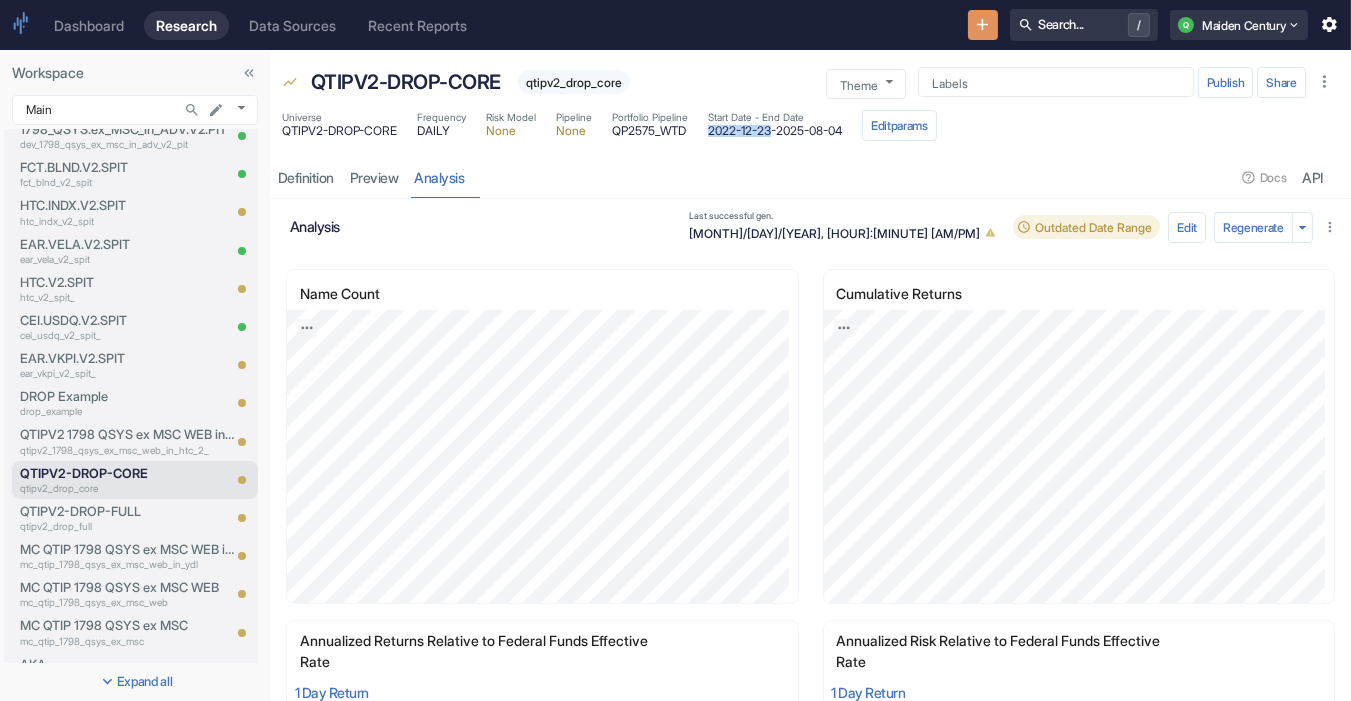 drag, startPoint x: 787, startPoint y: 132, endPoint x: 719, endPoint y: 134, distance: 68.0294 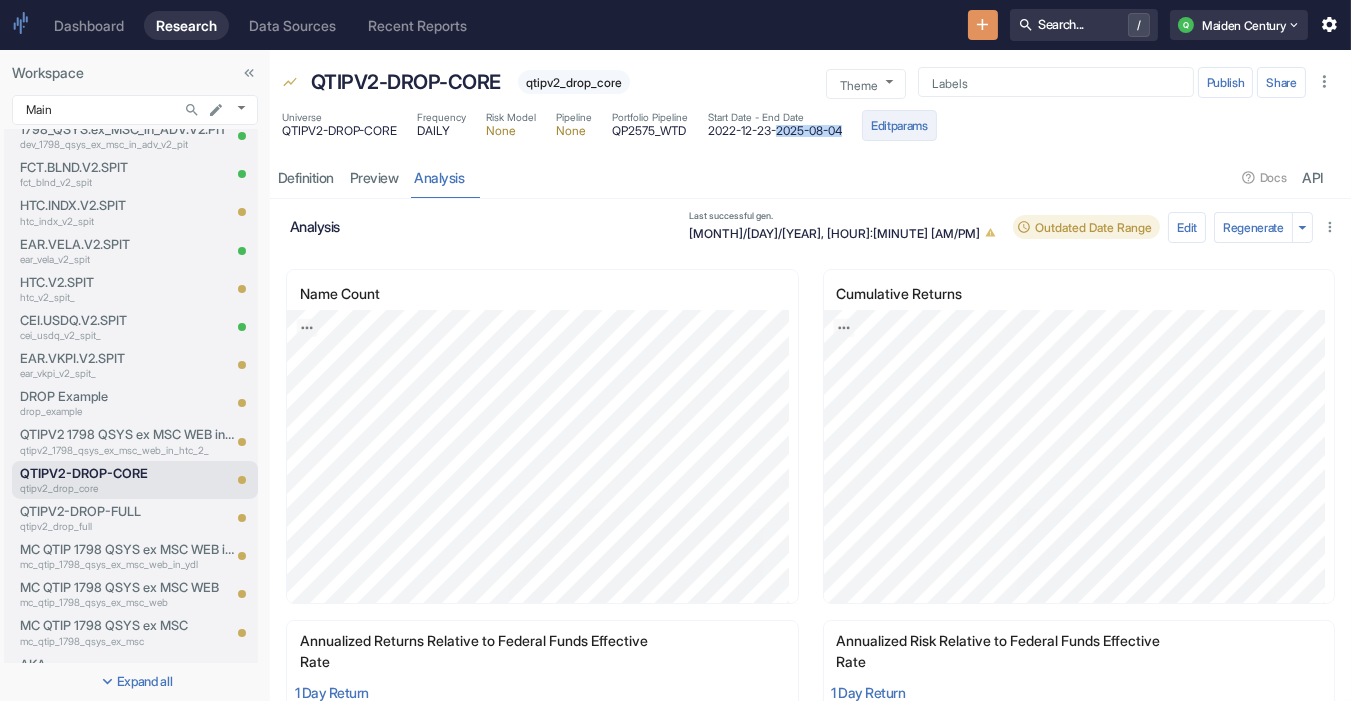 drag, startPoint x: 801, startPoint y: 132, endPoint x: 900, endPoint y: 132, distance: 99 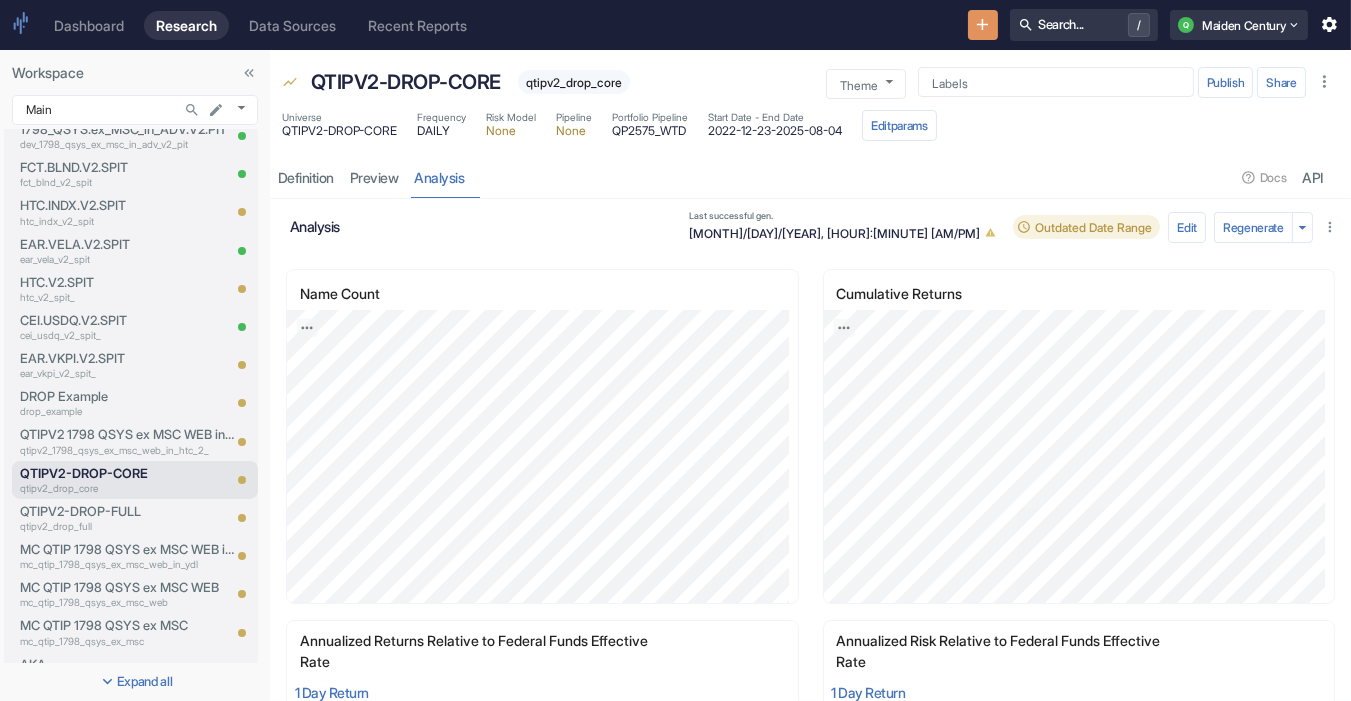 click on "qtipv2_drop_core" at bounding box center (574, 82) 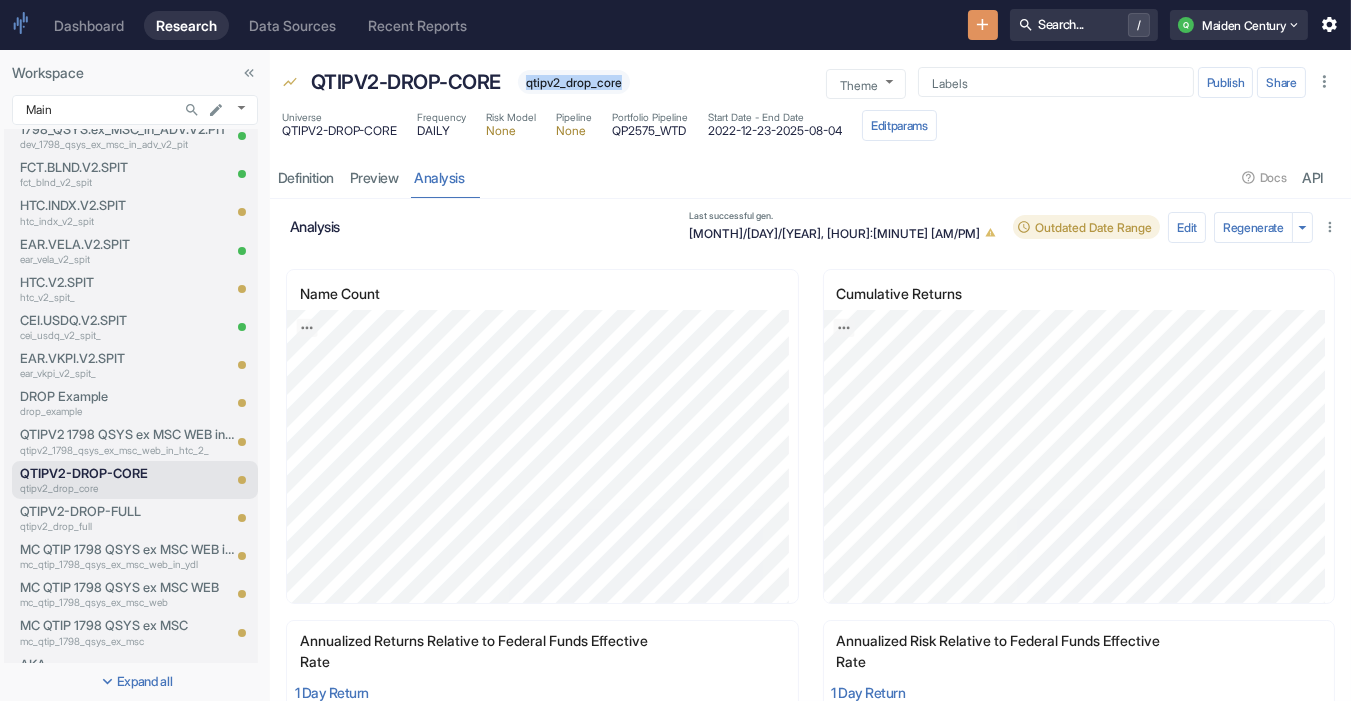 click on "qtipv2_drop_core" at bounding box center [574, 82] 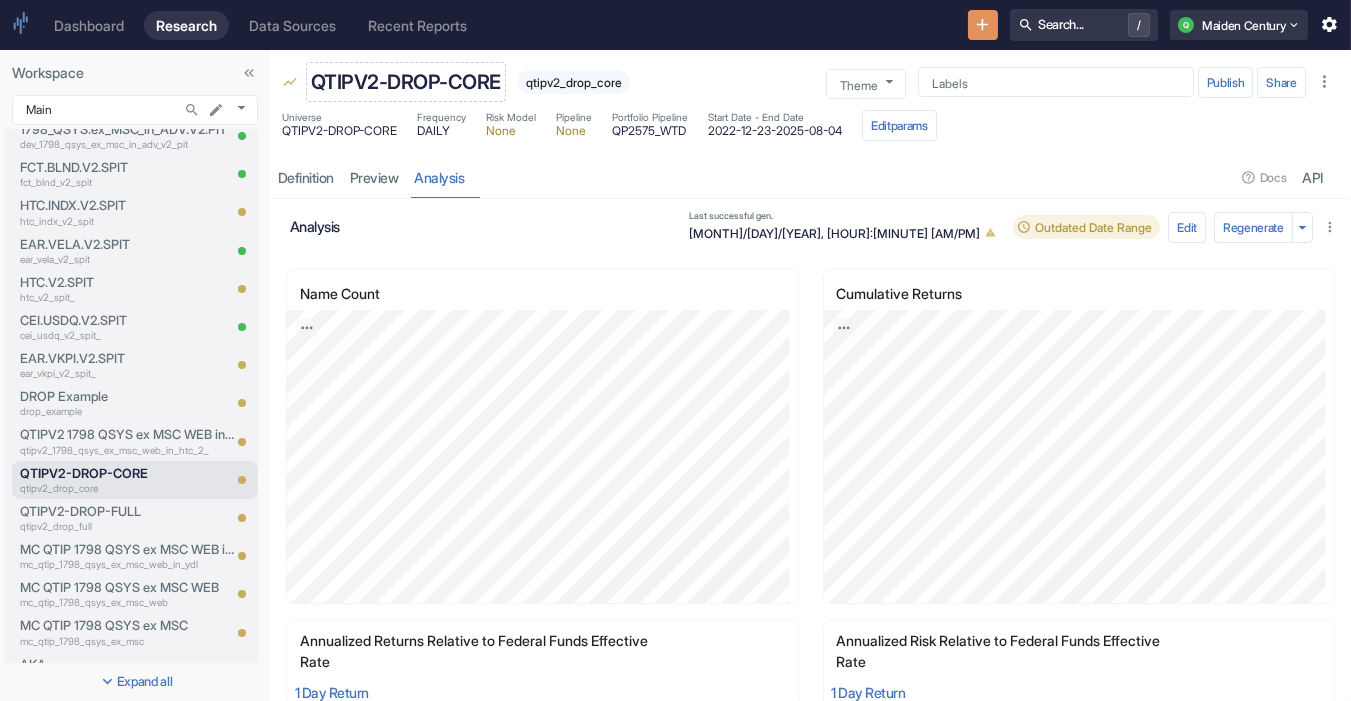click on "QTIPV2-DROP-CORE" at bounding box center [406, 82] 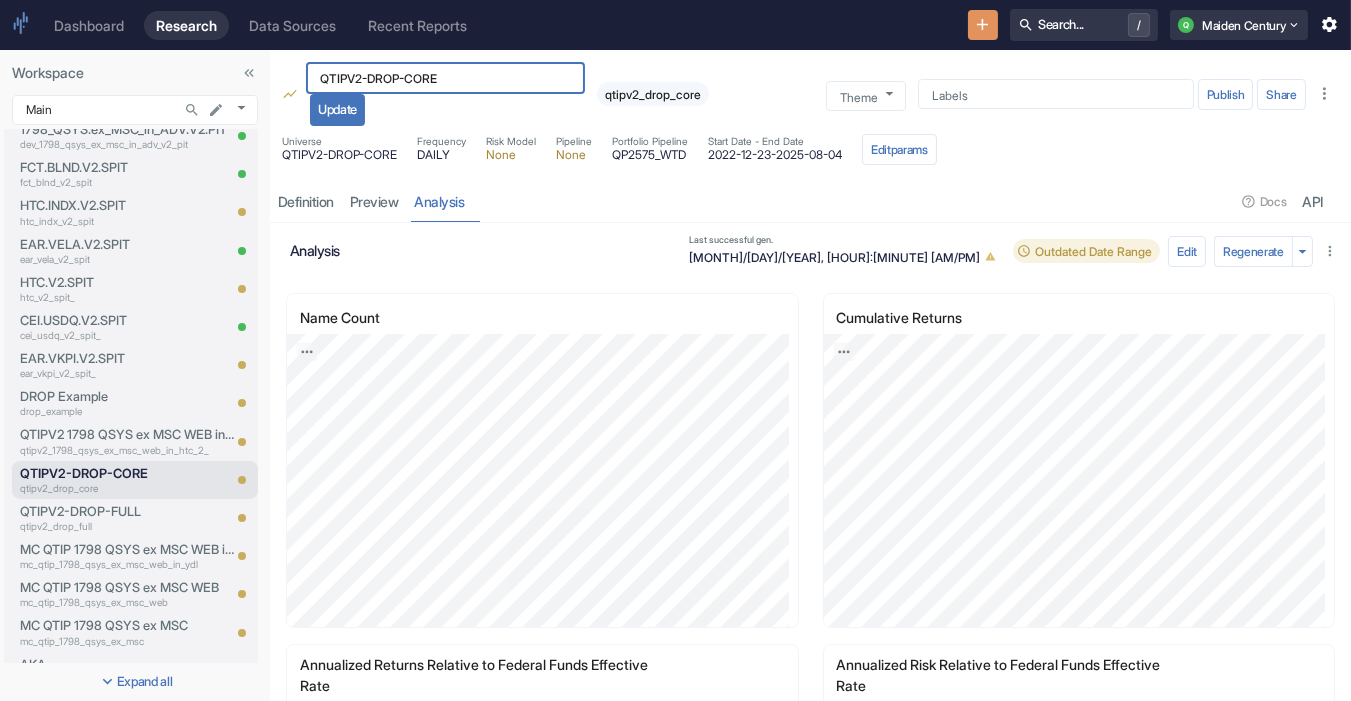 click on "QTIPV2-DROP-CORE" at bounding box center (445, 78) 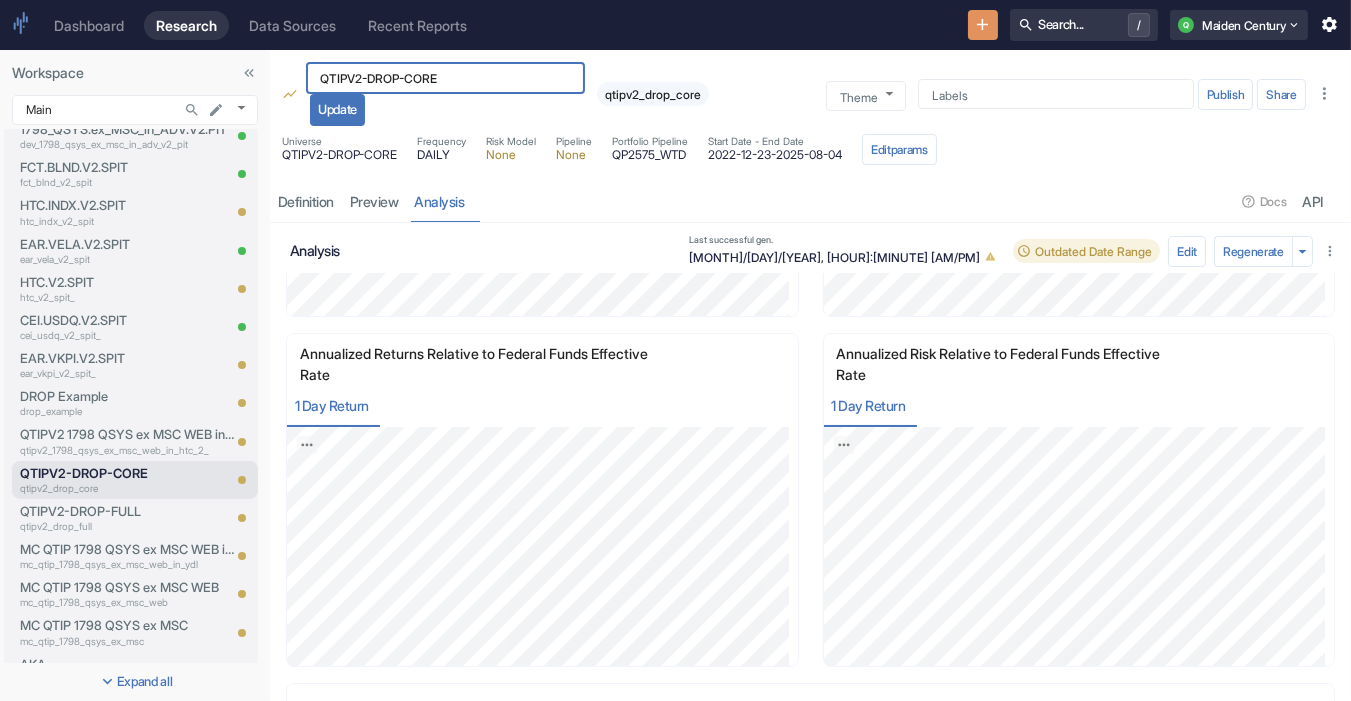 scroll, scrollTop: 311, scrollLeft: 0, axis: vertical 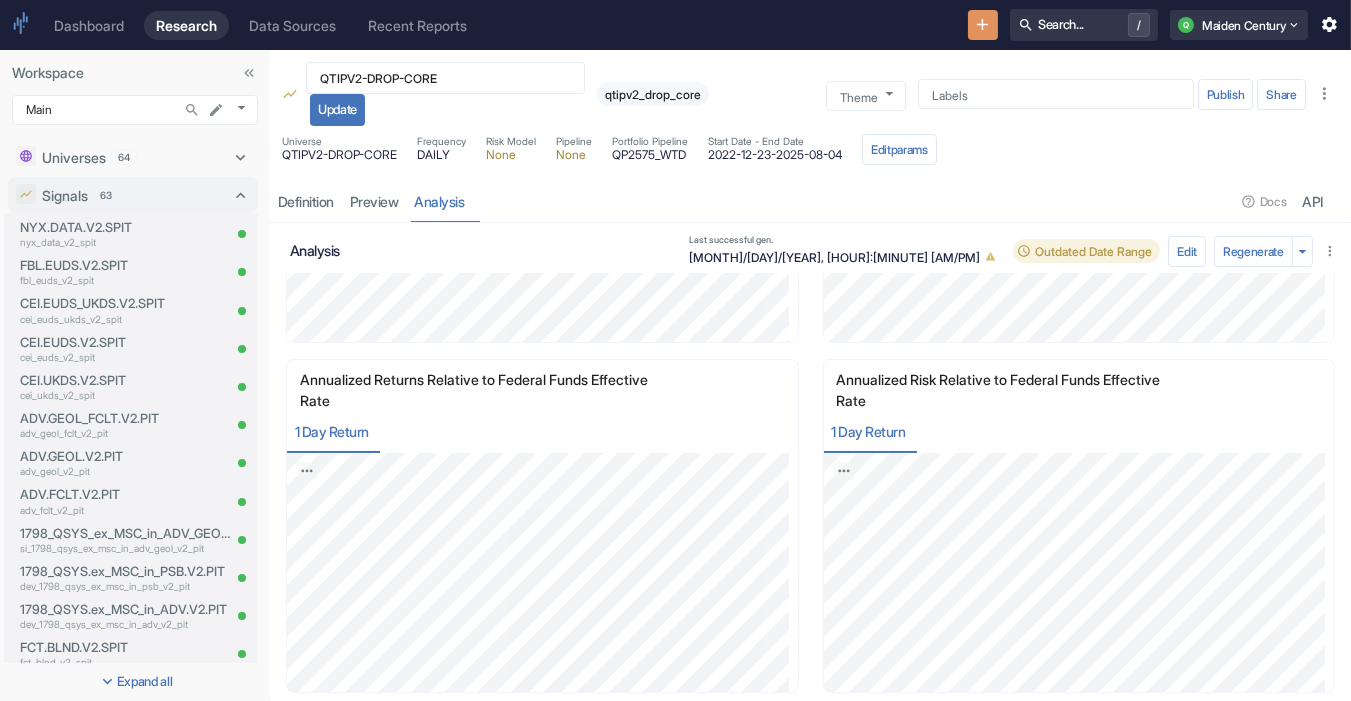 click on "analysis Last successful gen. 04/18/2025, 04:41 PM Outdated Date Range Edit Regenerate" at bounding box center (810, 248) 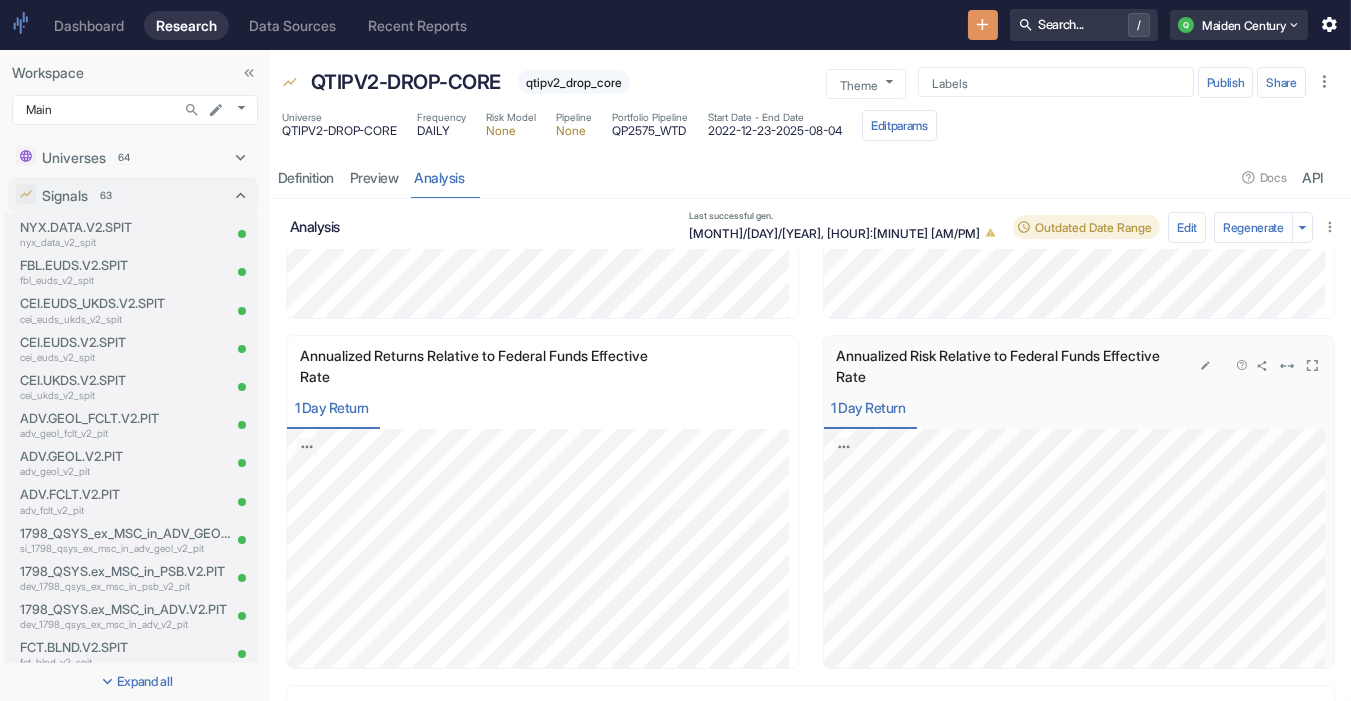scroll, scrollTop: 0, scrollLeft: 0, axis: both 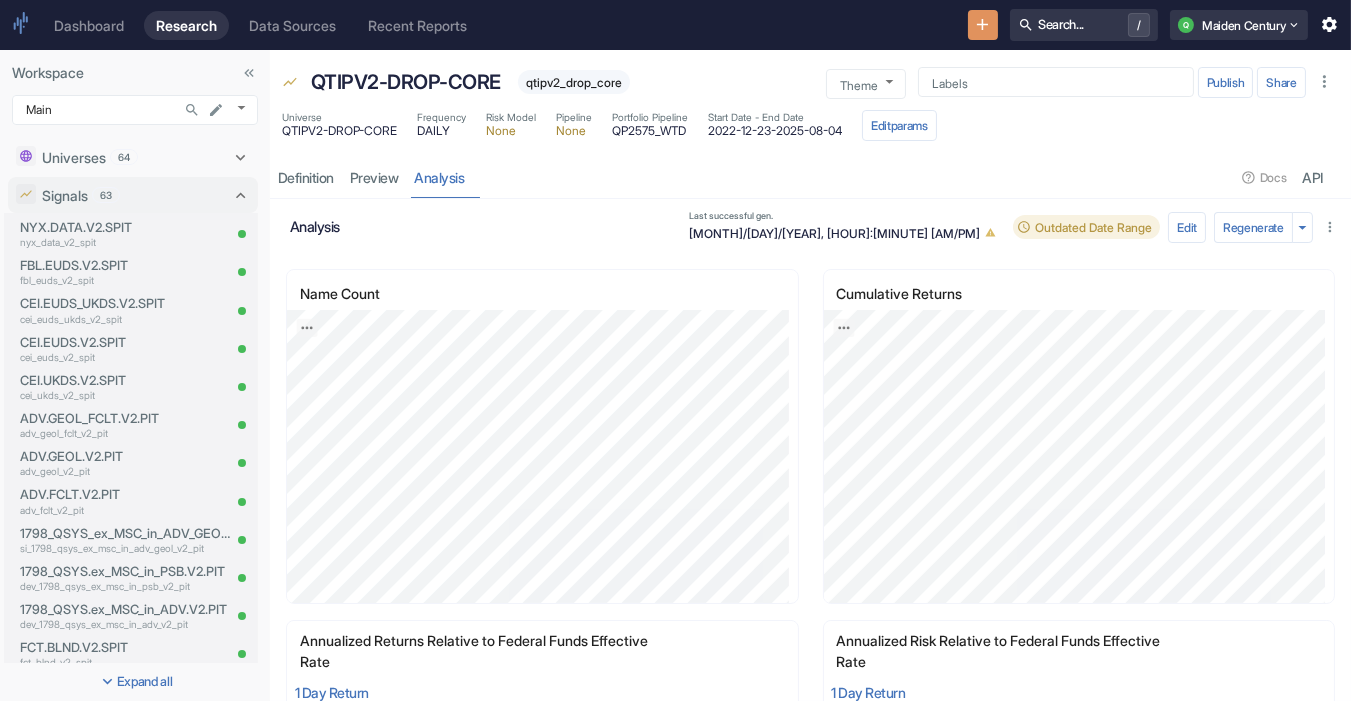 click on "qtipv2_drop_core" at bounding box center [574, 82] 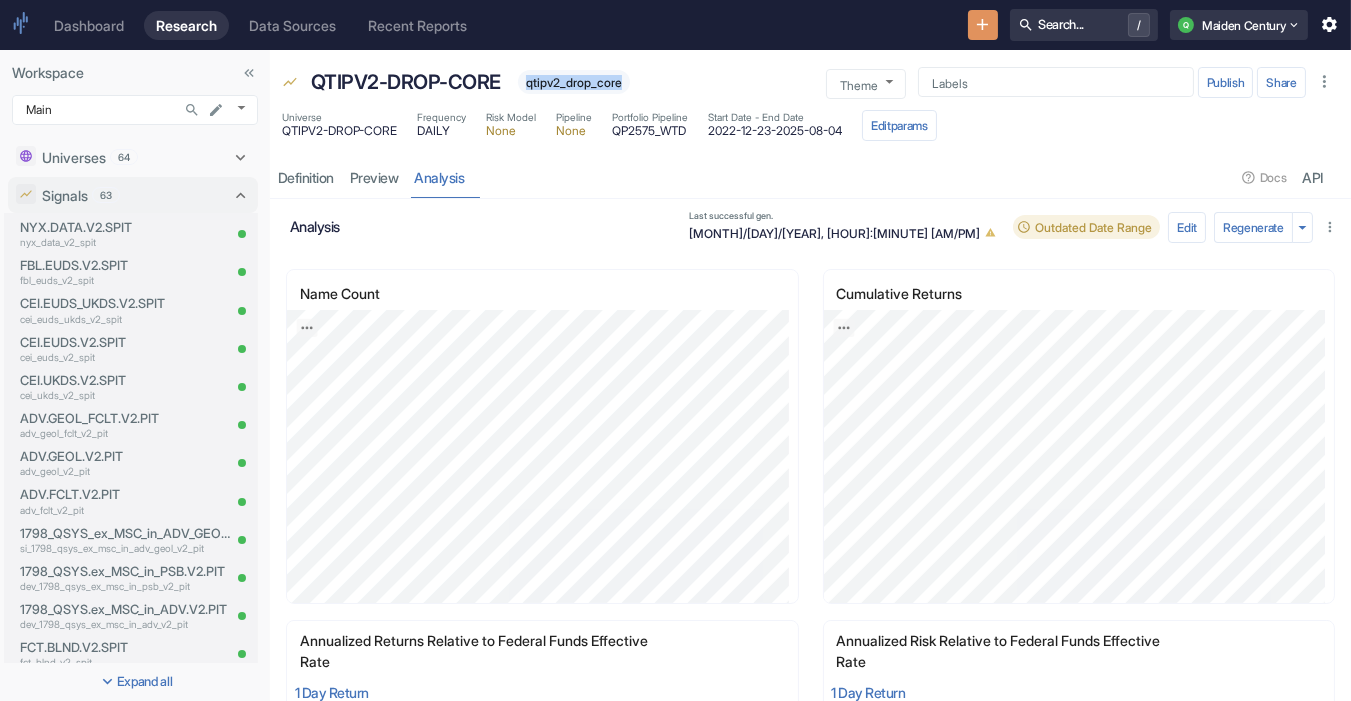 click on "qtipv2_drop_core" at bounding box center (574, 82) 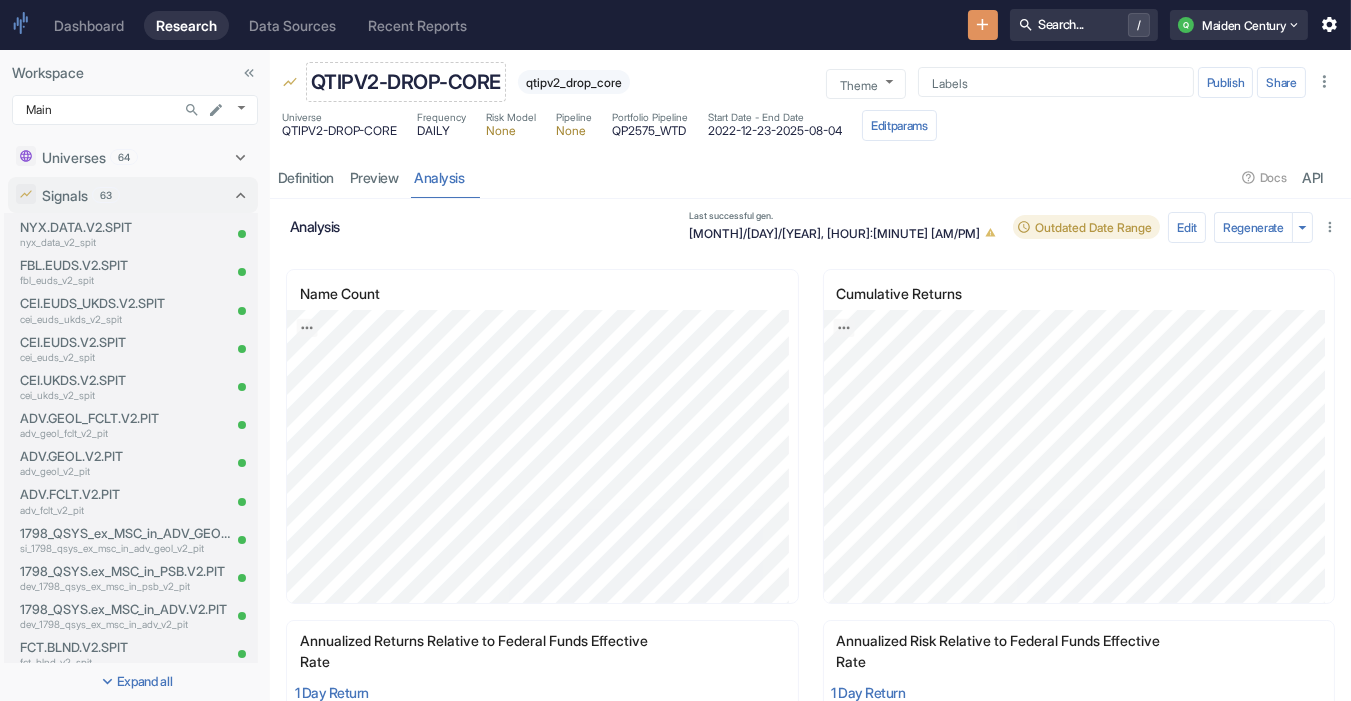 click on "QTIPV2-DROP-CORE" at bounding box center [406, 82] 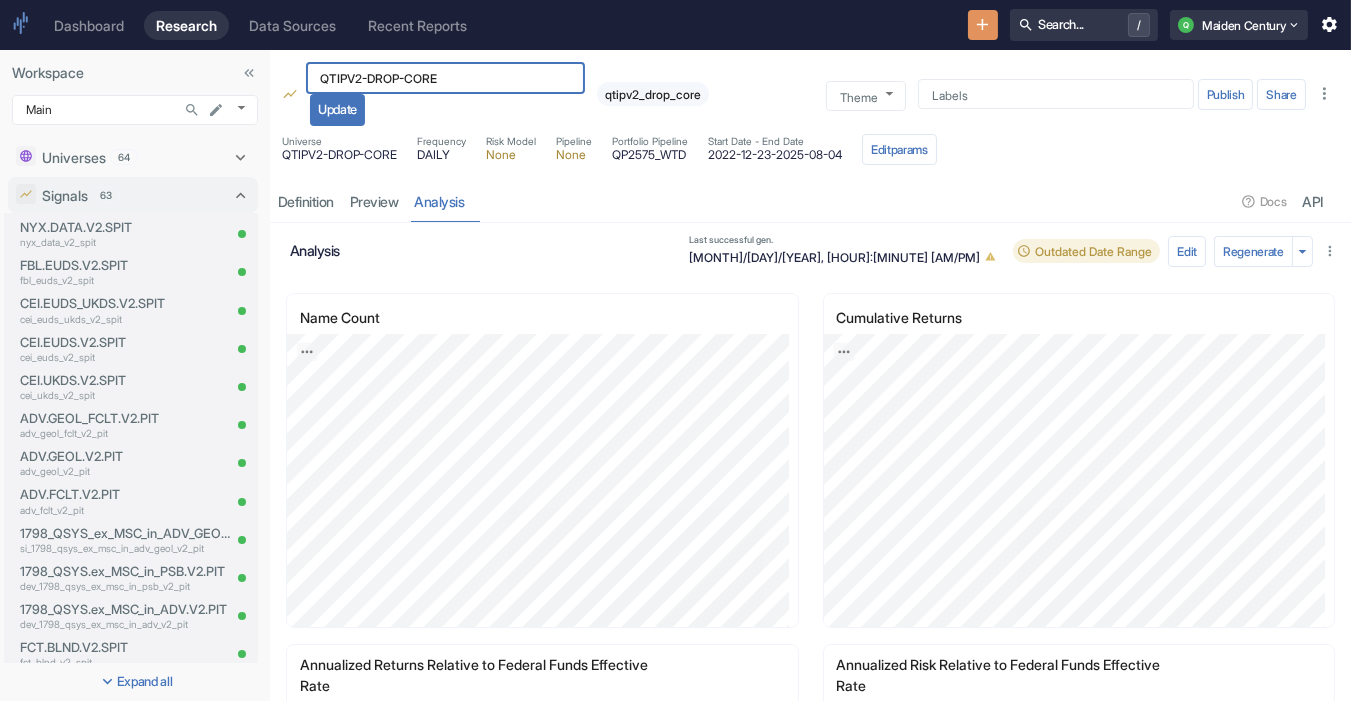 click on "QTIPV2-DROP-CORE" at bounding box center [445, 78] 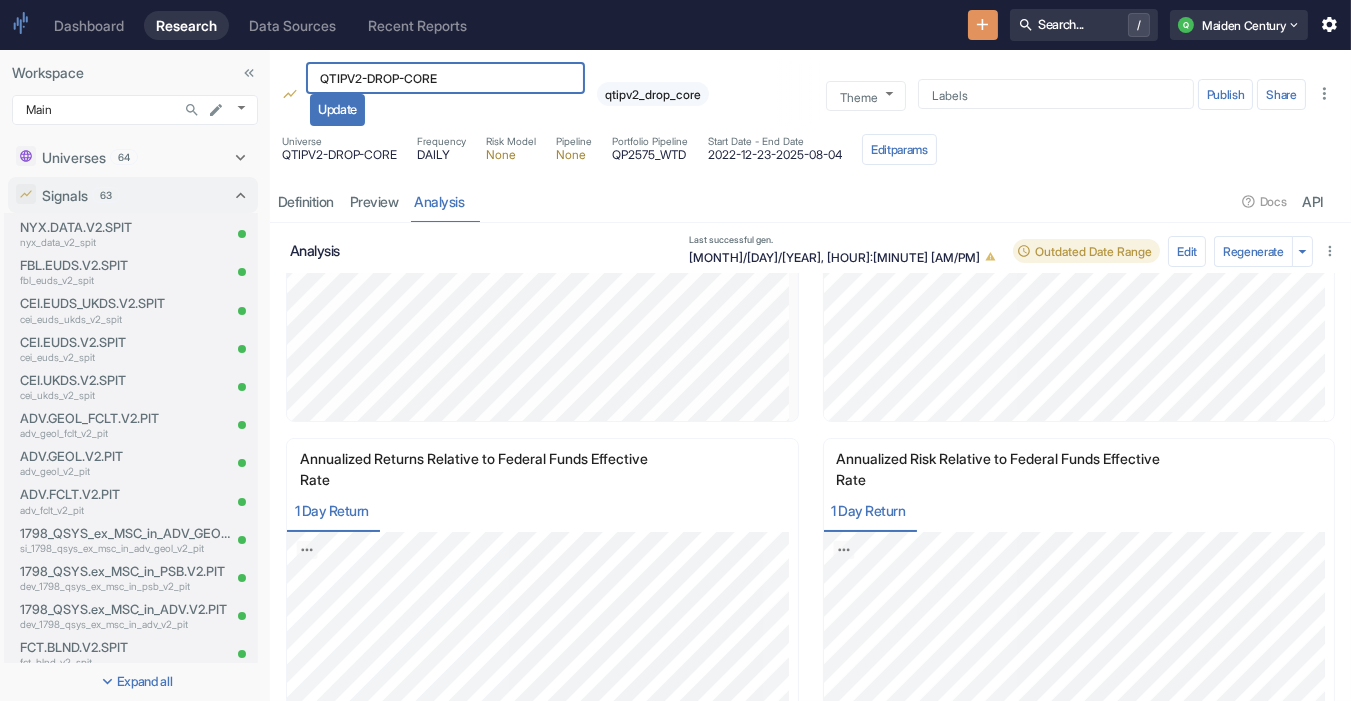 scroll, scrollTop: 208, scrollLeft: 0, axis: vertical 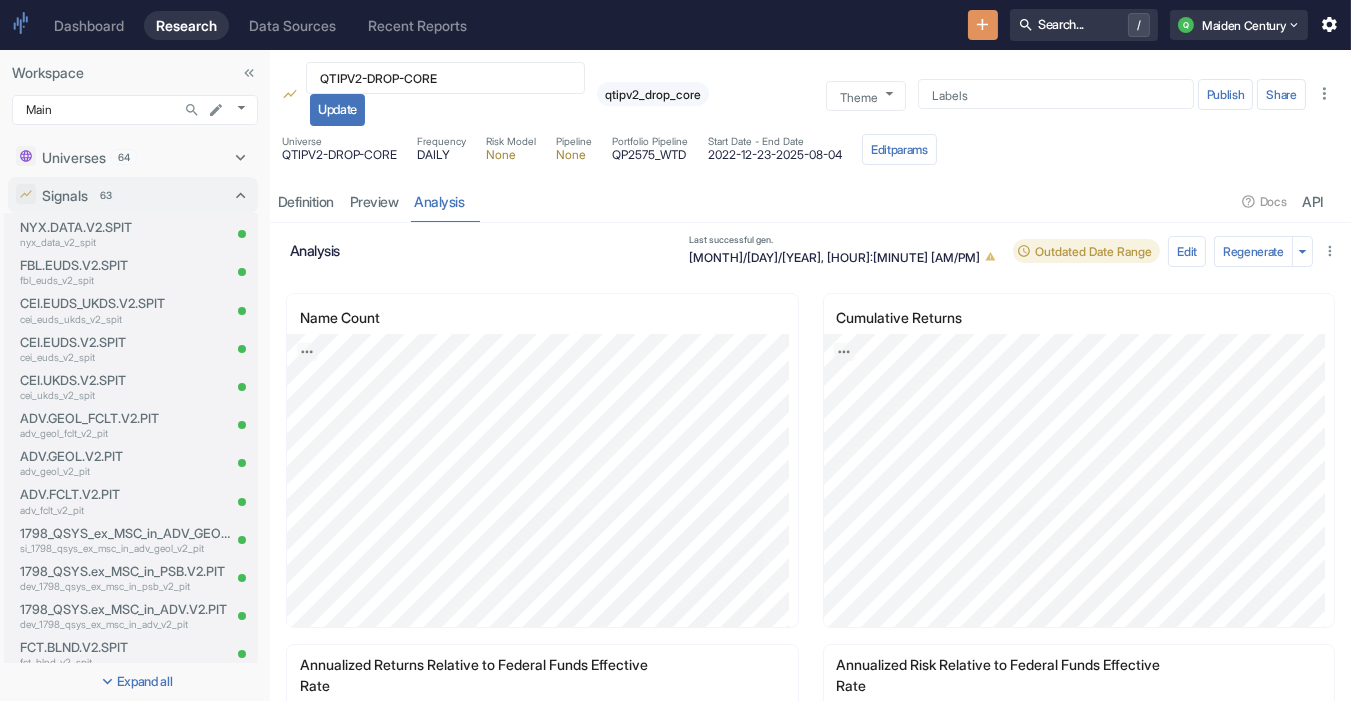 click on "2022-12-23  -  2025-08-04" at bounding box center [775, 155] 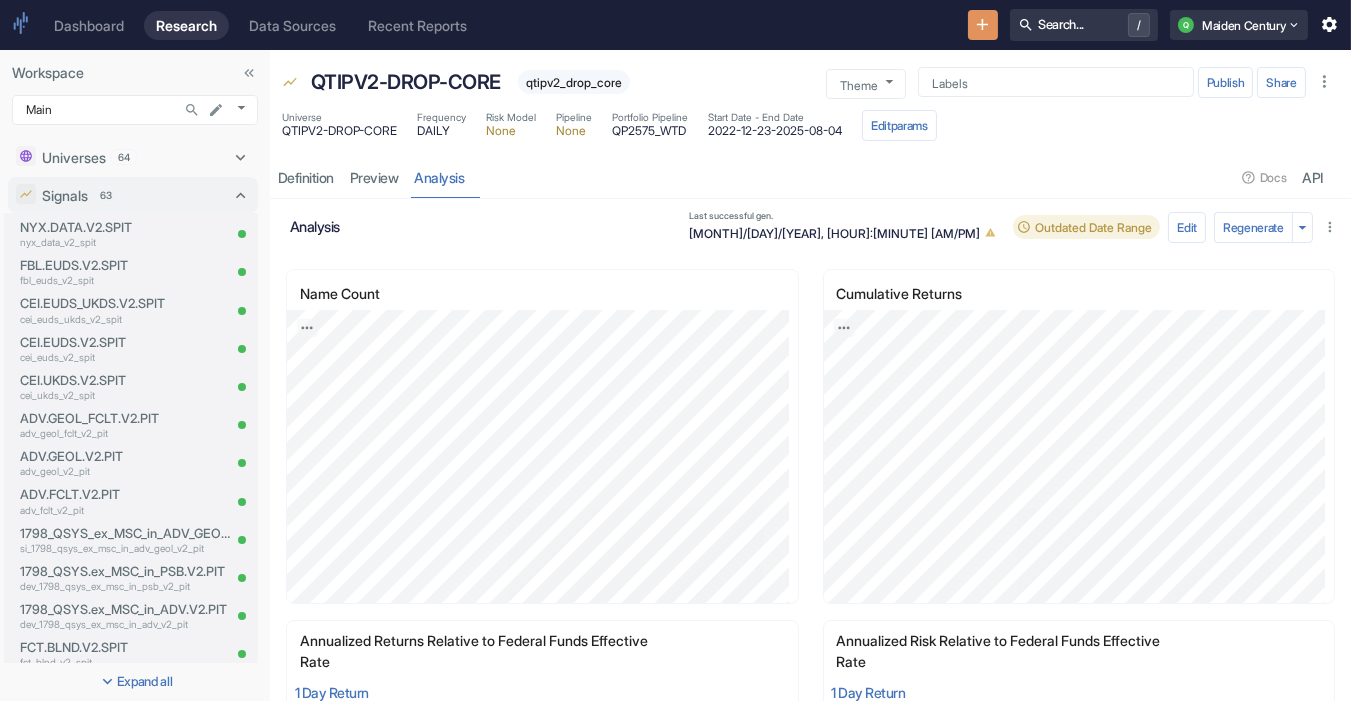 click at bounding box center [854, 177] 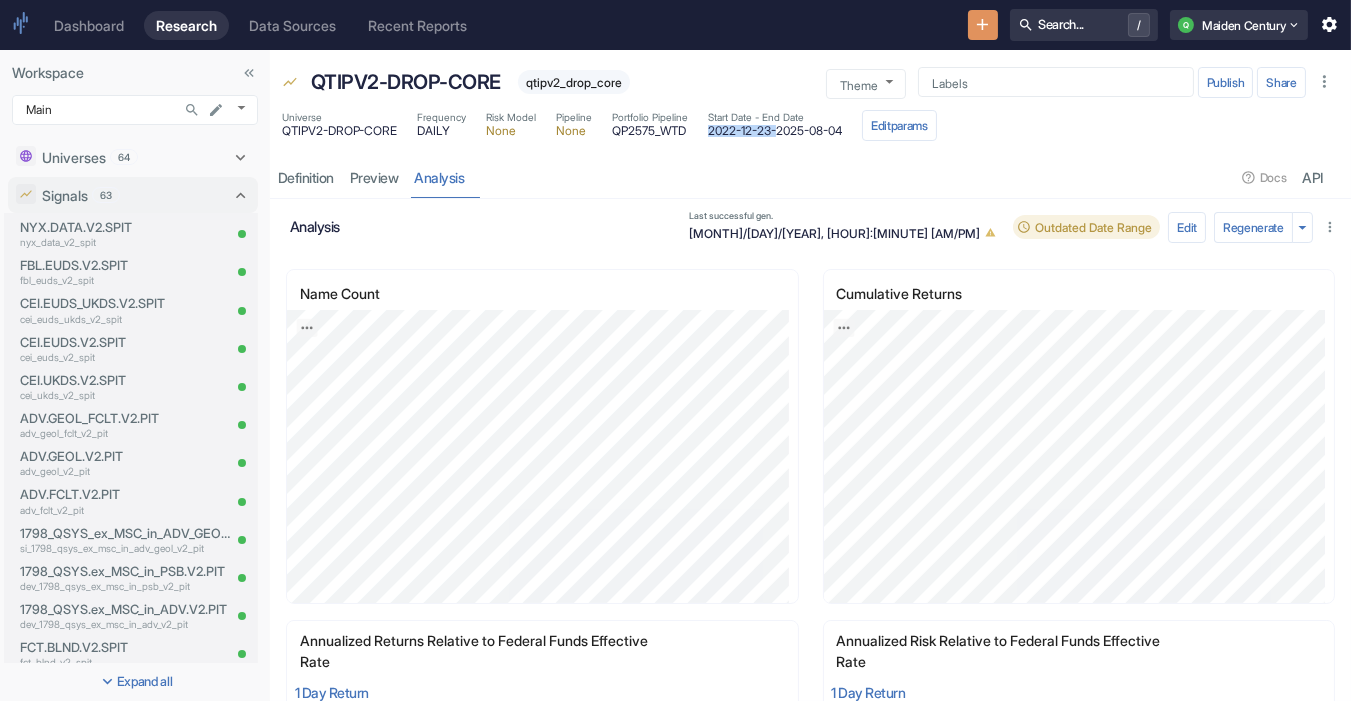 drag, startPoint x: 719, startPoint y: 131, endPoint x: 791, endPoint y: 131, distance: 72 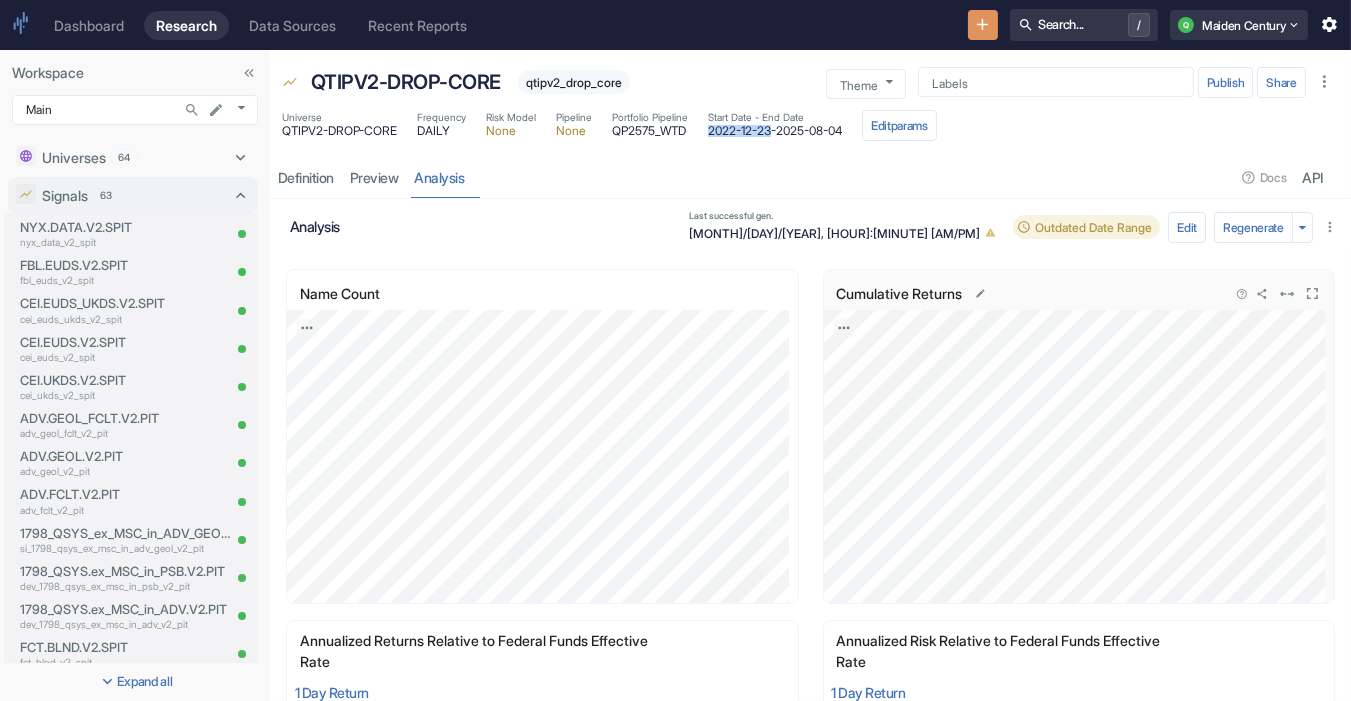 type 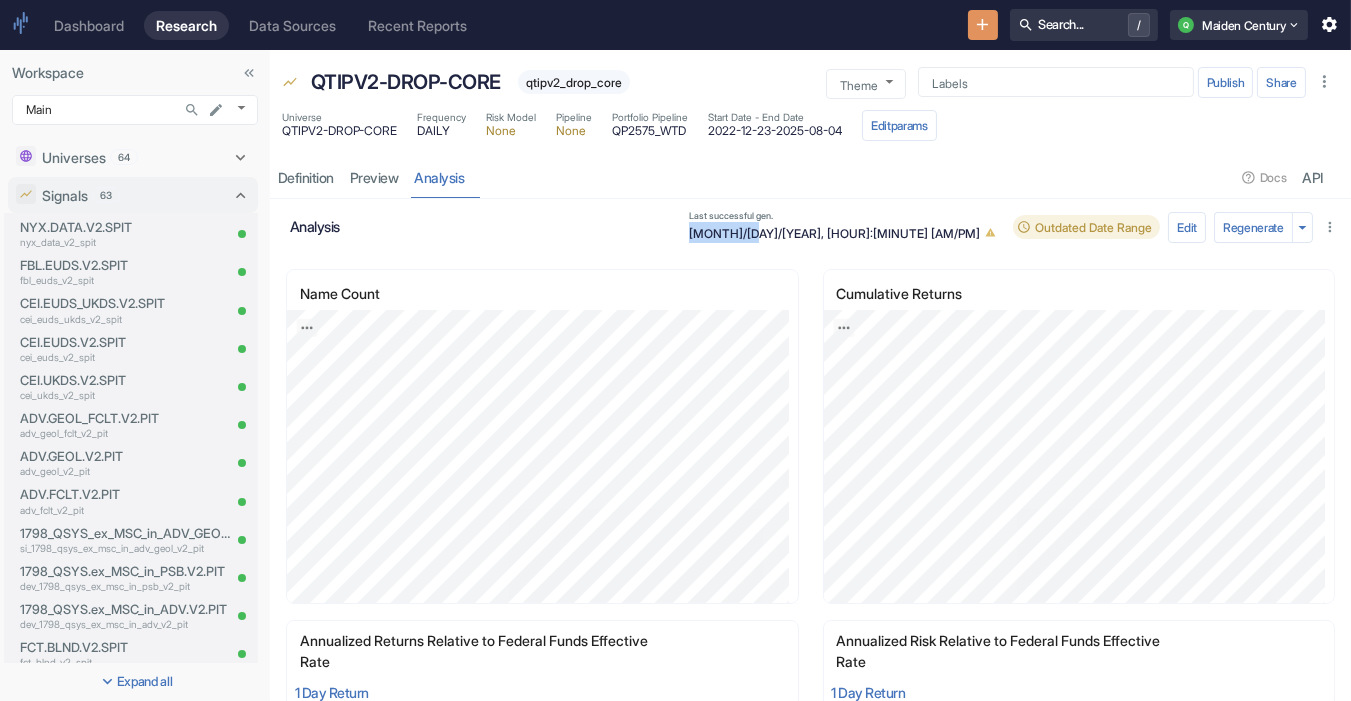 drag, startPoint x: 829, startPoint y: 232, endPoint x: 897, endPoint y: 233, distance: 68.007355 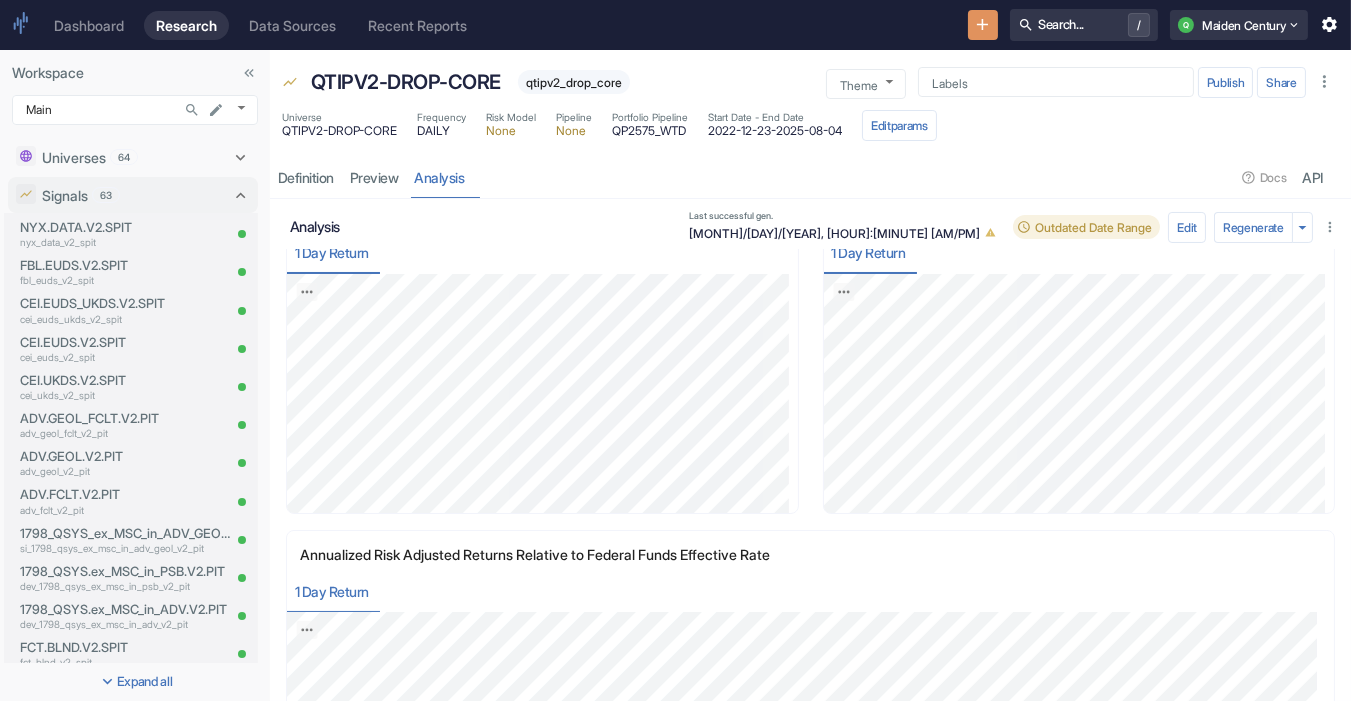 scroll, scrollTop: 0, scrollLeft: 0, axis: both 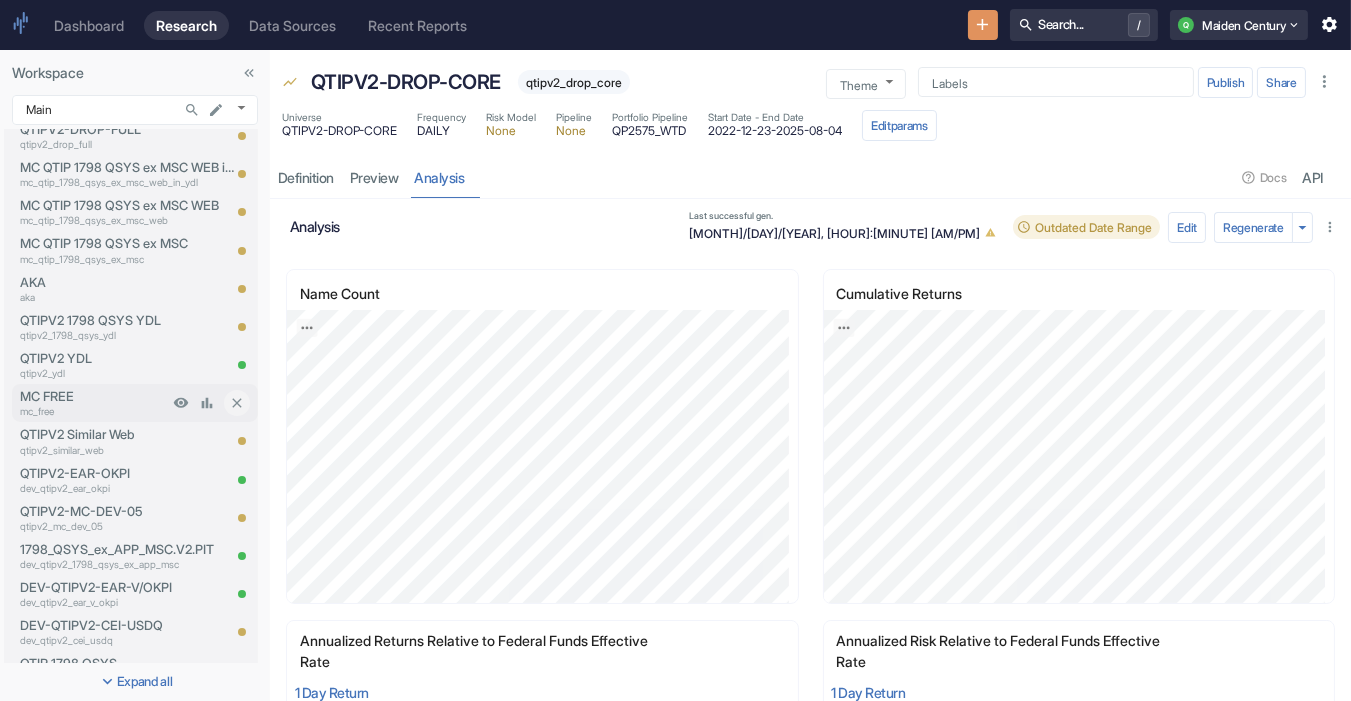 click on "MC FREE" at bounding box center [94, 396] 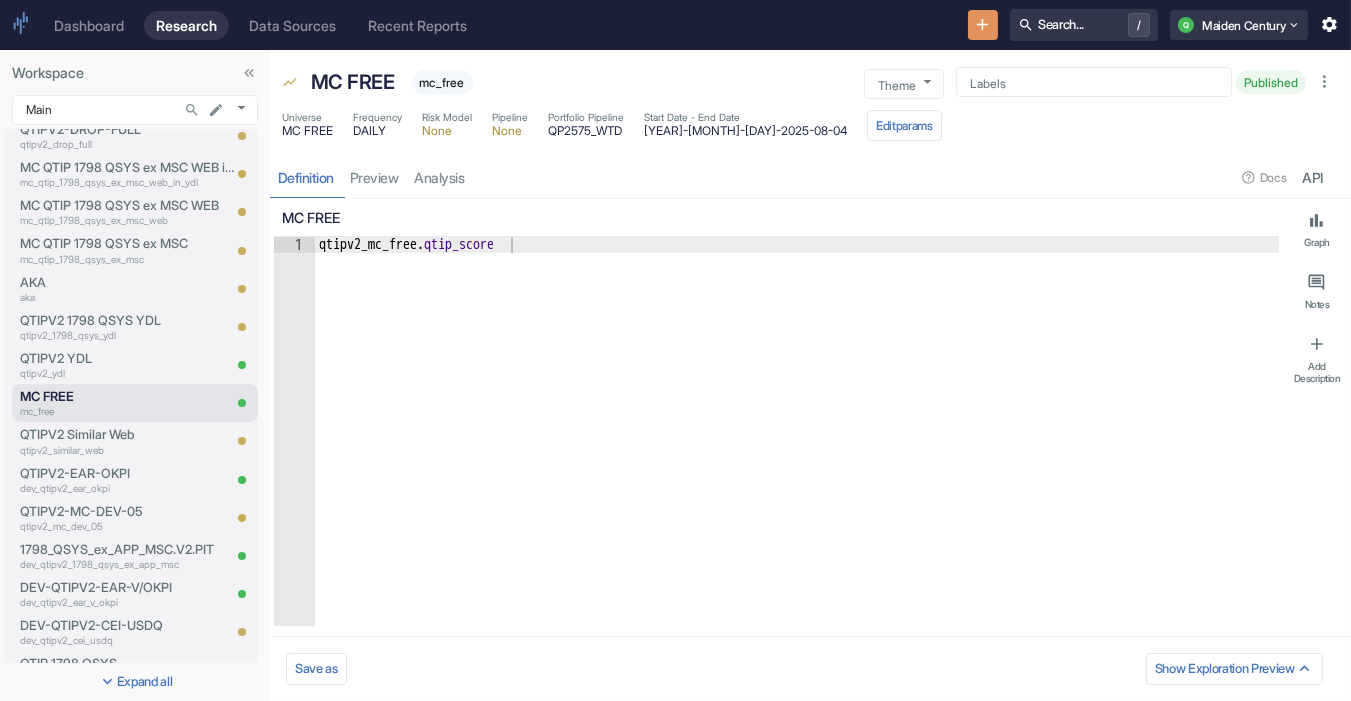 type on "x" 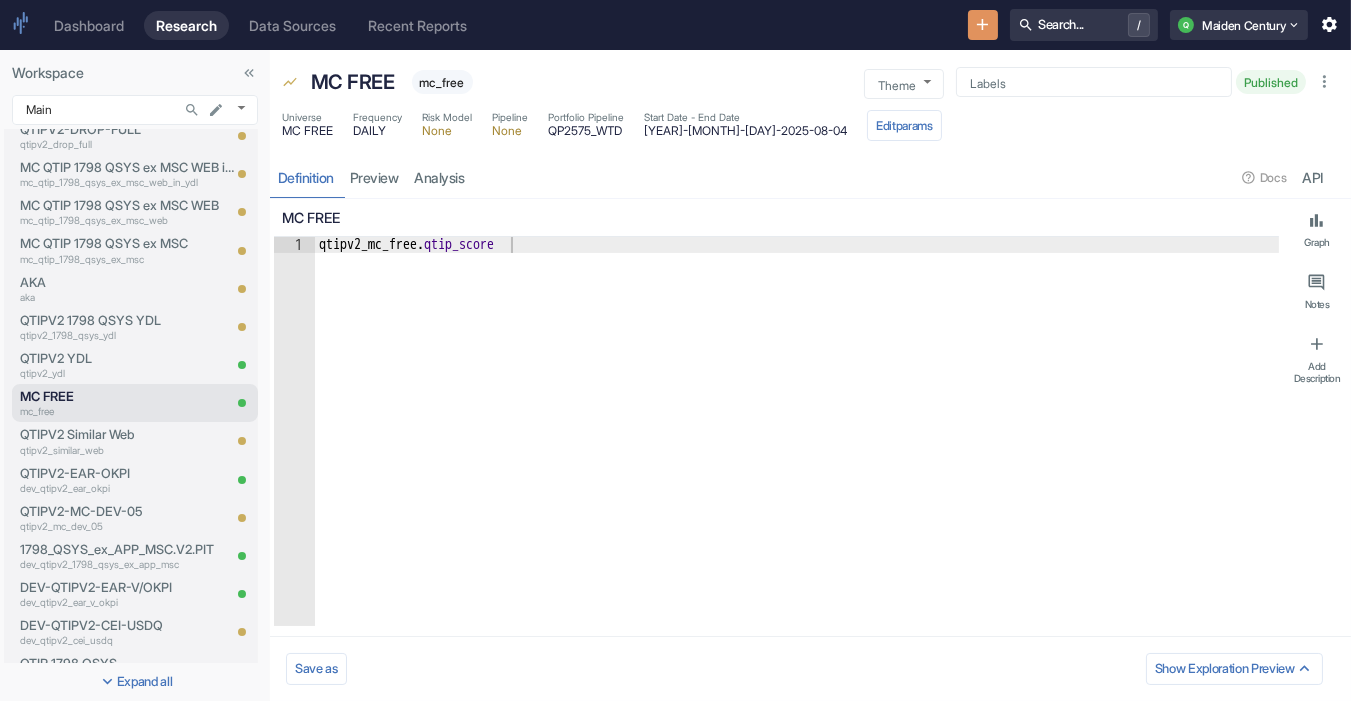 click on "Start Date - End Date 2021-09-01  -  2025-08-04" at bounding box center (745, 125) 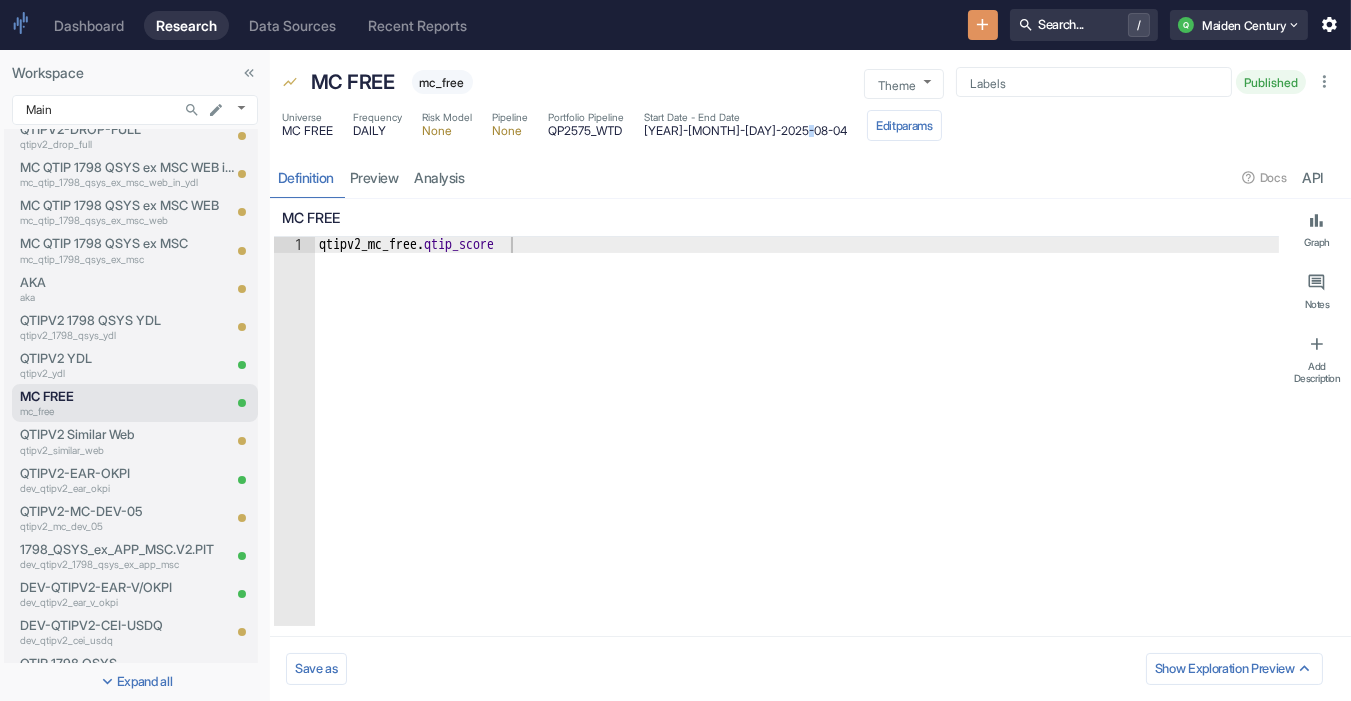 click on "Start Date - End Date 2021-09-01  -  2025-08-04" at bounding box center [745, 125] 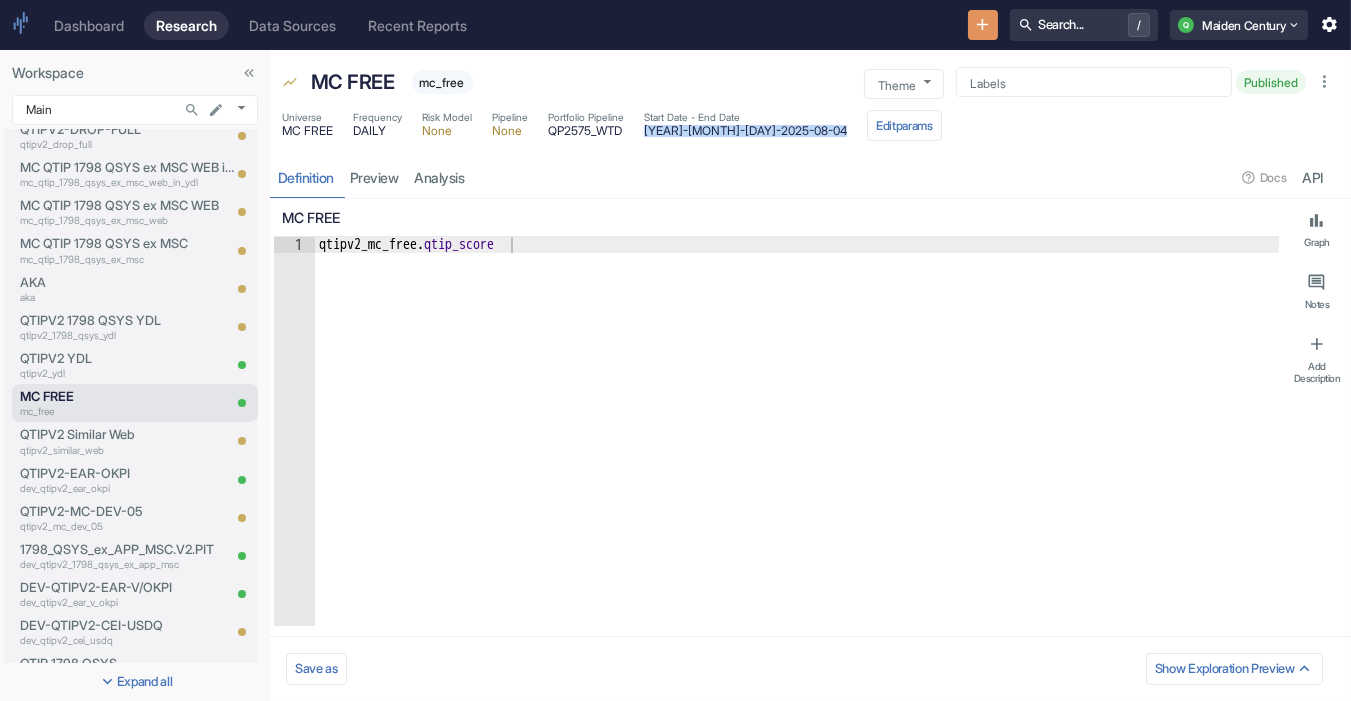 click on "Start Date - End Date 2021-09-01  -  2025-08-04" at bounding box center (745, 125) 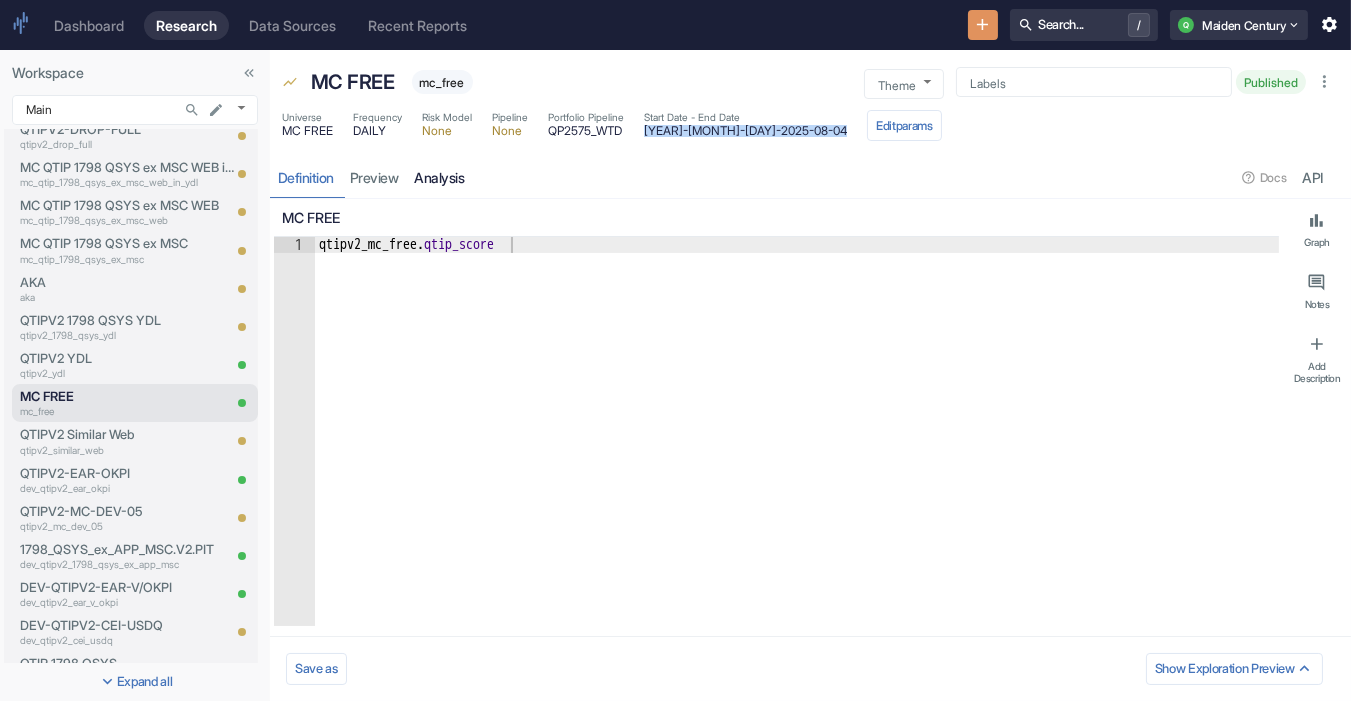 click on "analysis" at bounding box center [440, 177] 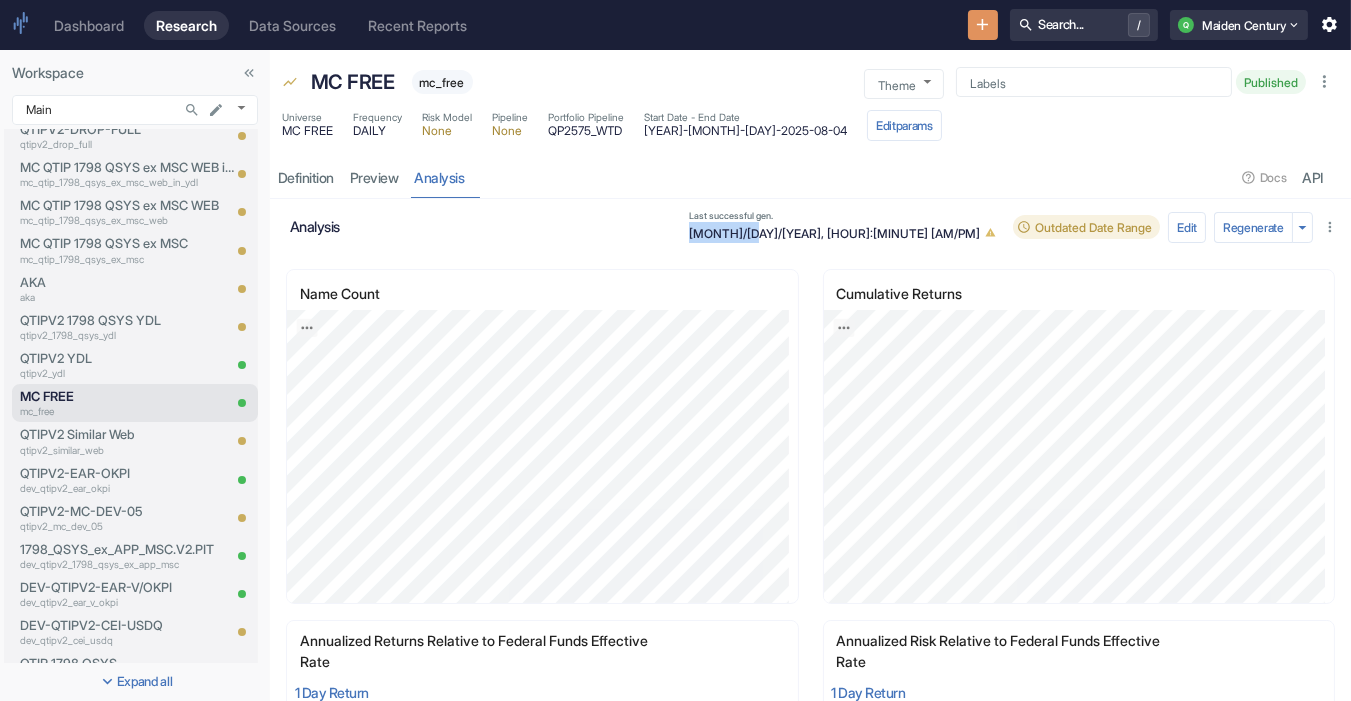 drag, startPoint x: 818, startPoint y: 231, endPoint x: 896, endPoint y: 232, distance: 78.00641 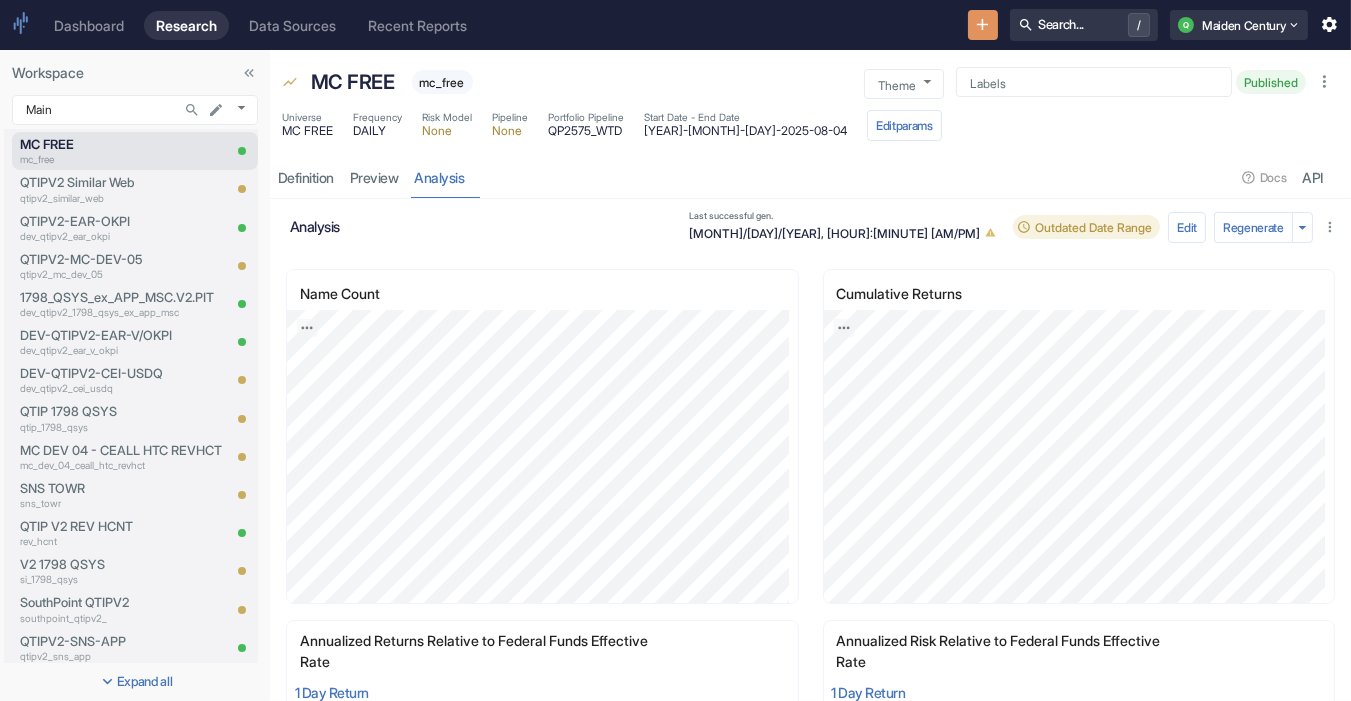 scroll, scrollTop: 1117, scrollLeft: 0, axis: vertical 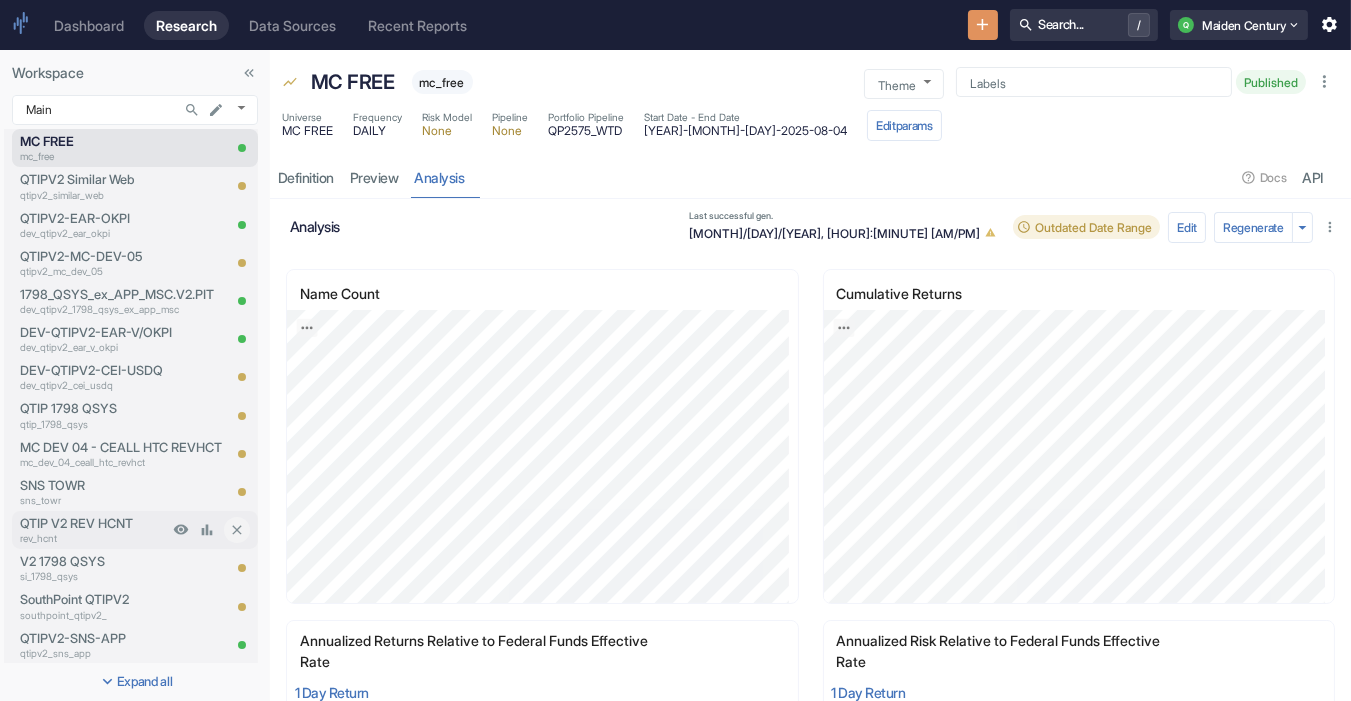click on "QTIP V2 REV HCNT" at bounding box center [94, 523] 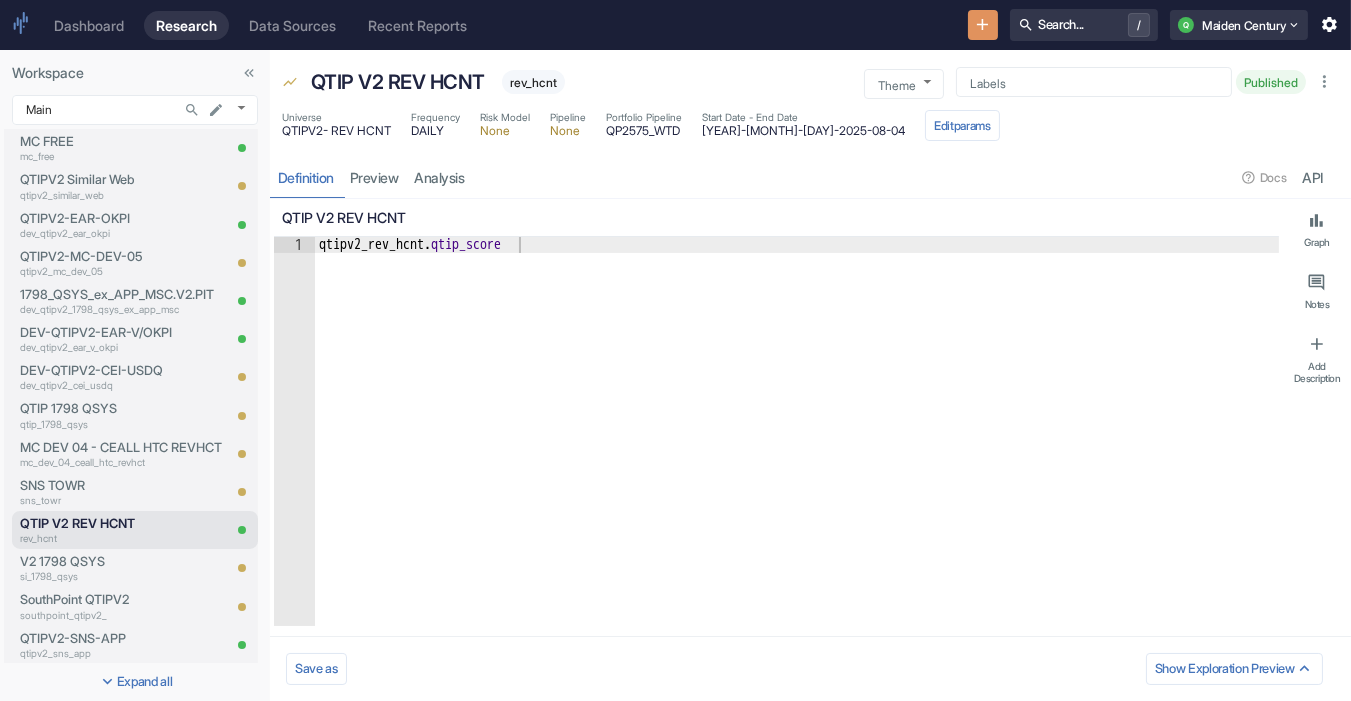 type on "x" 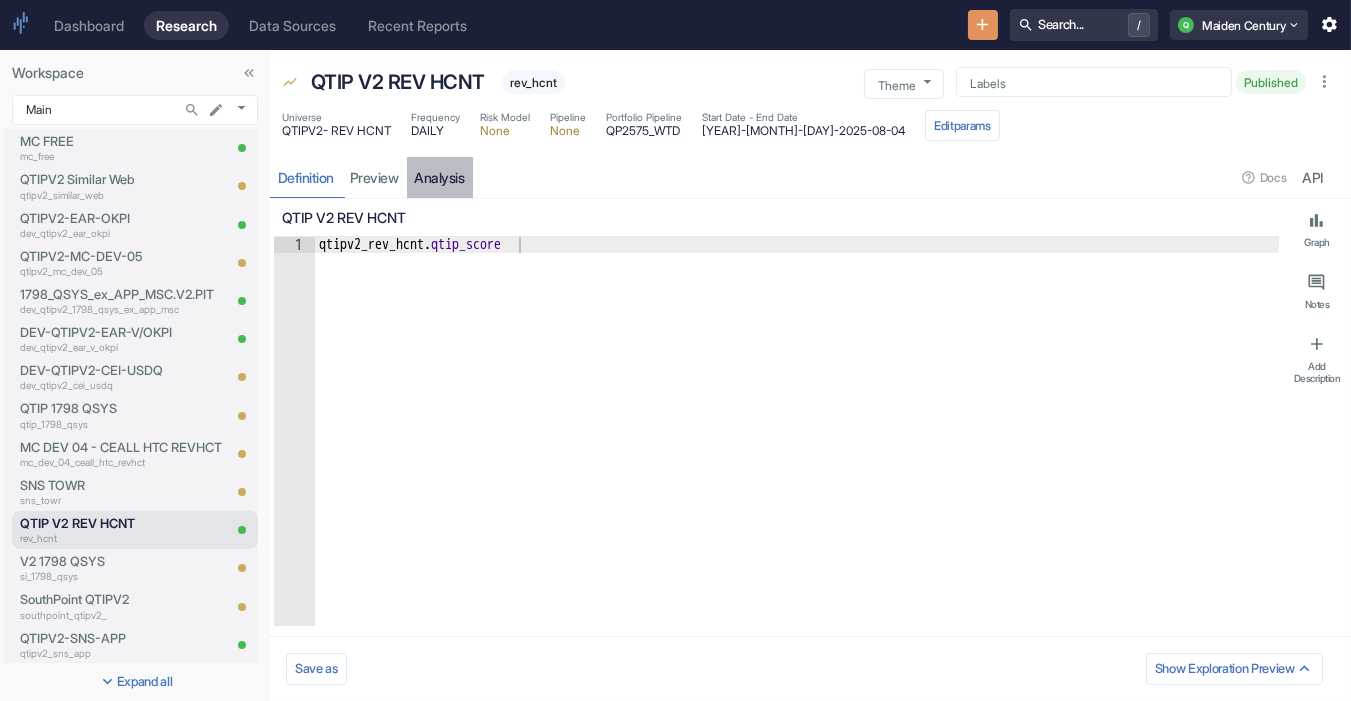 click on "analysis" at bounding box center (440, 177) 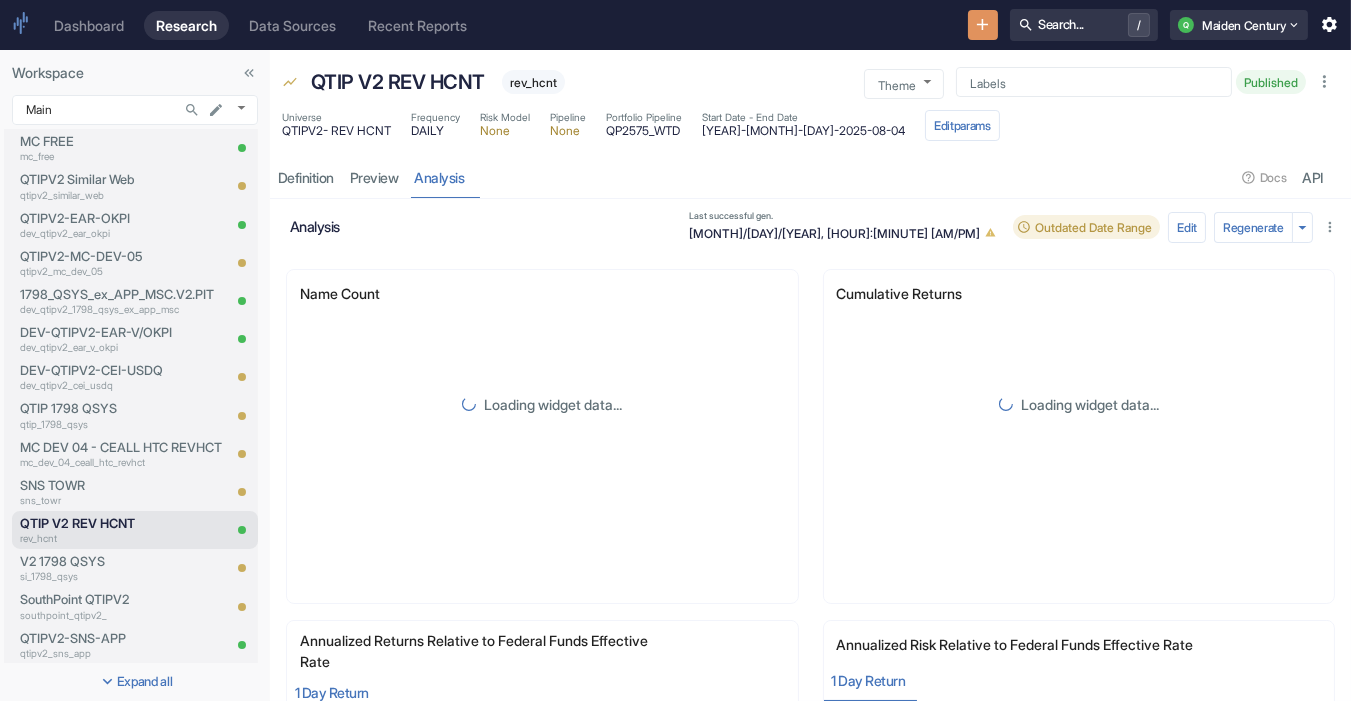 click on "07/30/2025, 02:39 PM" at bounding box center (845, 232) 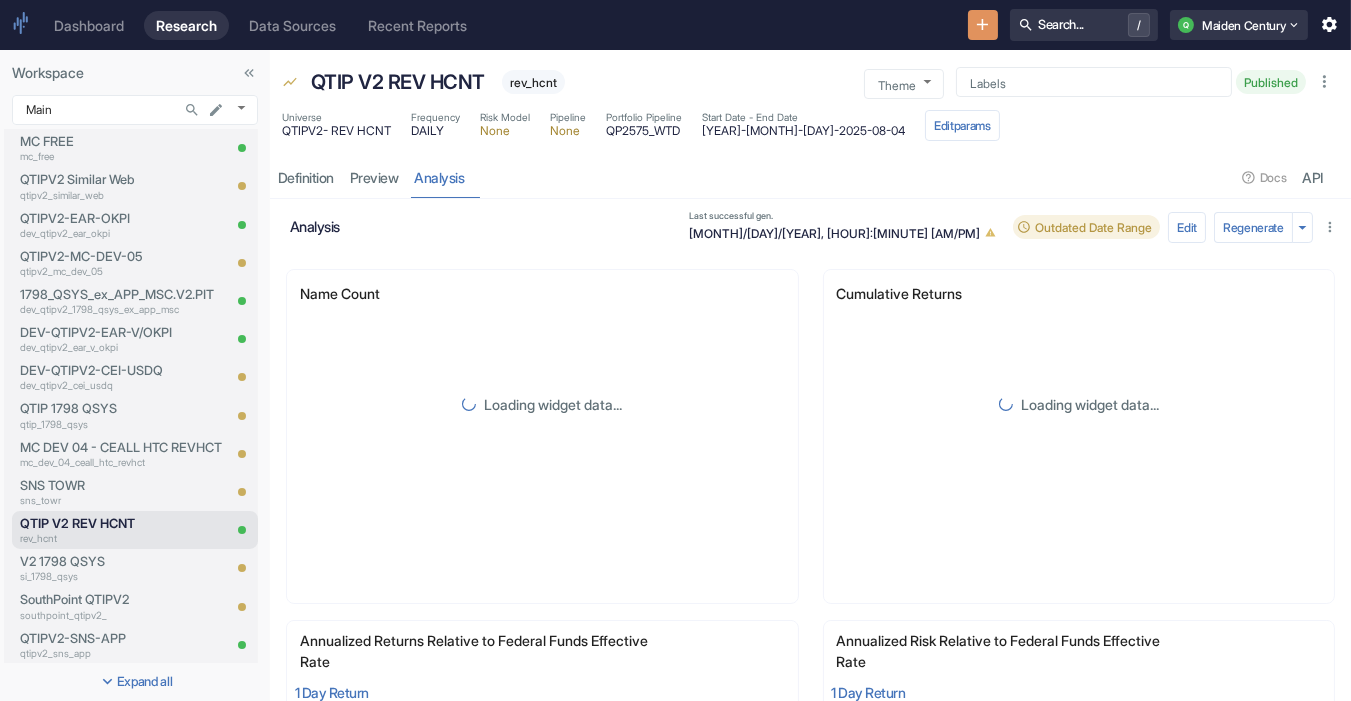 click on "07/30/2025, 02:39 PM" at bounding box center (845, 232) 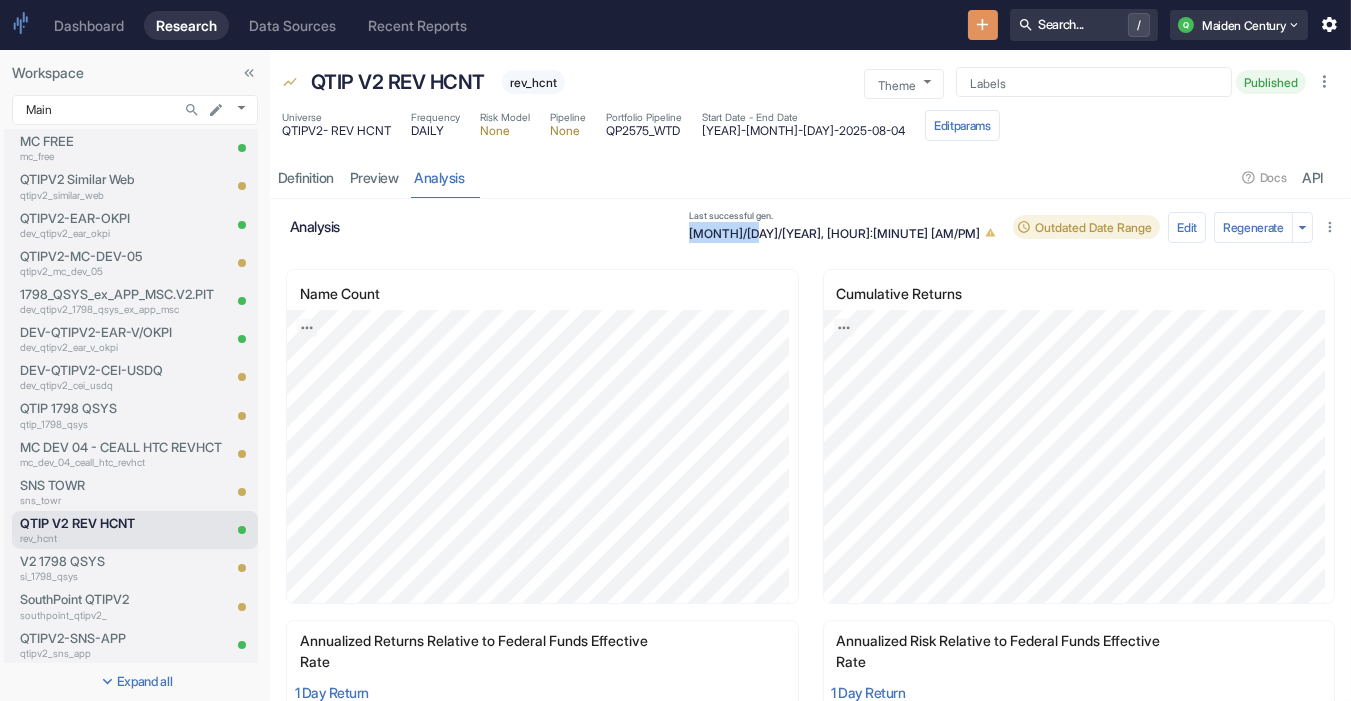 drag, startPoint x: 822, startPoint y: 239, endPoint x: 894, endPoint y: 235, distance: 72.11102 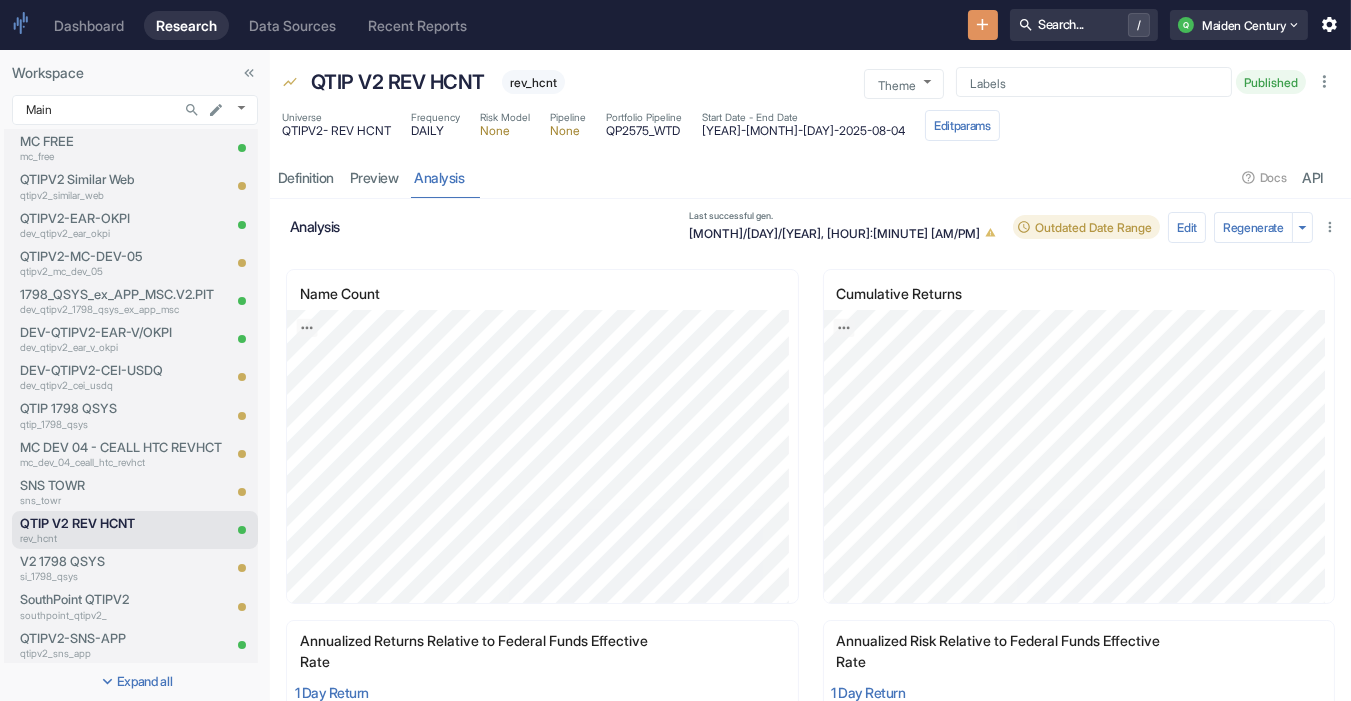 click on "Name Count [bold][/]:  [bold][/]:  [bold][/]:  [bold][/]:  JPG PNG CSV" at bounding box center [542, 436] 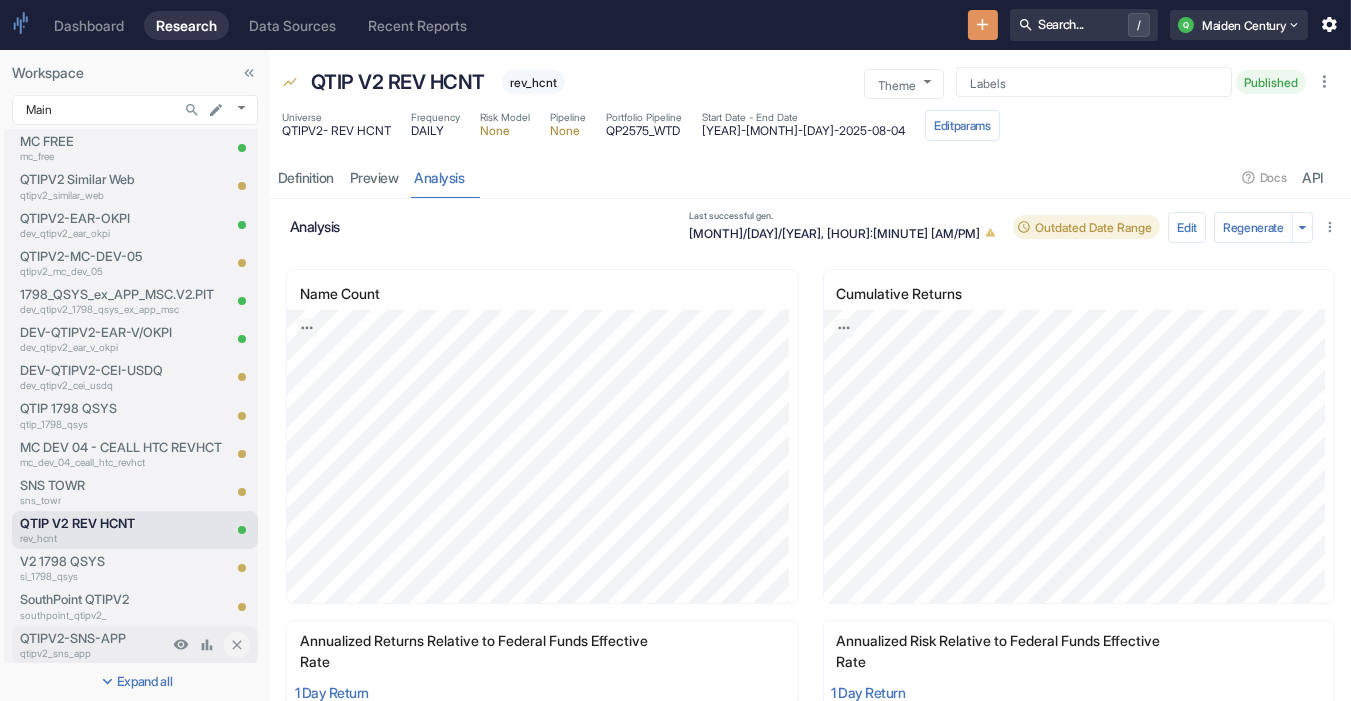 click on "QTIPV2-SNS-APP" at bounding box center (94, 638) 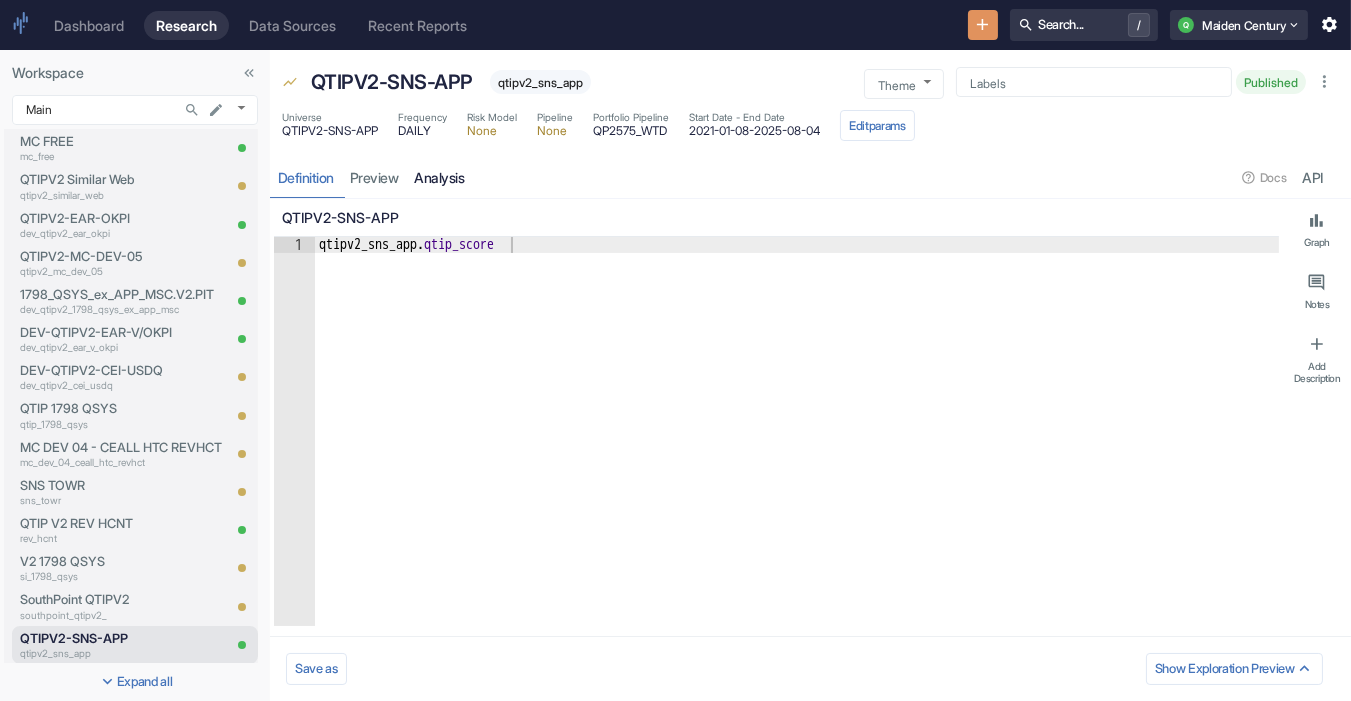 type on "x" 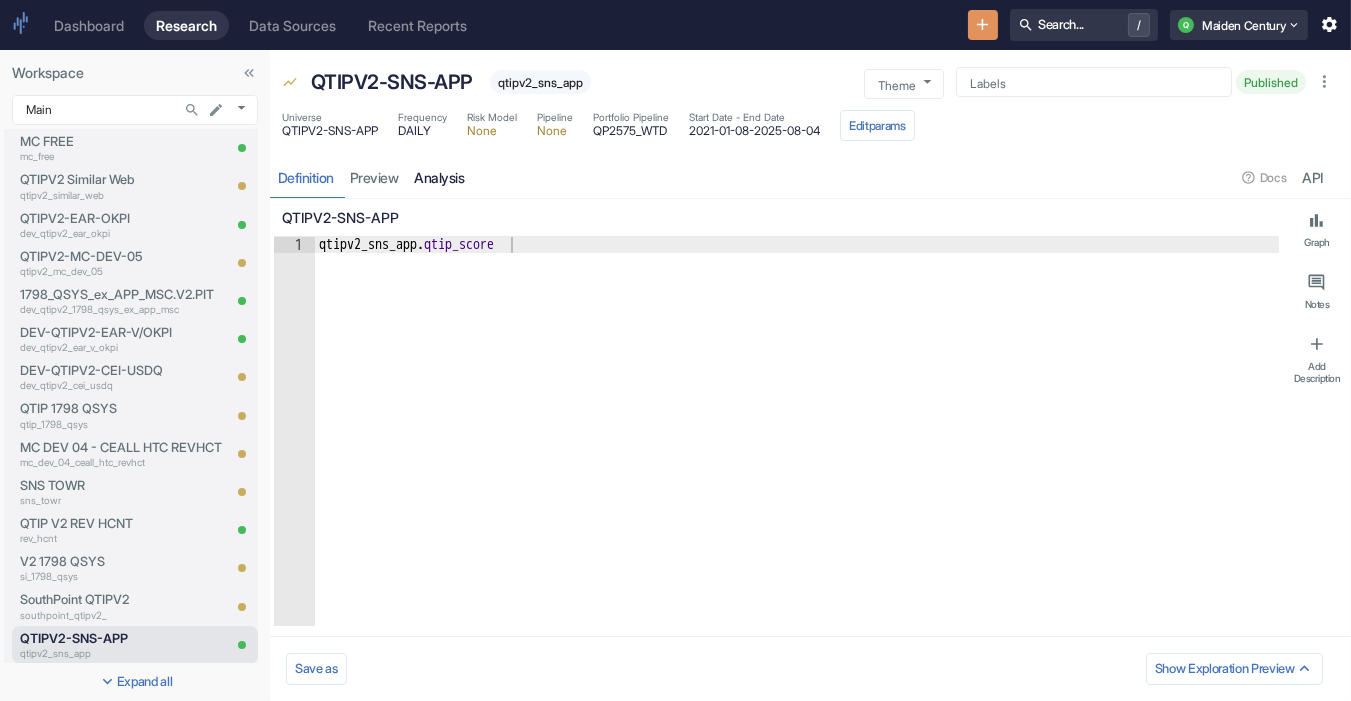 click on "analysis" at bounding box center [440, 177] 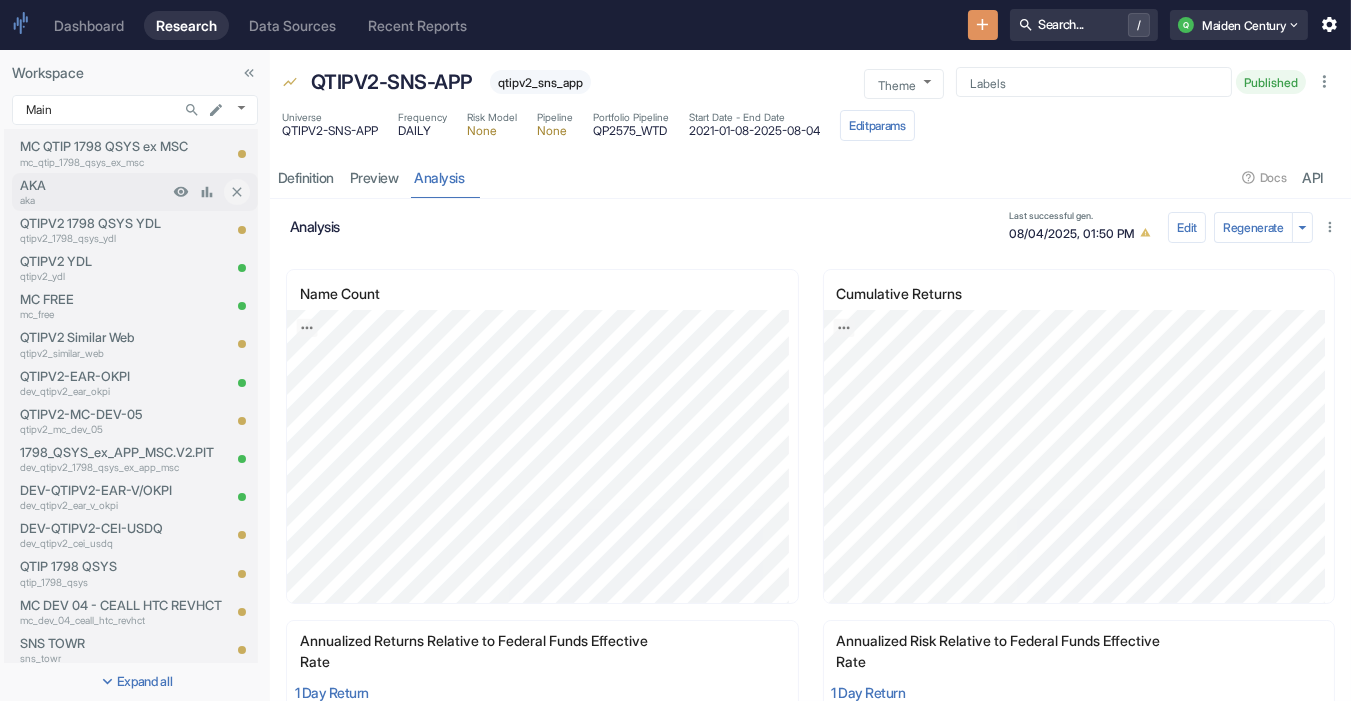 scroll, scrollTop: 961, scrollLeft: 0, axis: vertical 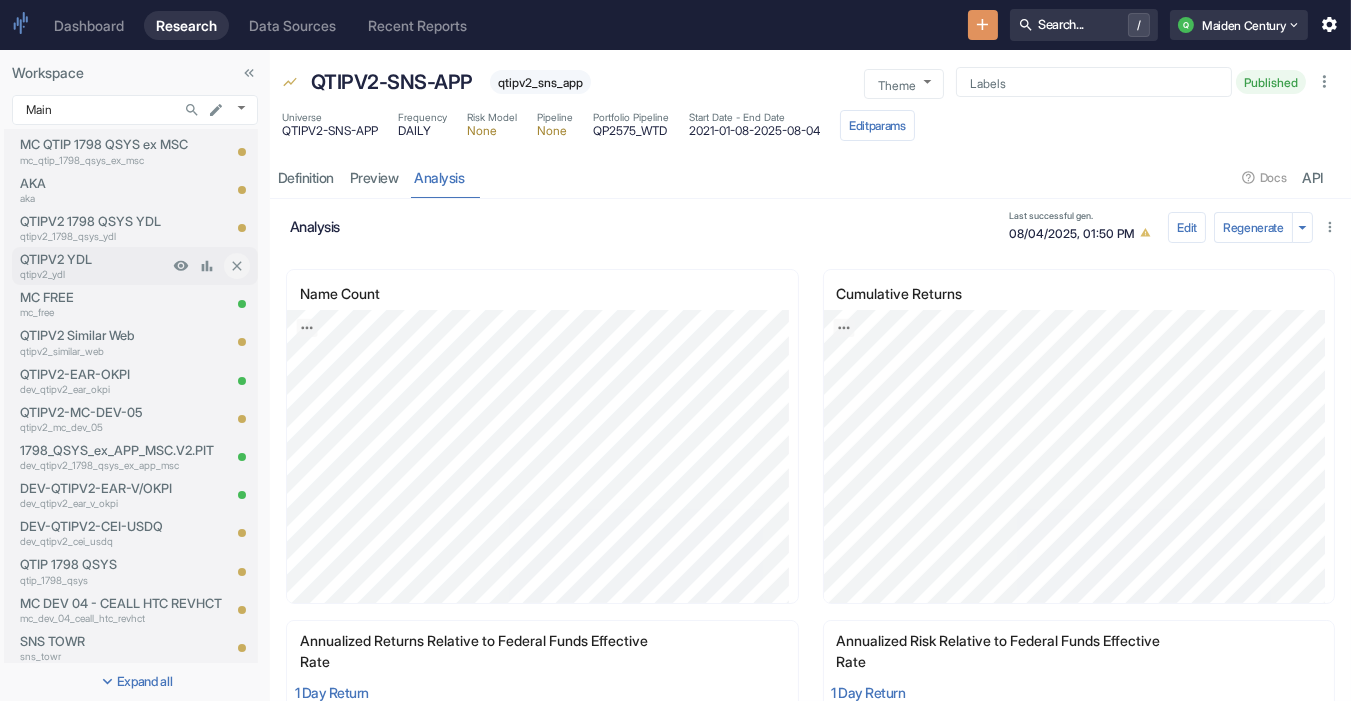 click on "qtipv2_ydl" at bounding box center [94, 274] 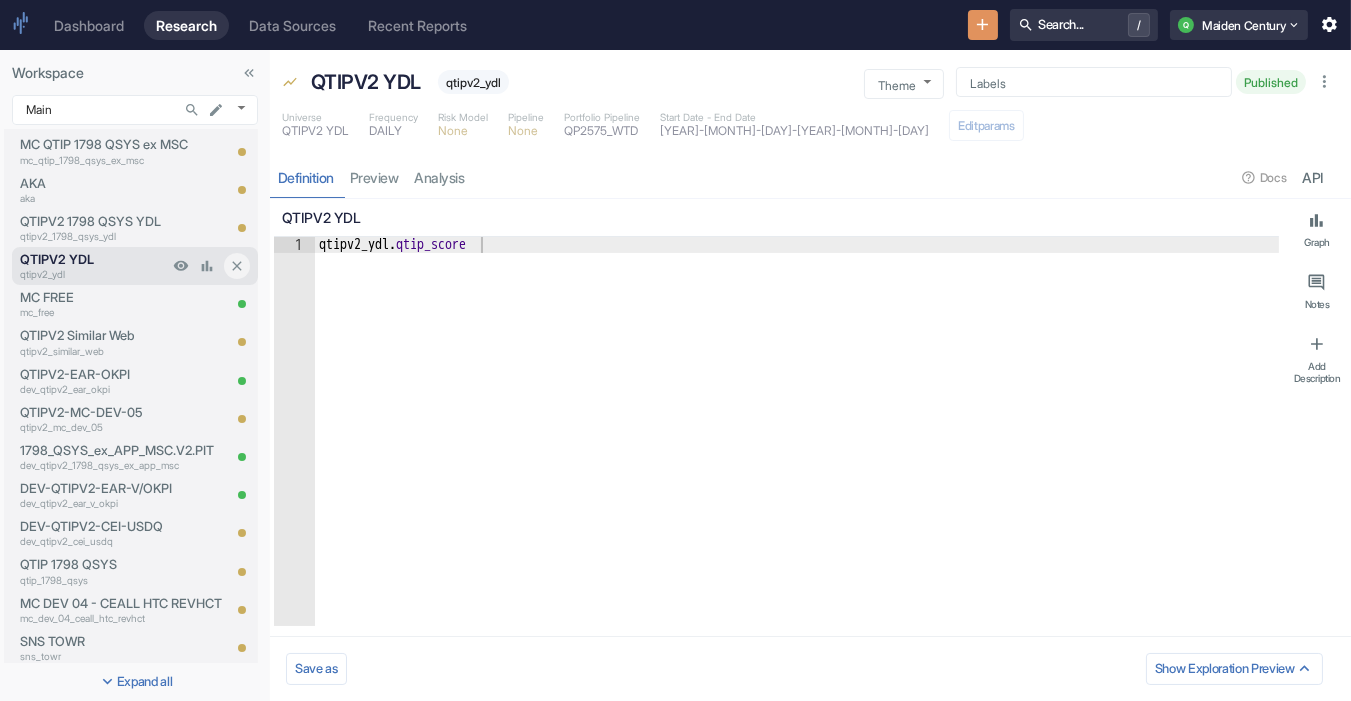 type on "x" 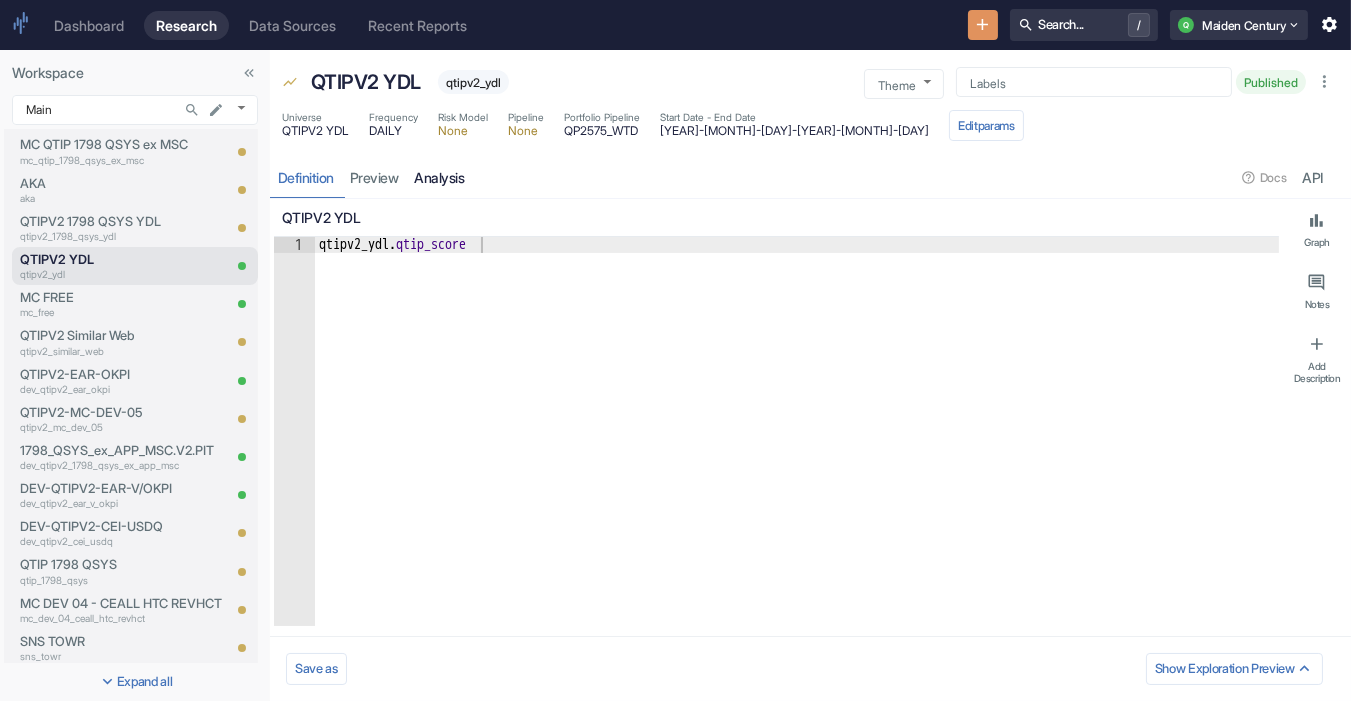 click on "analysis" at bounding box center (440, 177) 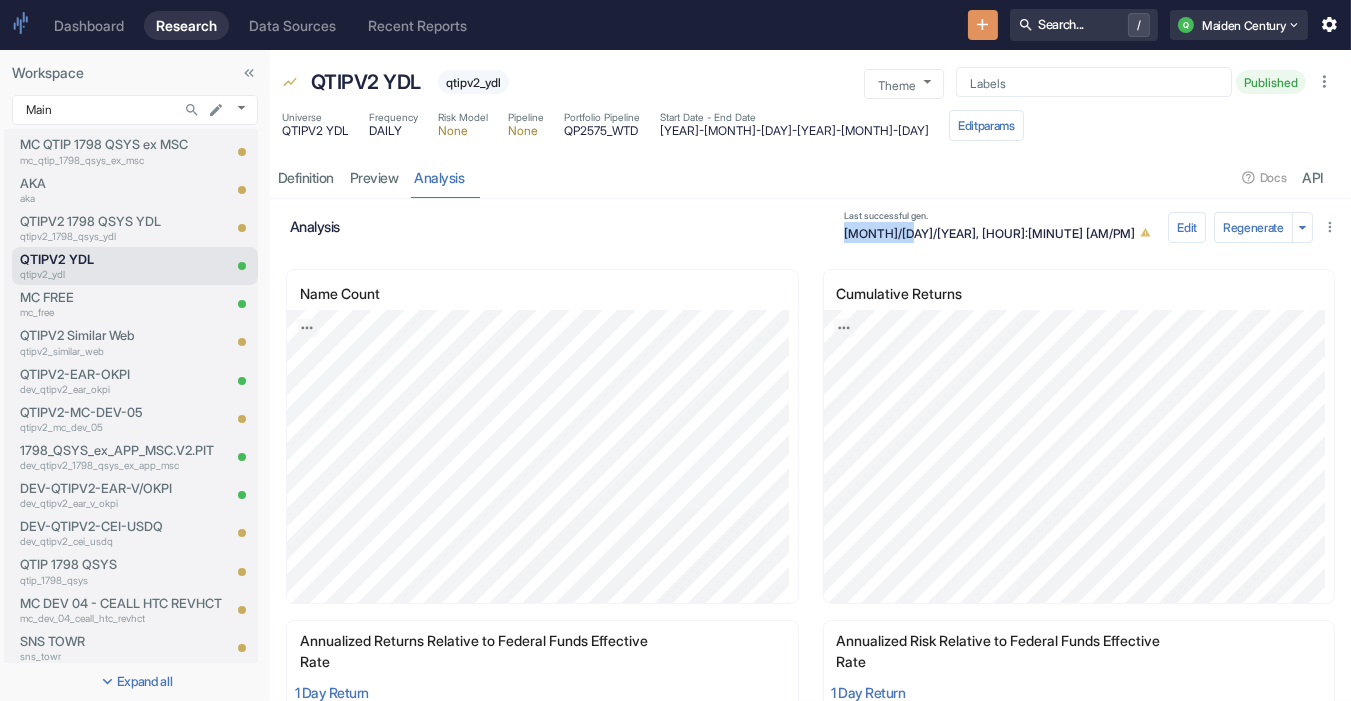 drag, startPoint x: 978, startPoint y: 231, endPoint x: 1057, endPoint y: 239, distance: 79.40403 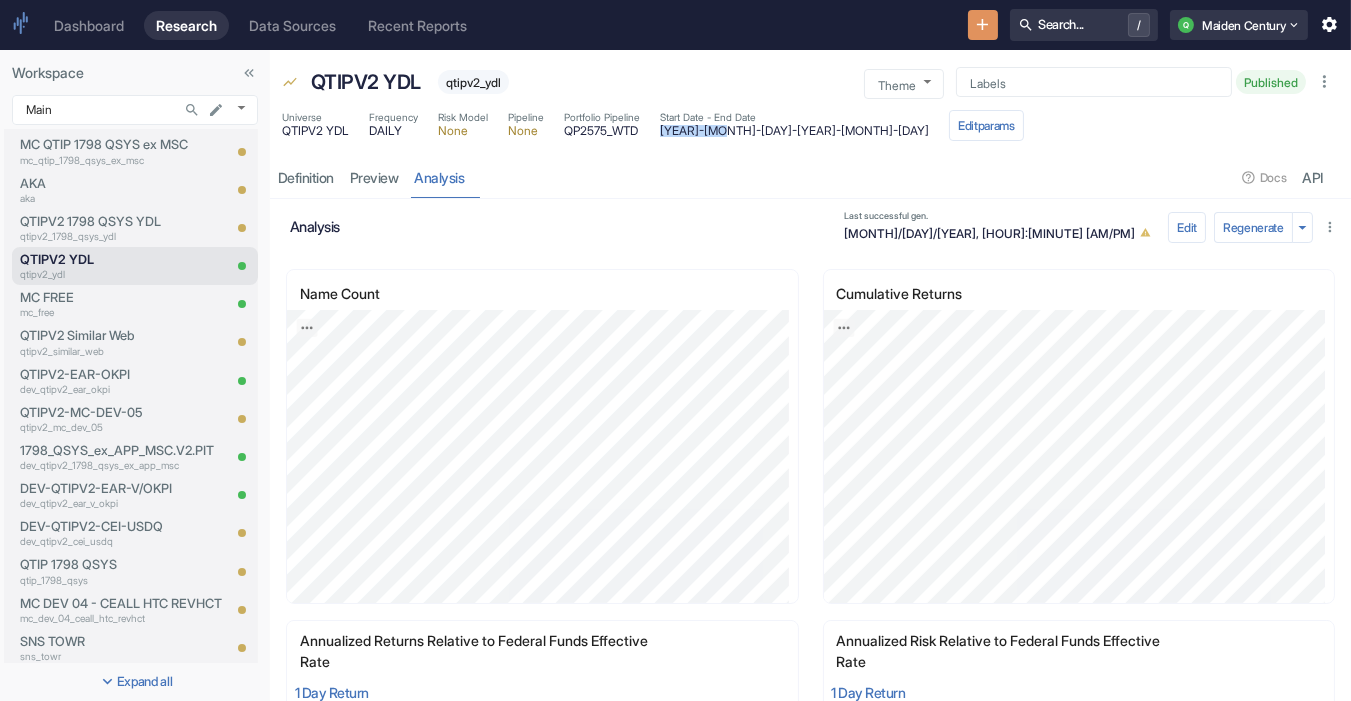 drag, startPoint x: 673, startPoint y: 135, endPoint x: 737, endPoint y: 140, distance: 64.195015 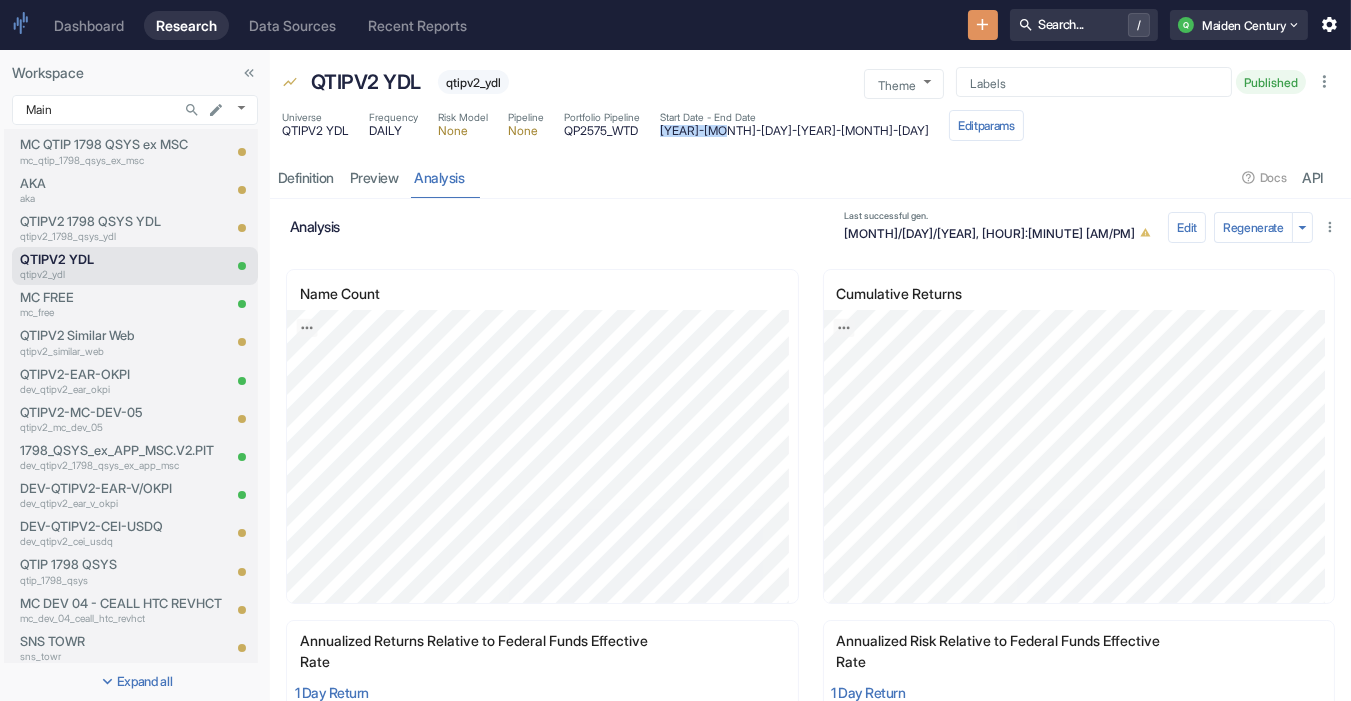 drag, startPoint x: 775, startPoint y: 657, endPoint x: 798, endPoint y: 651, distance: 23.769728 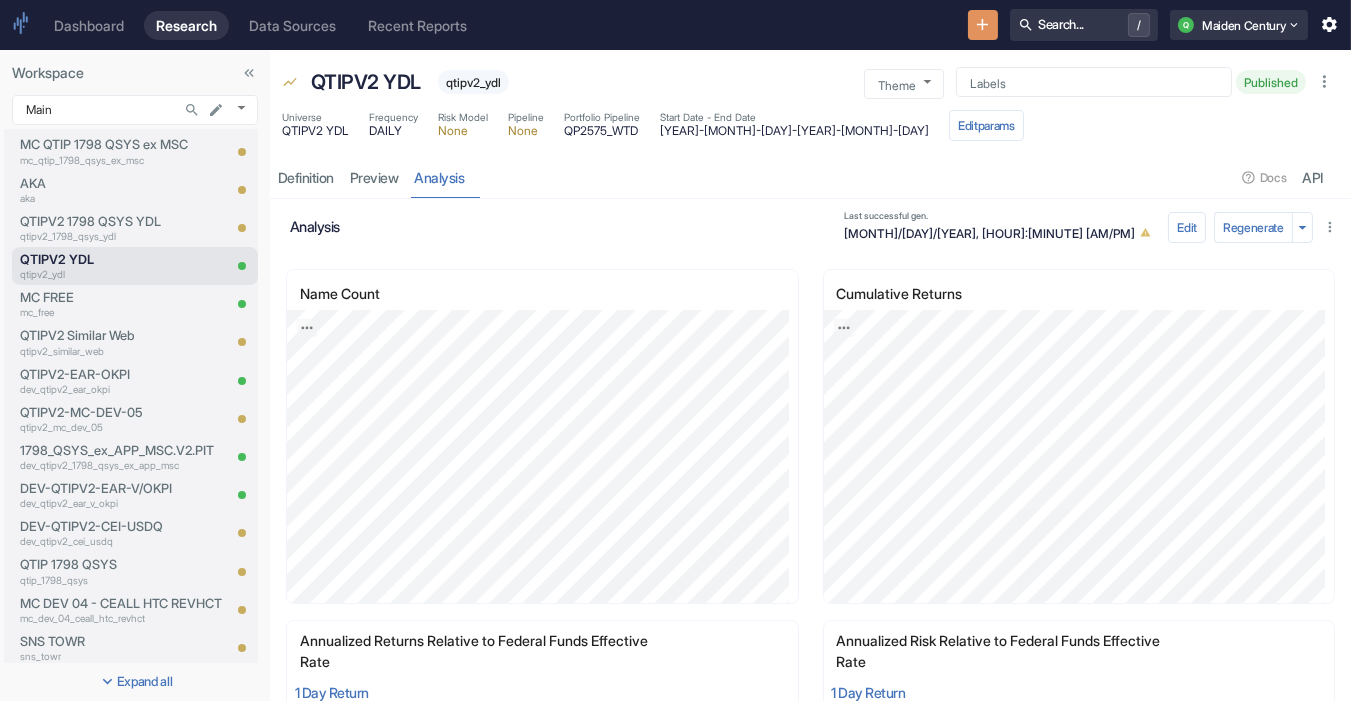 click on "Annualized Risk Relative to Federal Funds Effective Rate 1 Day Return [bold]:[/]  [bold]:[/]  [bold]:[/]  JPG PNG CSV" at bounding box center [1071, 771] 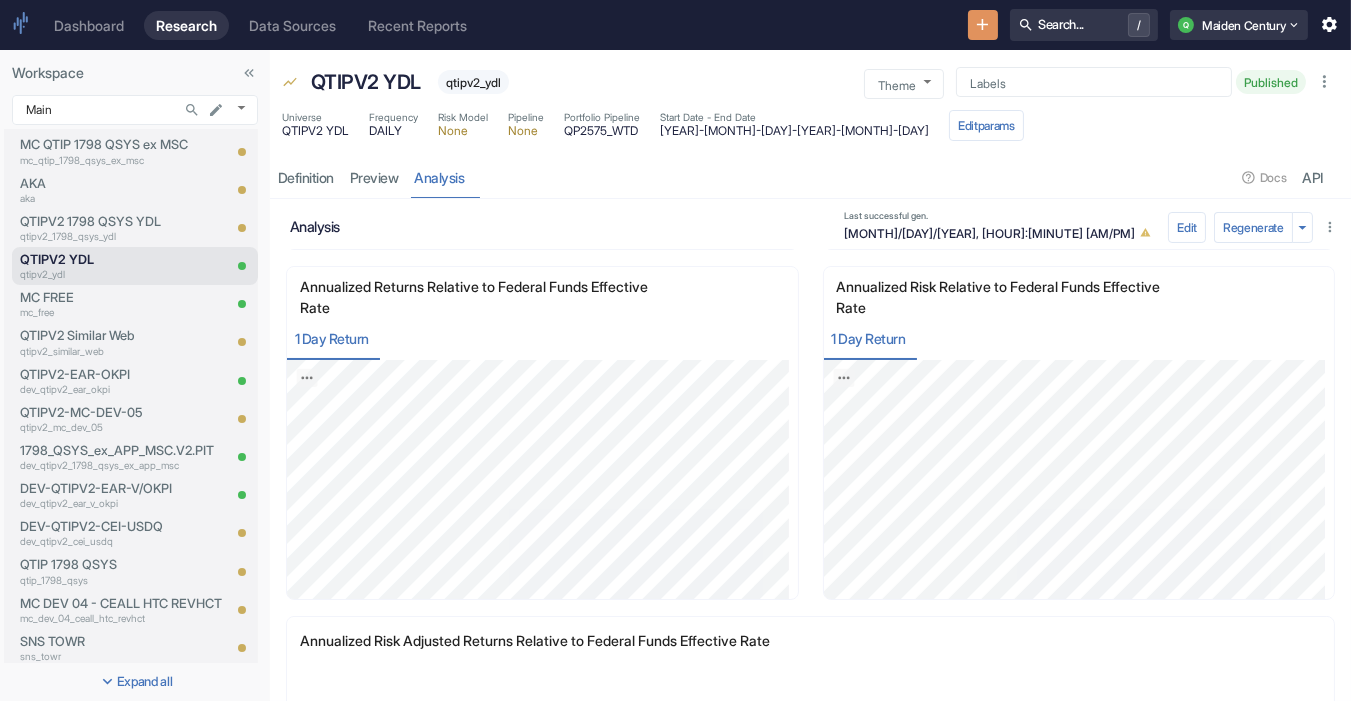 scroll, scrollTop: 355, scrollLeft: 0, axis: vertical 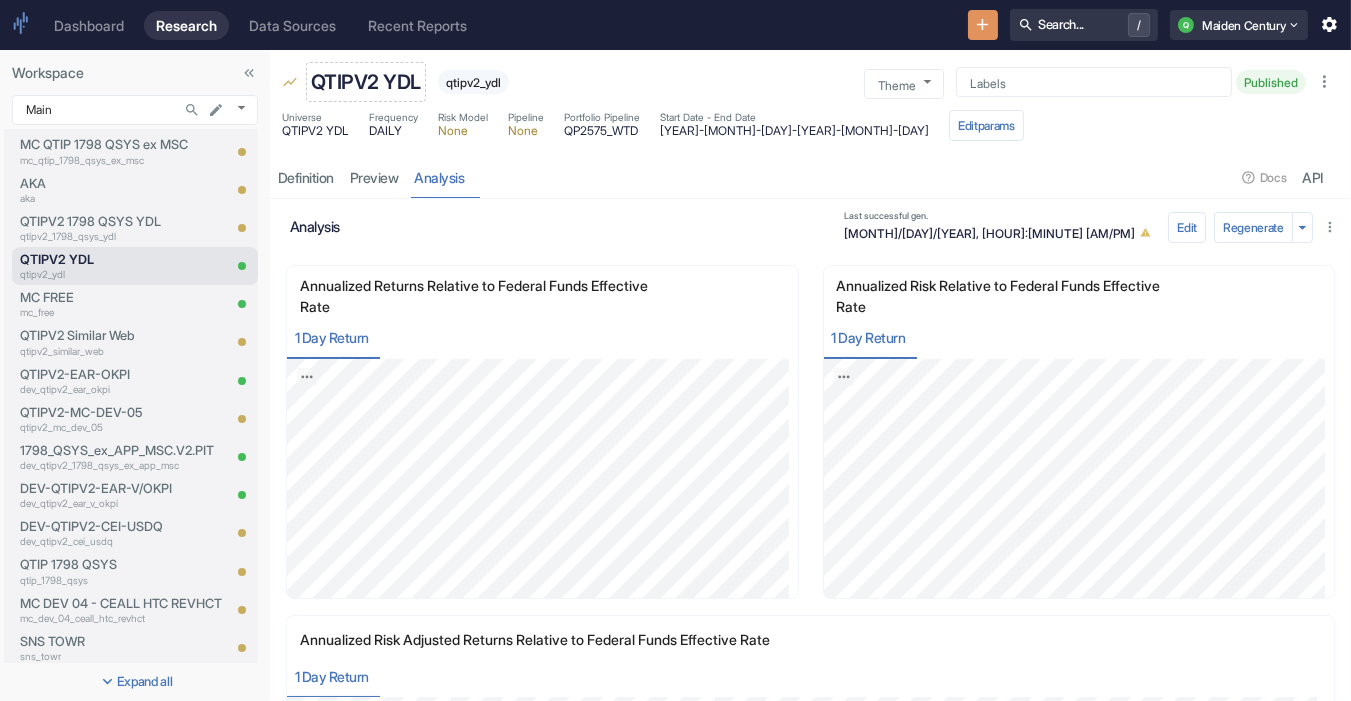 click on "QTIPV2 YDL" at bounding box center (366, 82) 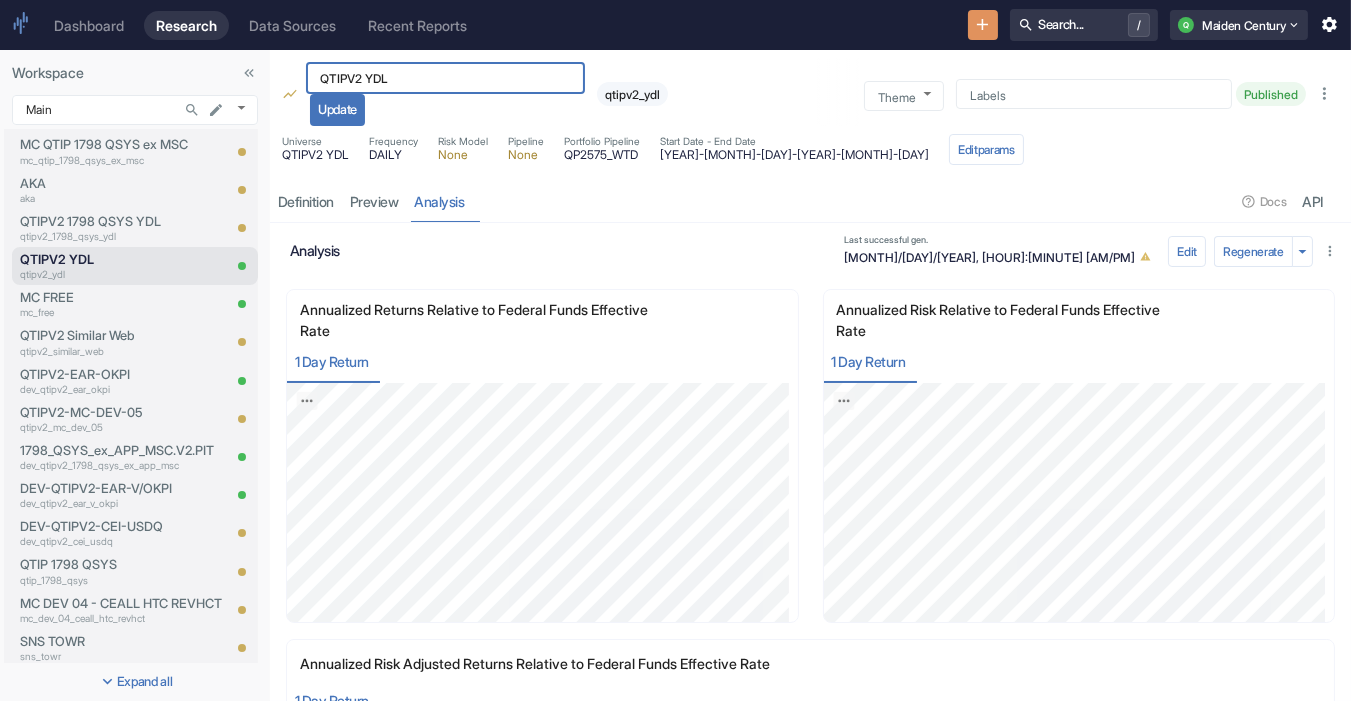 click on "QTIPV2 YDL" at bounding box center (445, 78) 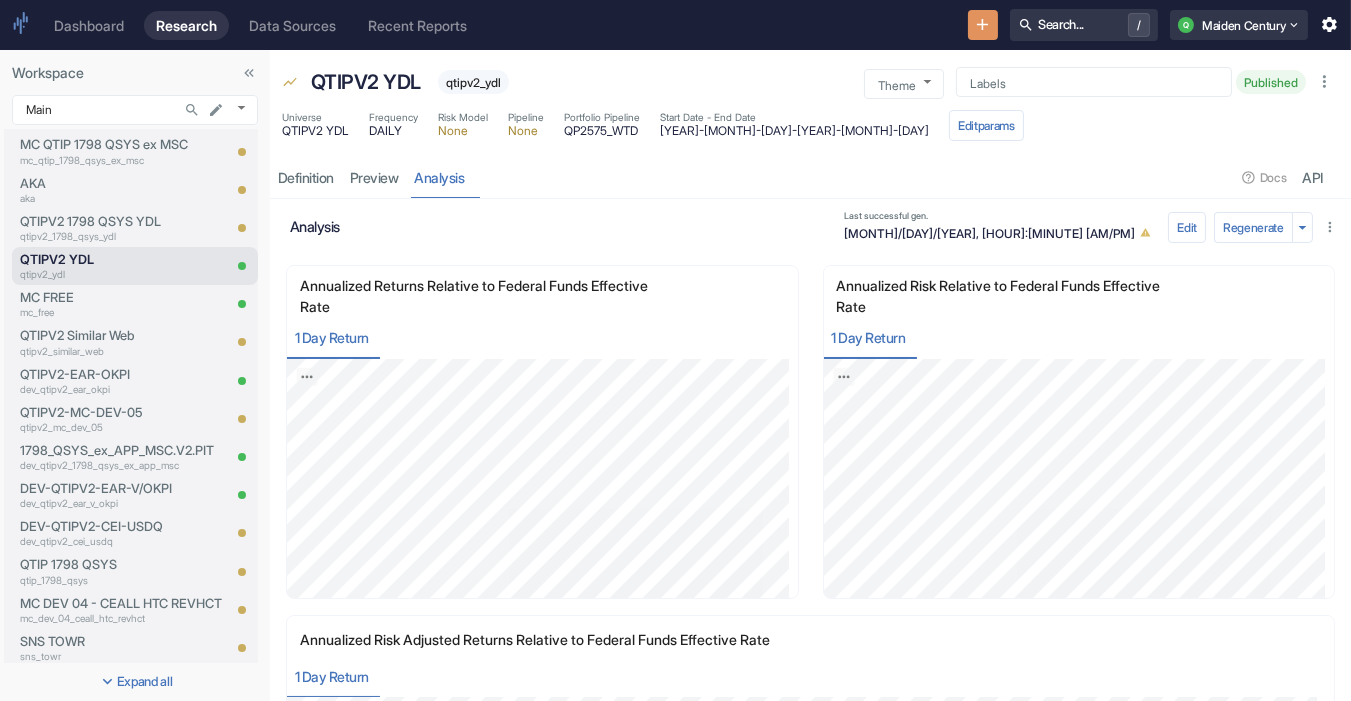 click on "QTIPV2 YDL qtipv2_ydl" at bounding box center [581, 82] 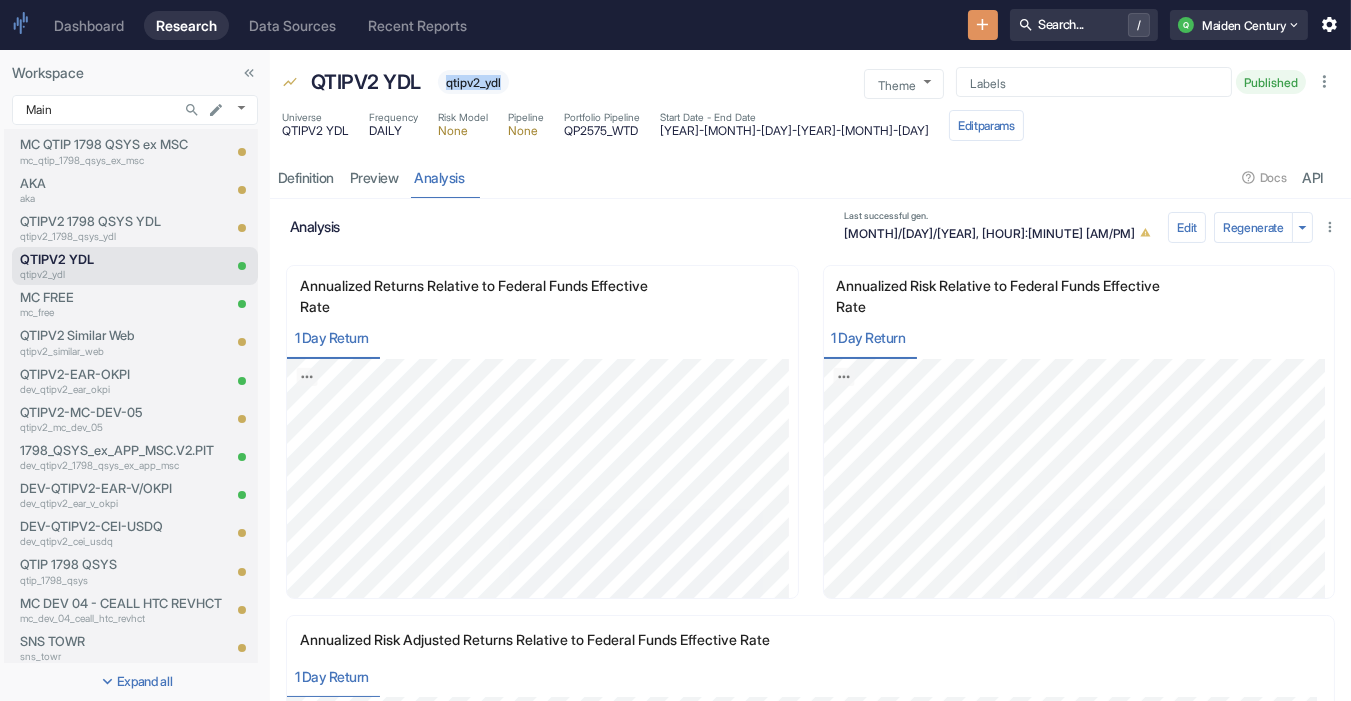 click on "QTIPV2 YDL qtipv2_ydl" at bounding box center [581, 82] 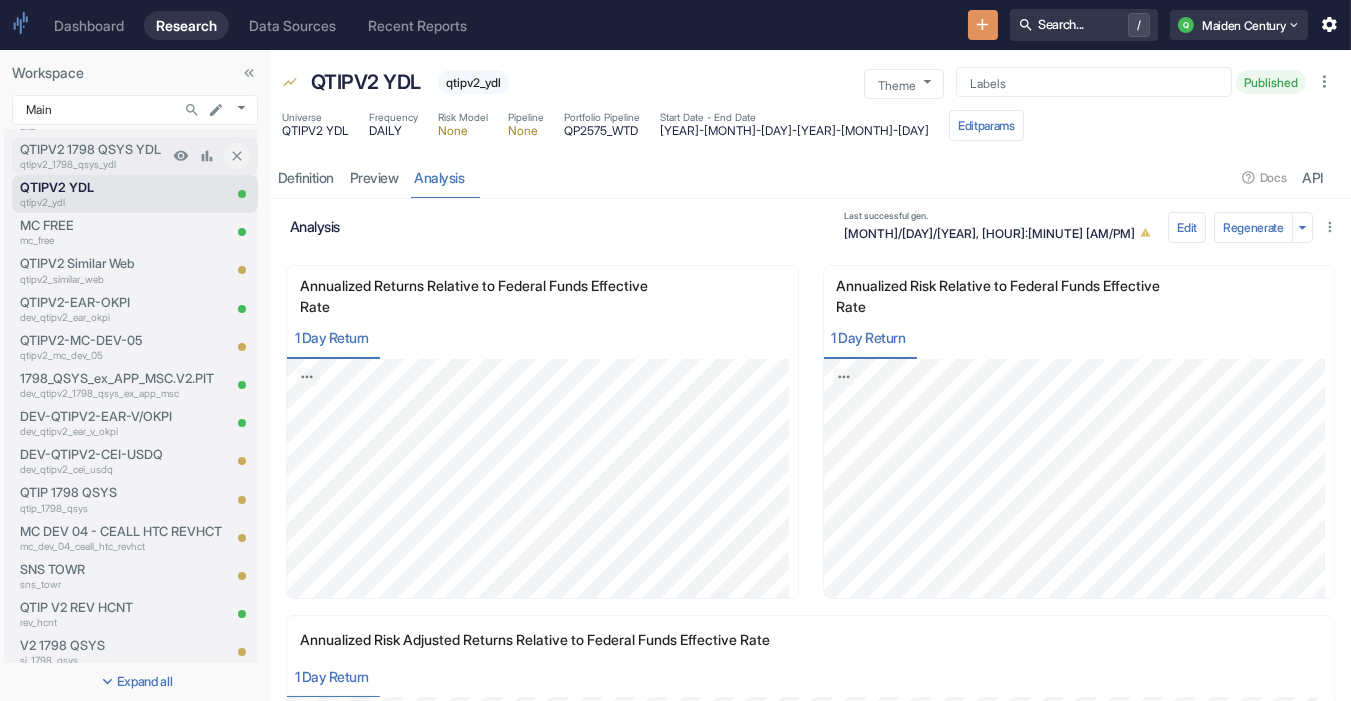 scroll, scrollTop: 897, scrollLeft: 0, axis: vertical 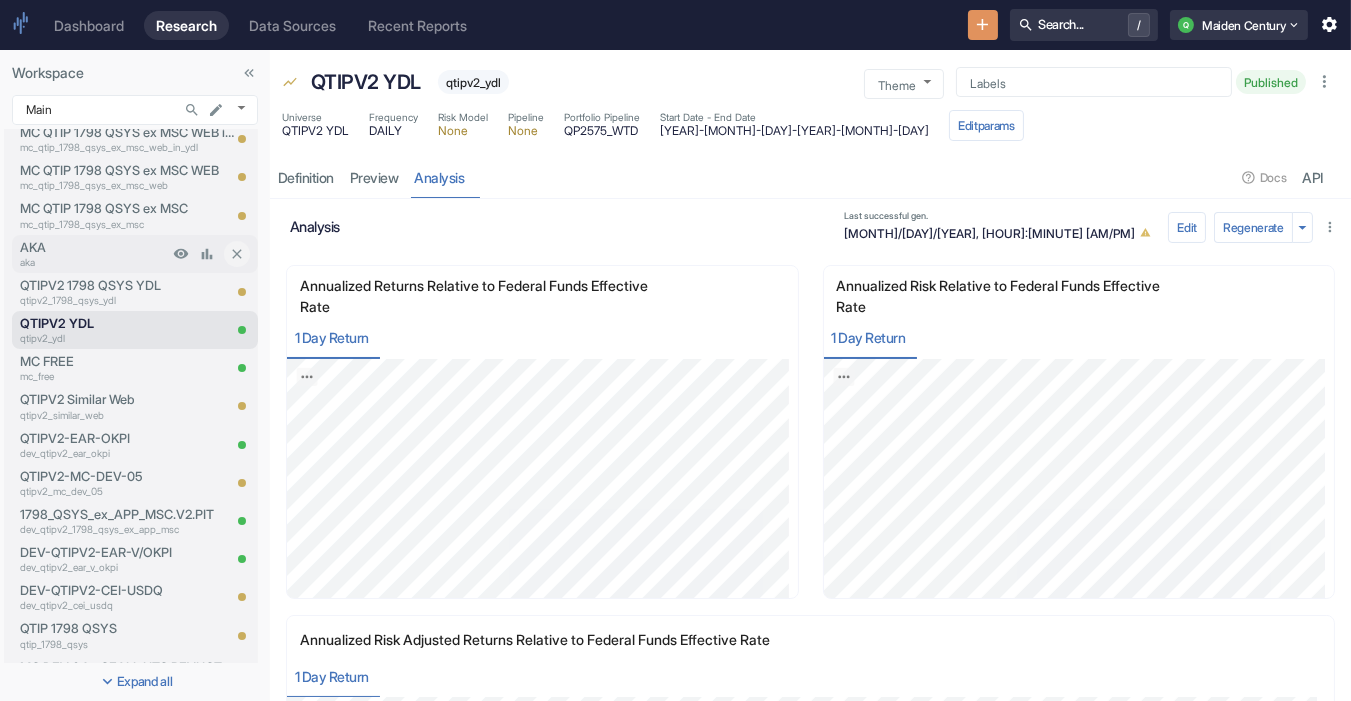 click on "AKA" at bounding box center (94, 247) 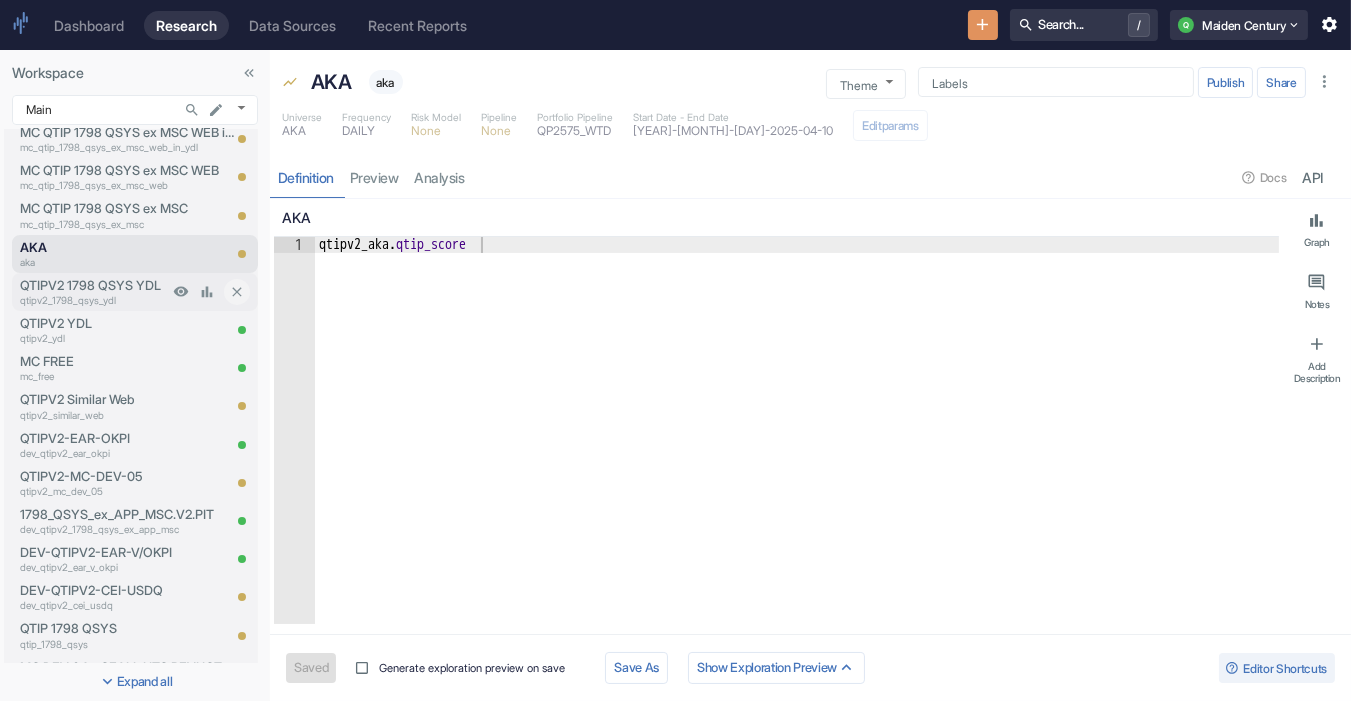 scroll, scrollTop: 0, scrollLeft: 0, axis: both 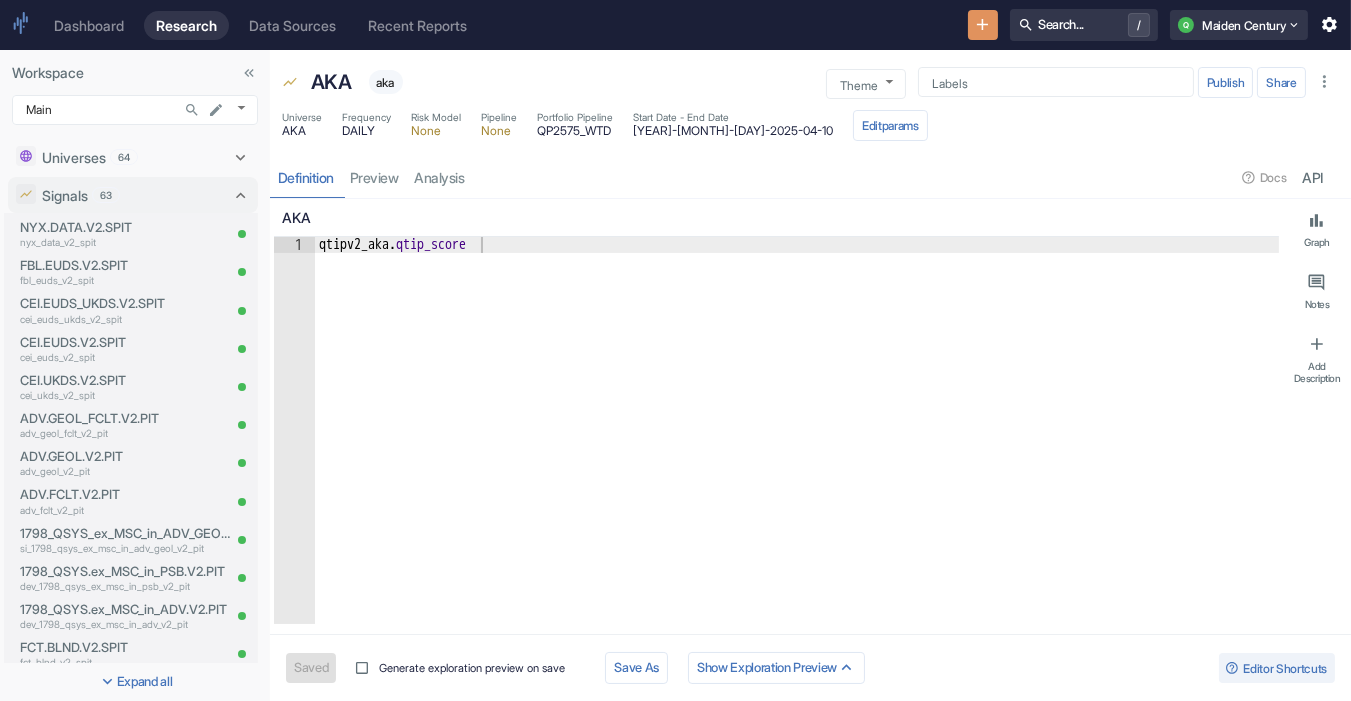 type on "x" 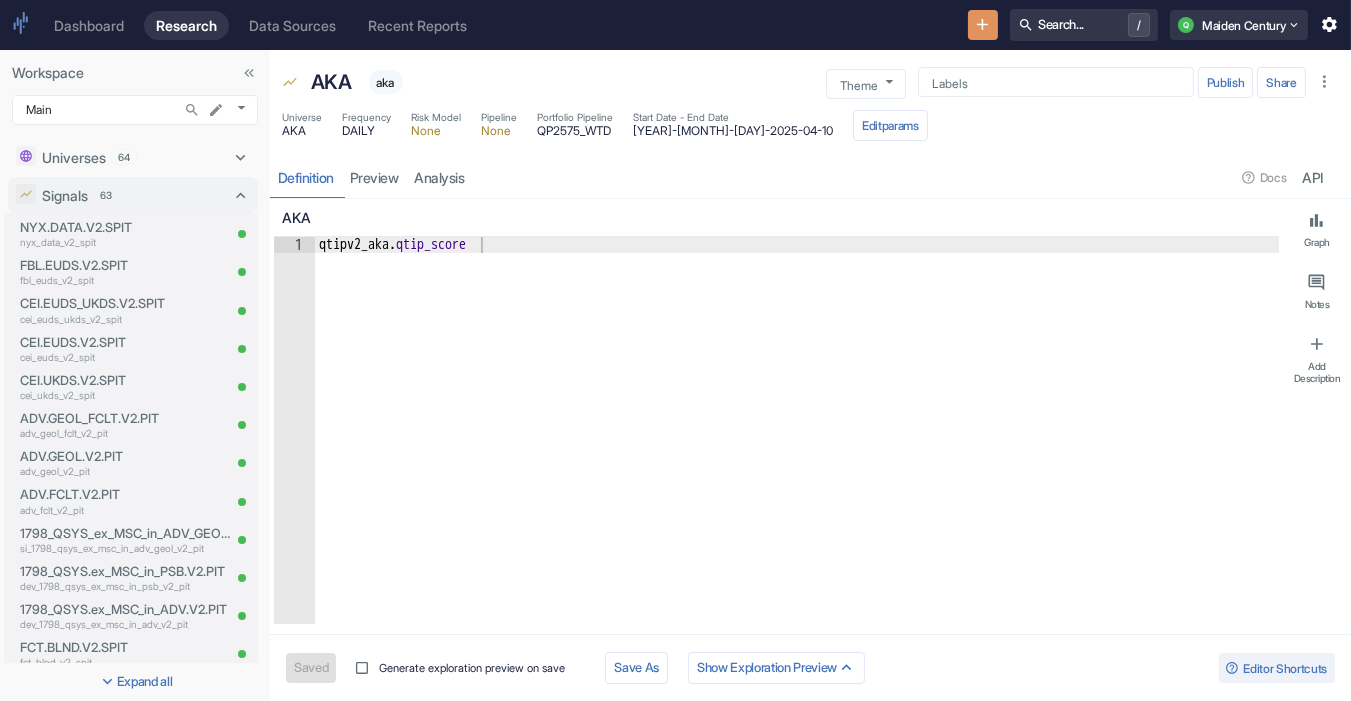 type on "qtipv2_aka.qtip_score" 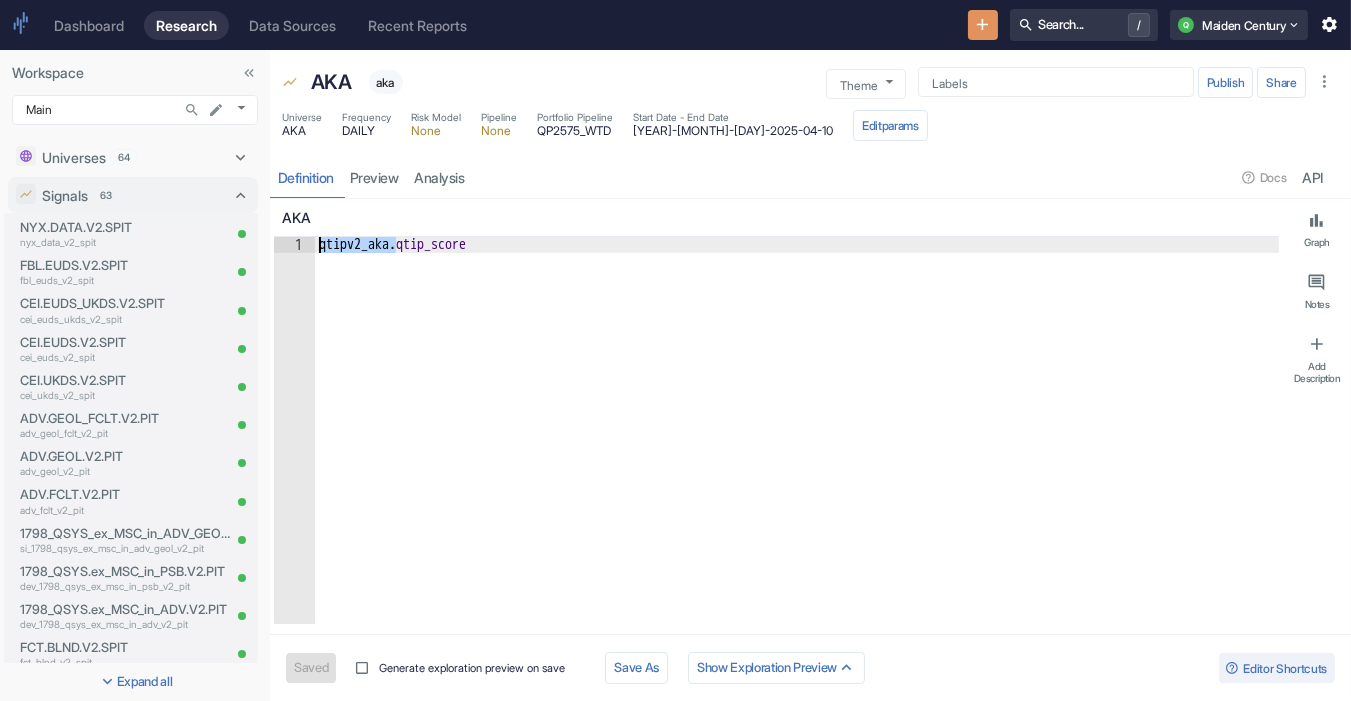 click on "qtipv2_aka . qtip_score" at bounding box center [797, 446] 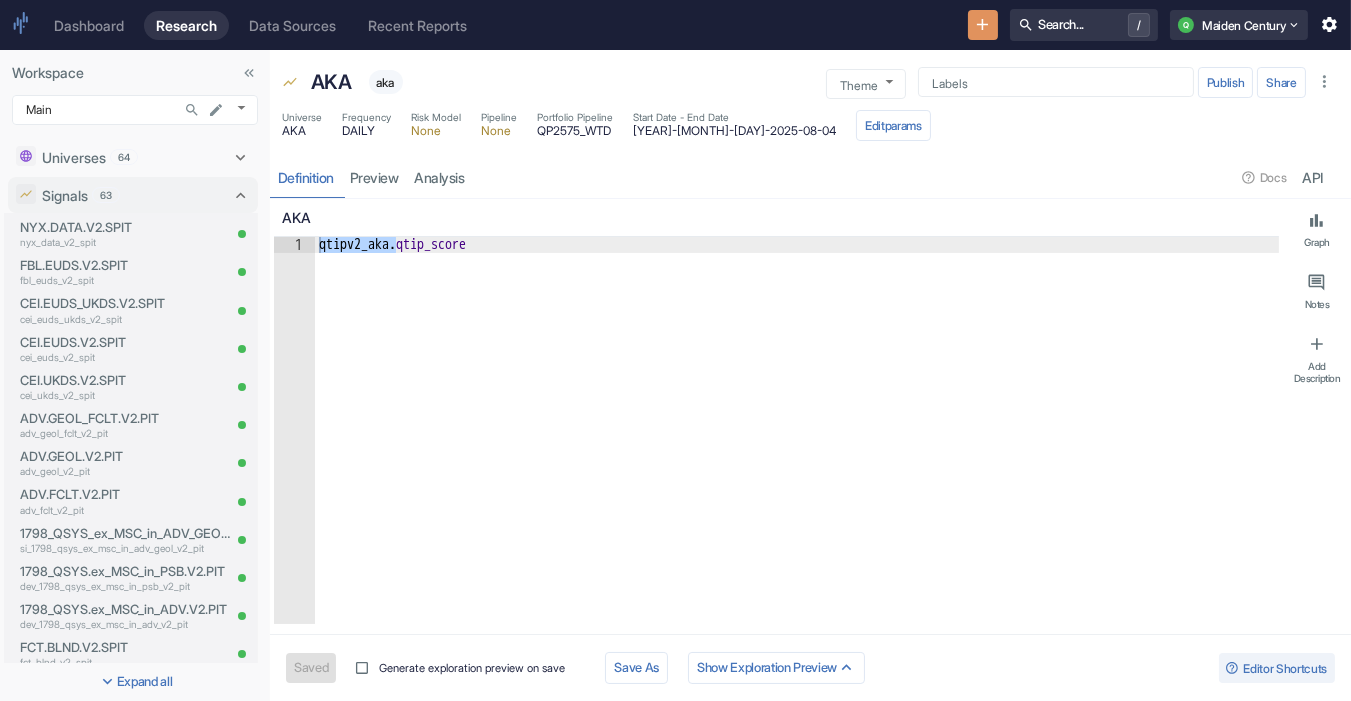 type on "x" 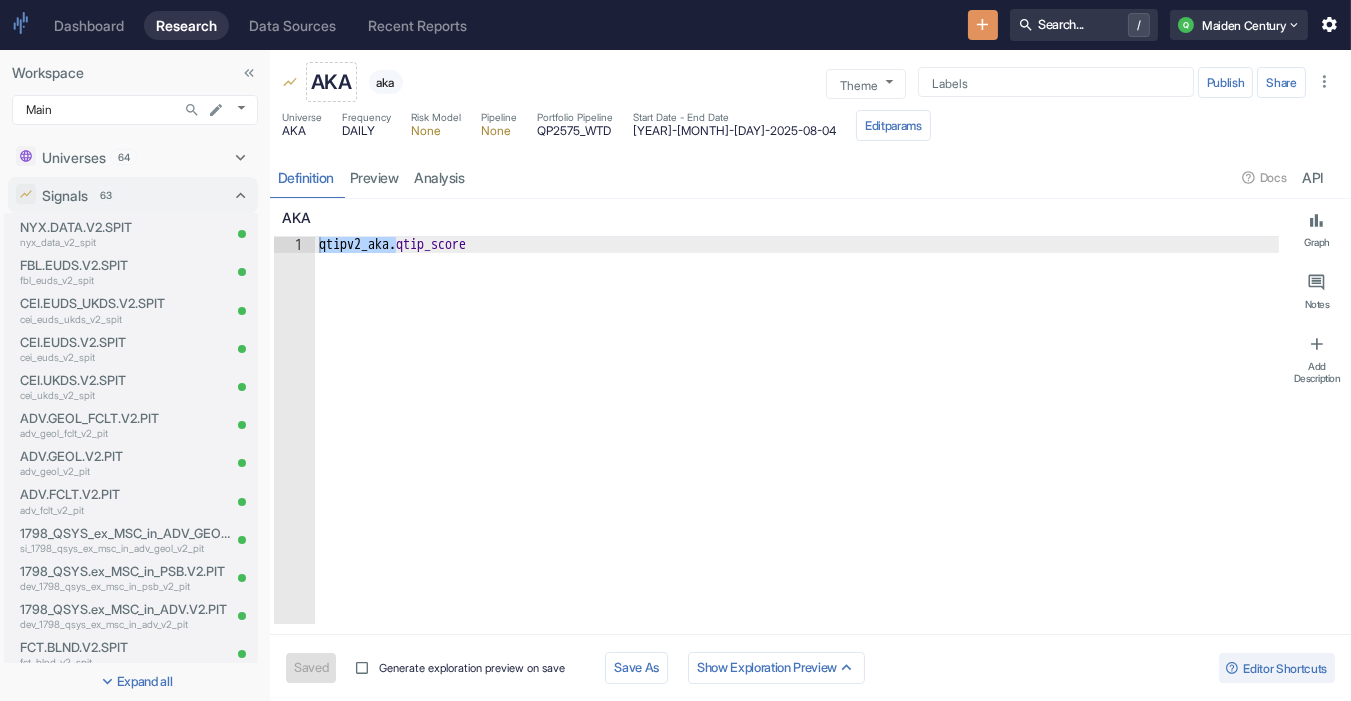 click on "AKA" at bounding box center [331, 82] 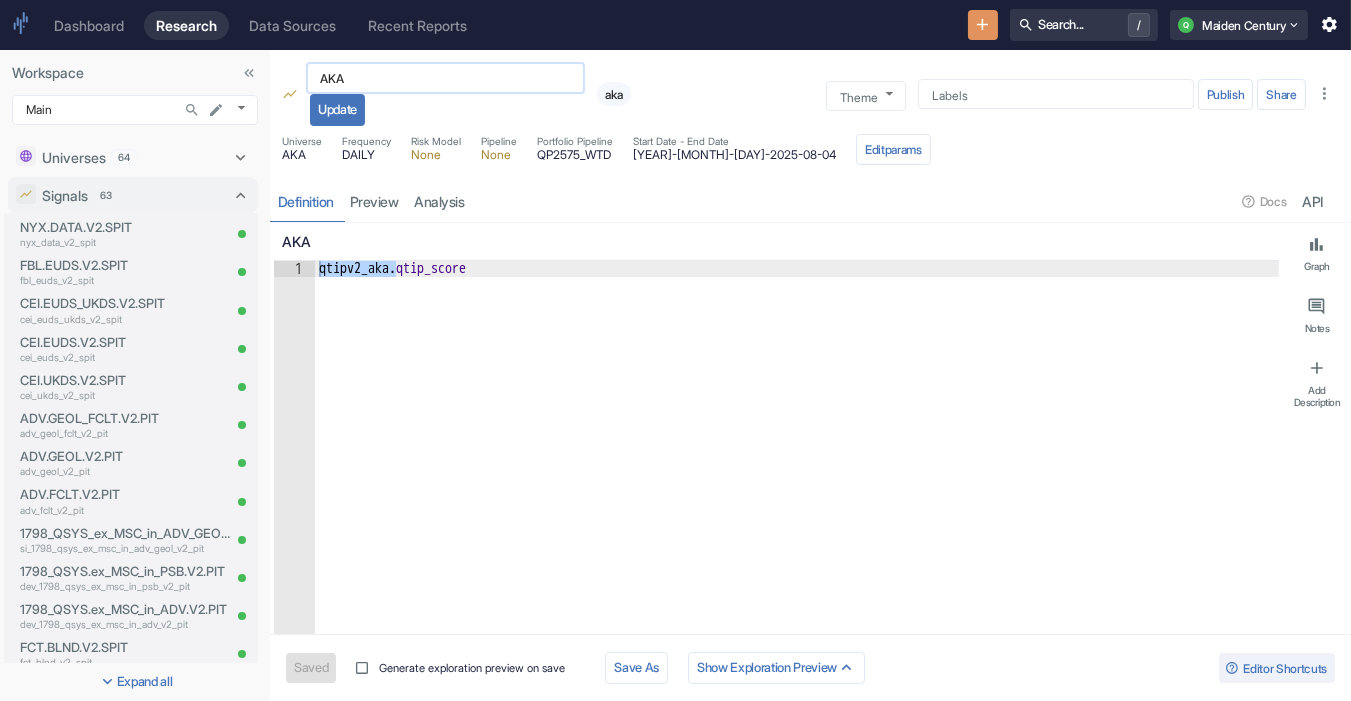 click on "AKA" at bounding box center (445, 78) 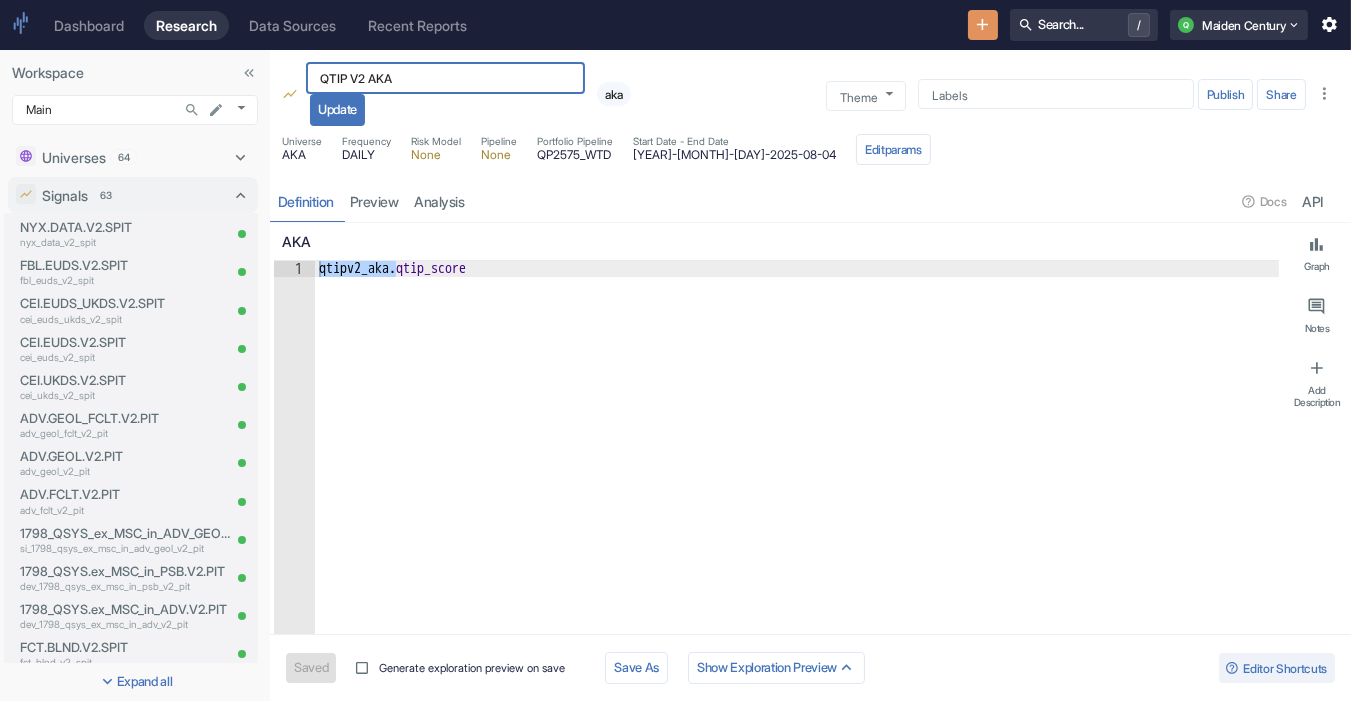 type on "QTIP V2 AKA" 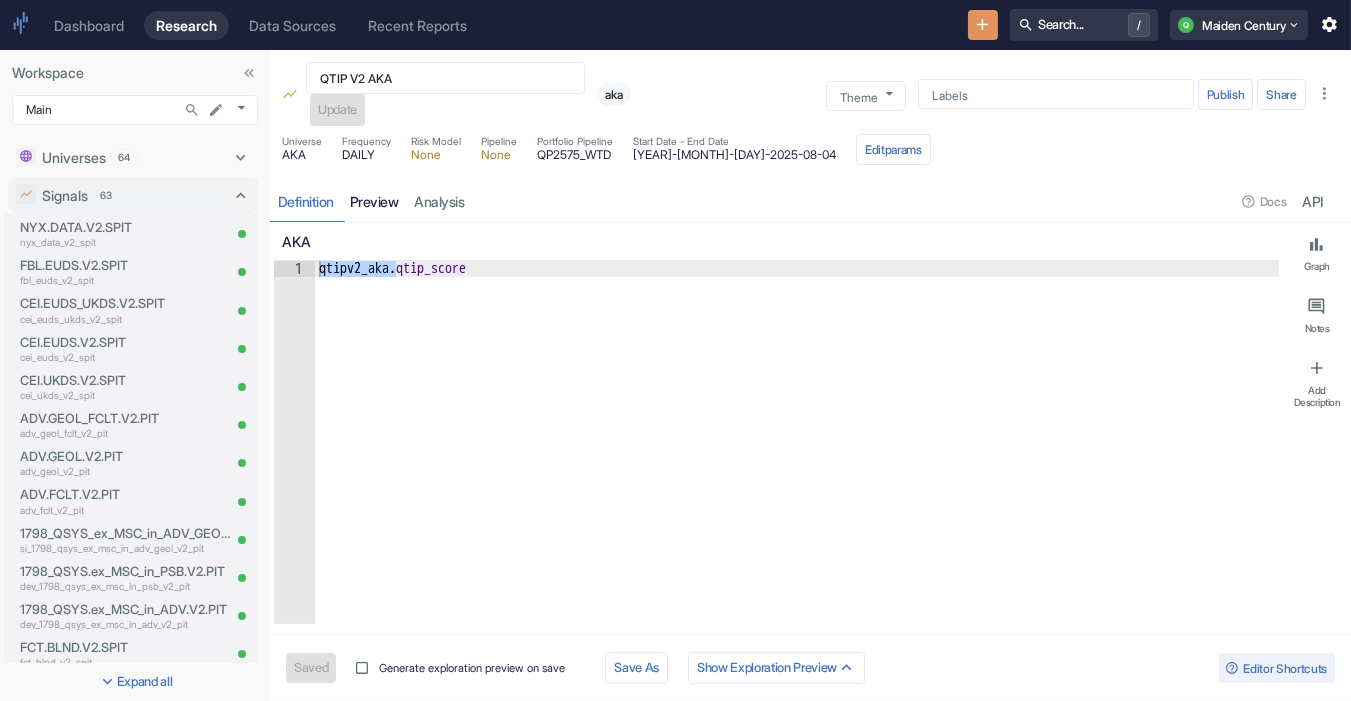 type on "x" 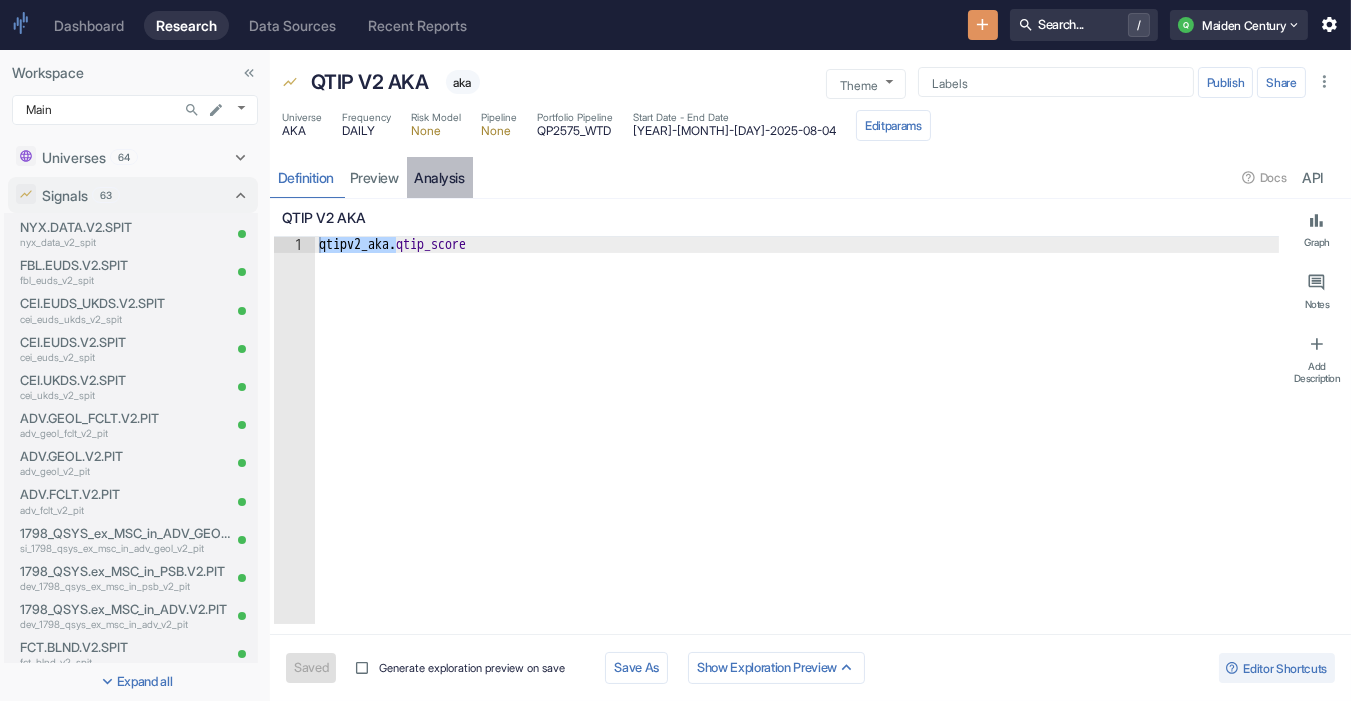 click on "analysis" at bounding box center (440, 177) 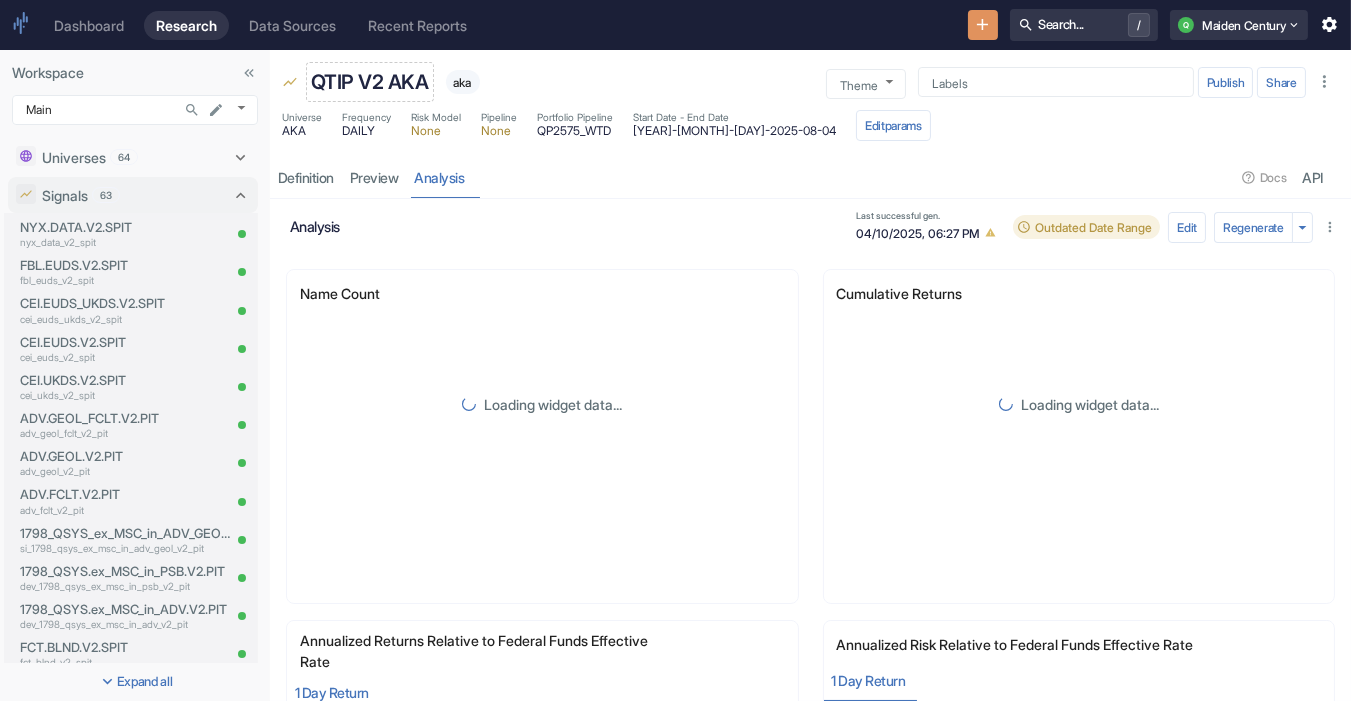click on "QTIP V2 AKA" at bounding box center (370, 82) 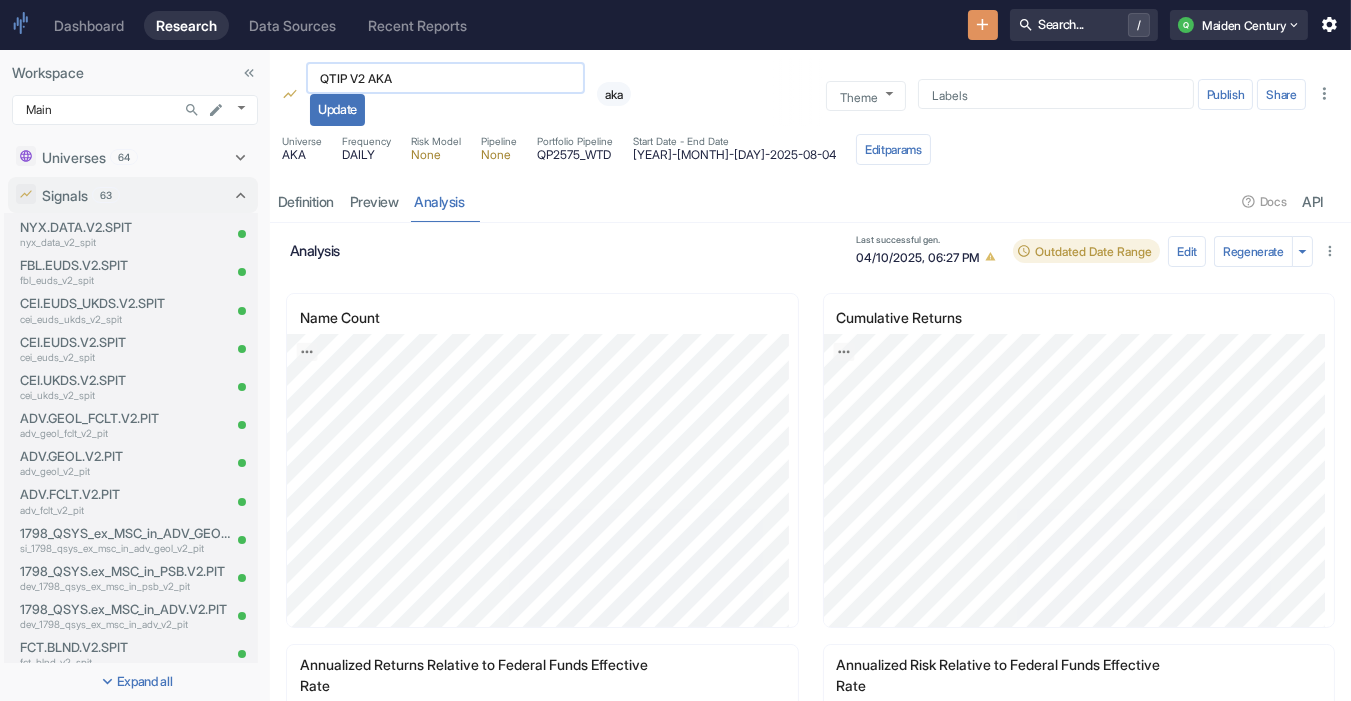 click on "QTIP V2 AKA" at bounding box center [445, 78] 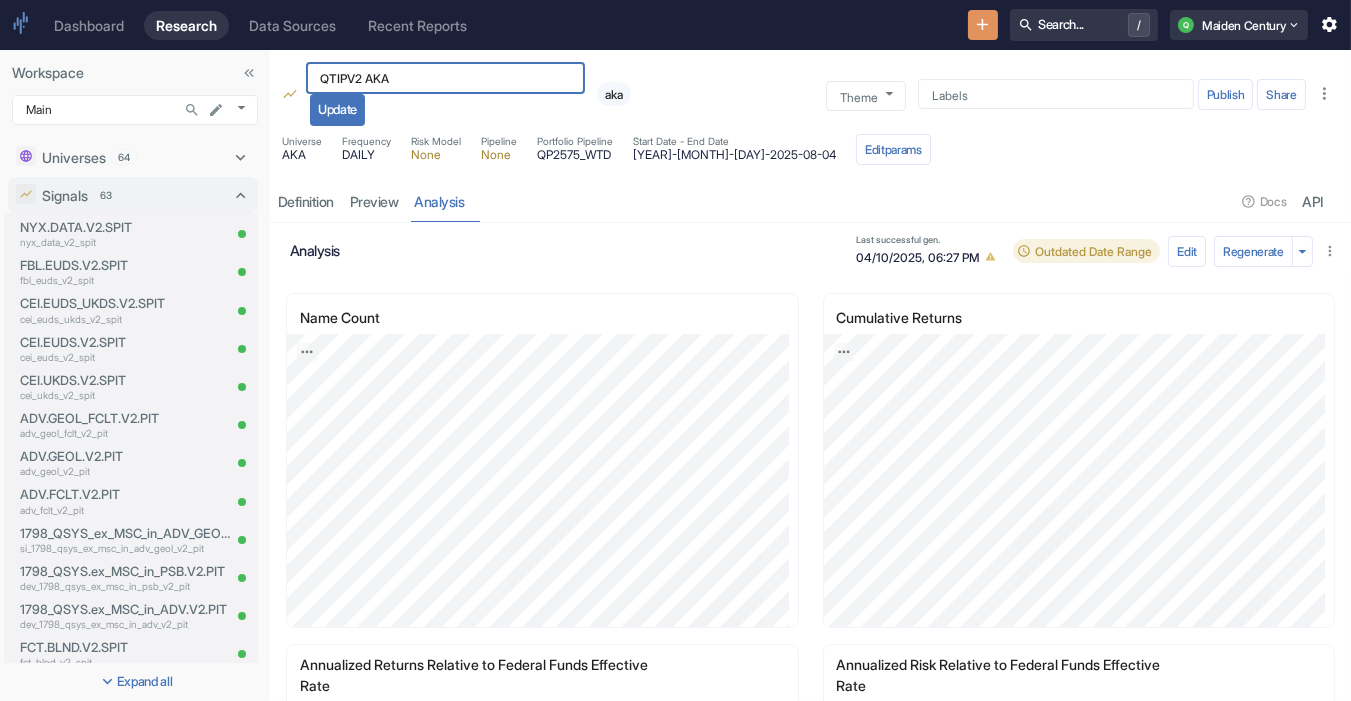 type on "QTIPV2 AKA" 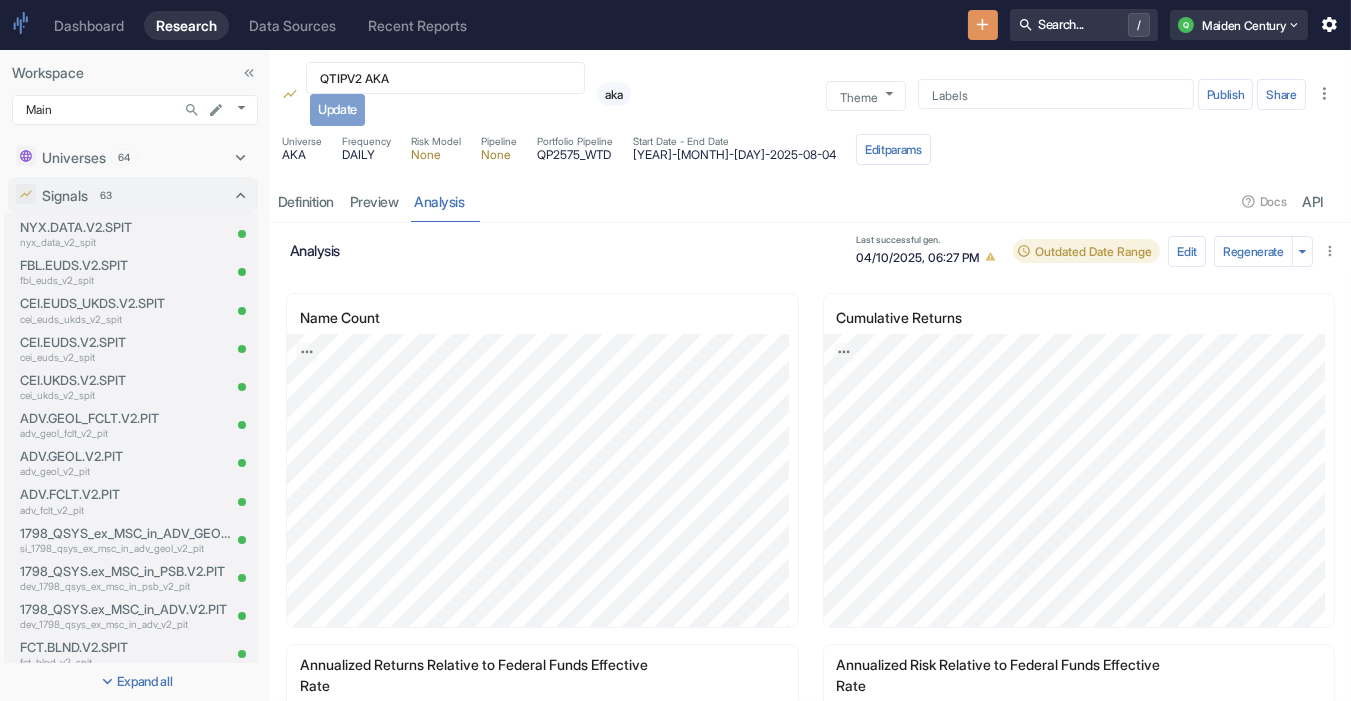 click on "Update" at bounding box center [337, 110] 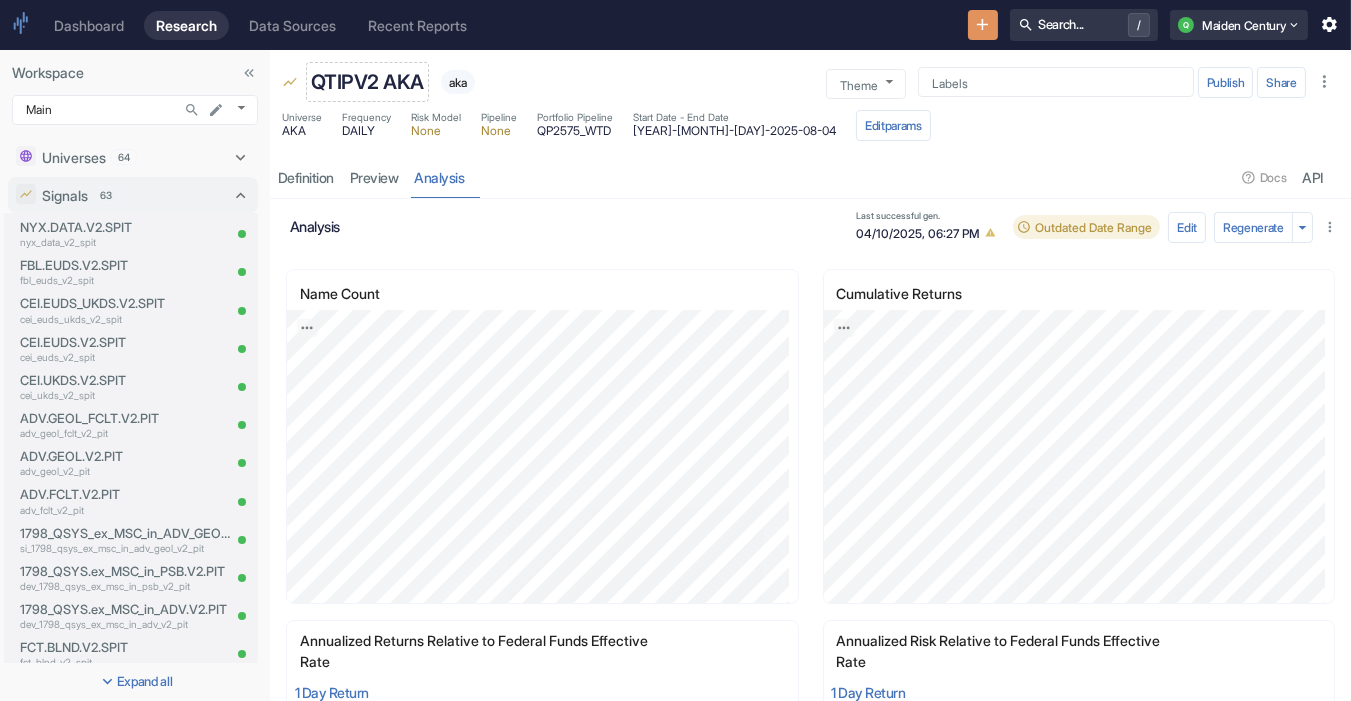 click on "QTIPV2 AKA" at bounding box center [367, 82] 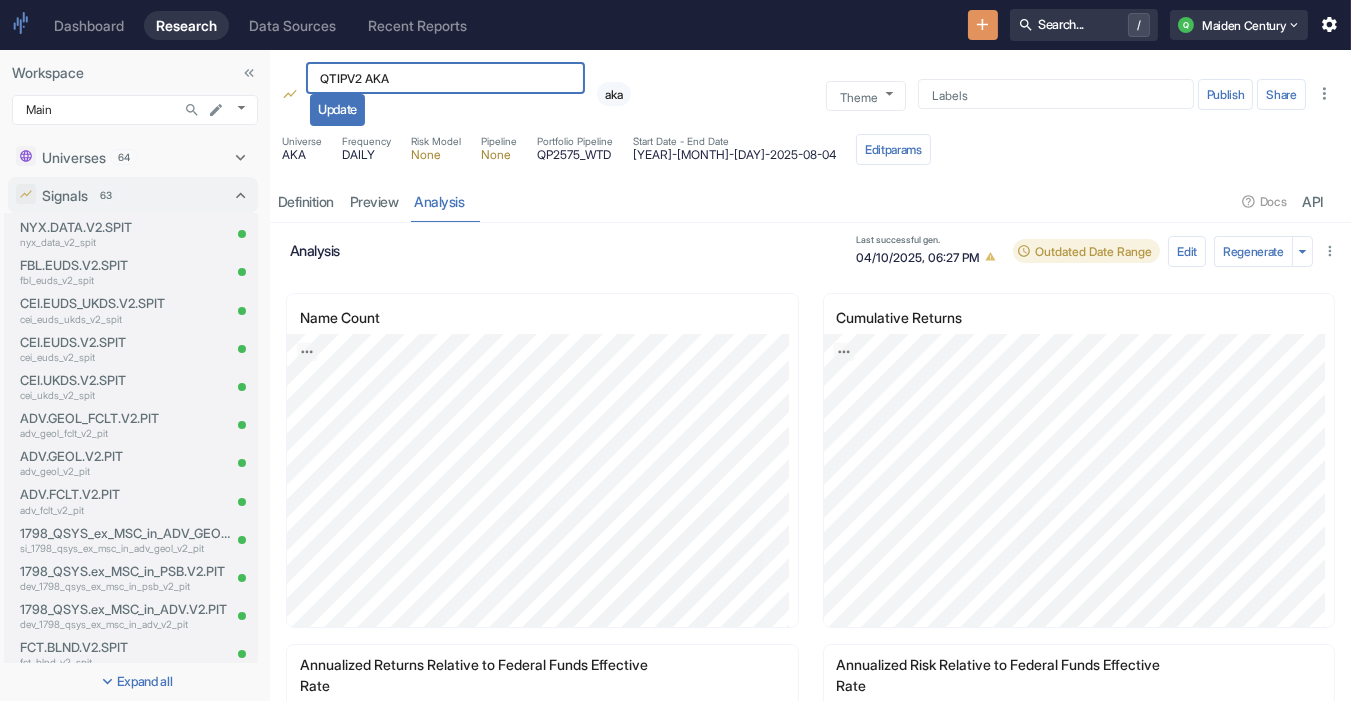 click on "QTIPV2 AKA" at bounding box center [445, 78] 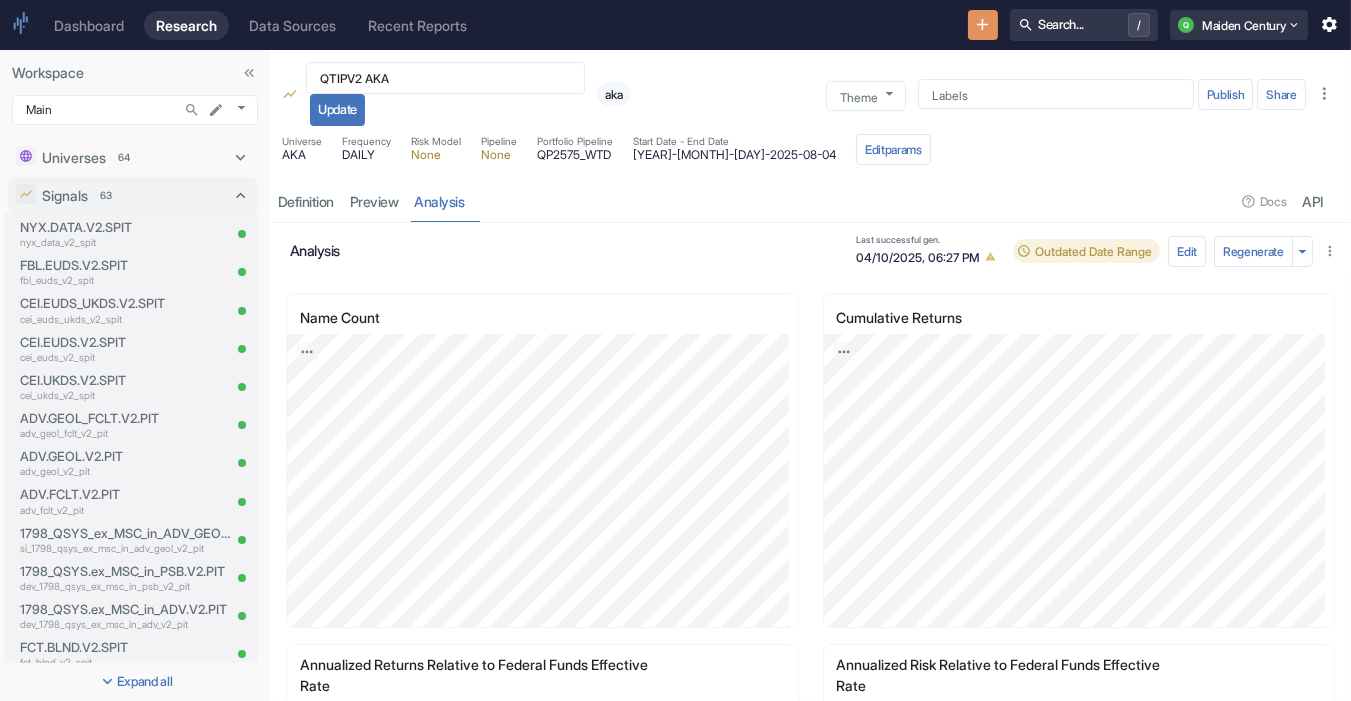 click on "analysis" at bounding box center (567, 250) 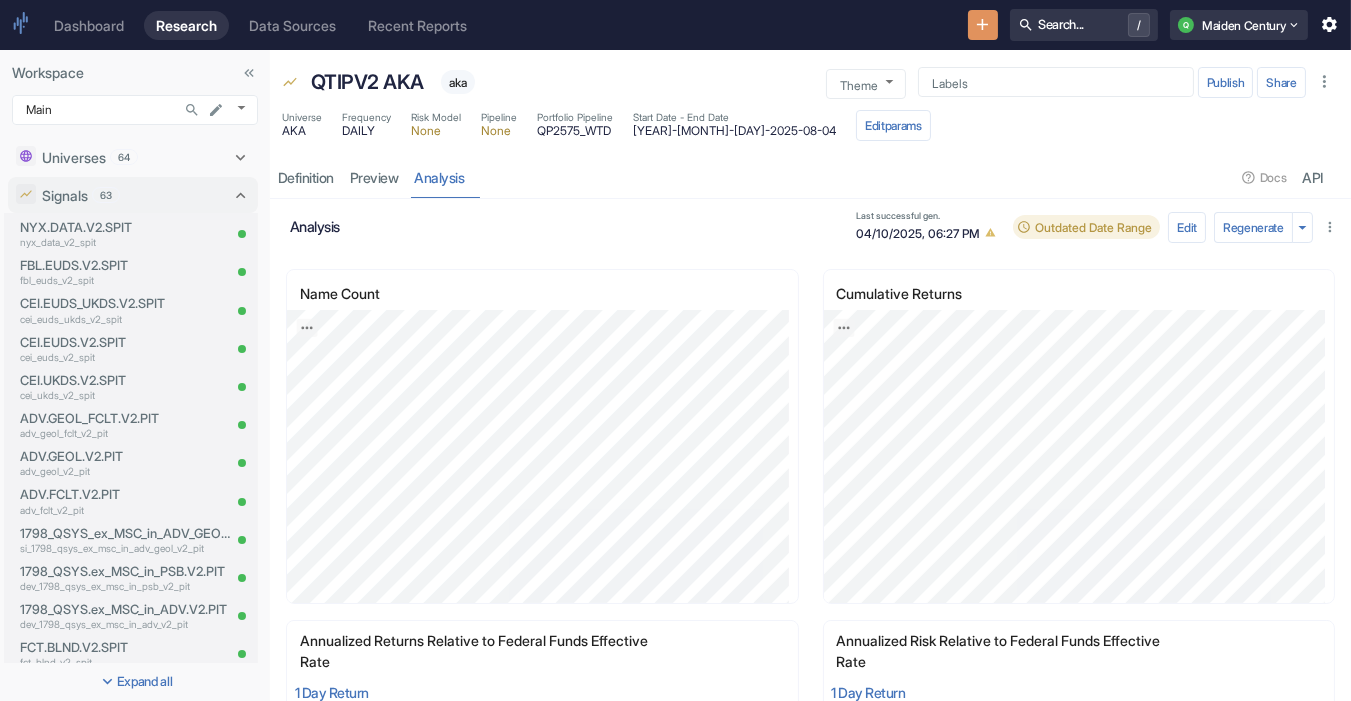 click on "04/10/2025, 06:27 PM" at bounding box center (928, 232) 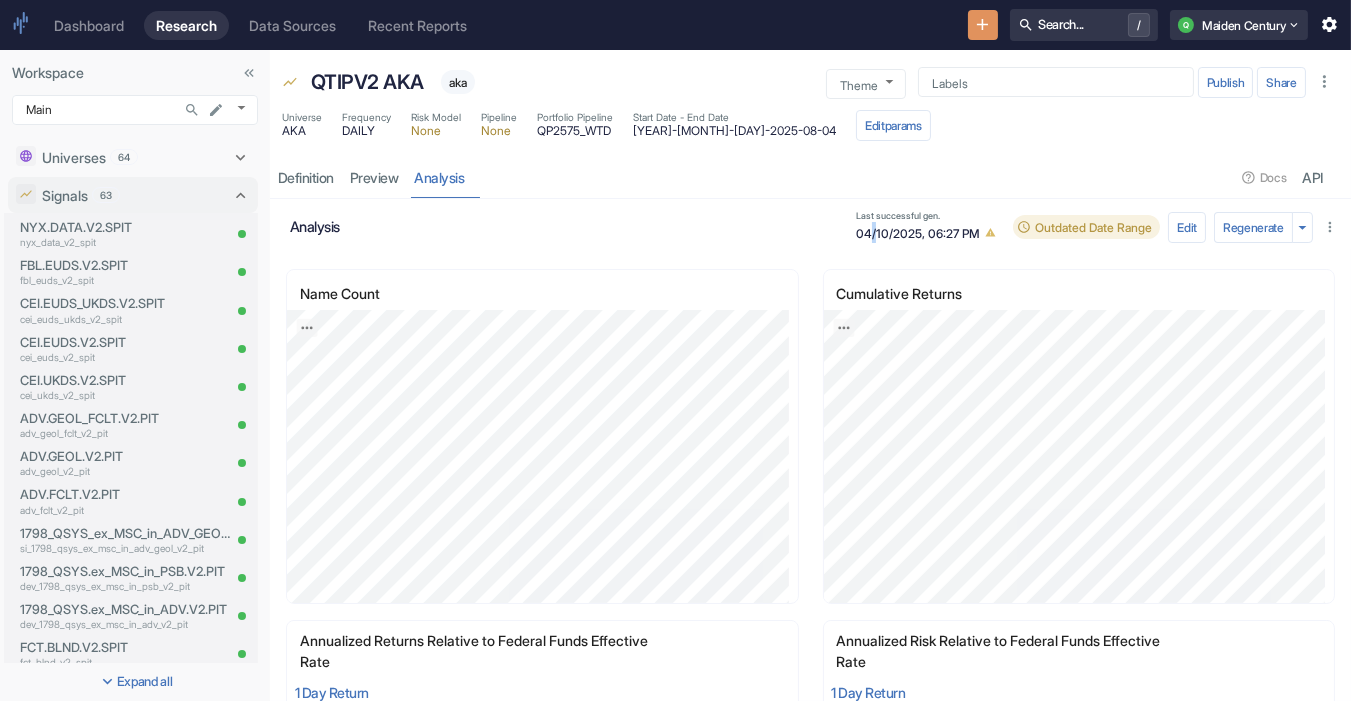 click on "04/10/2025, 06:27 PM" at bounding box center (928, 232) 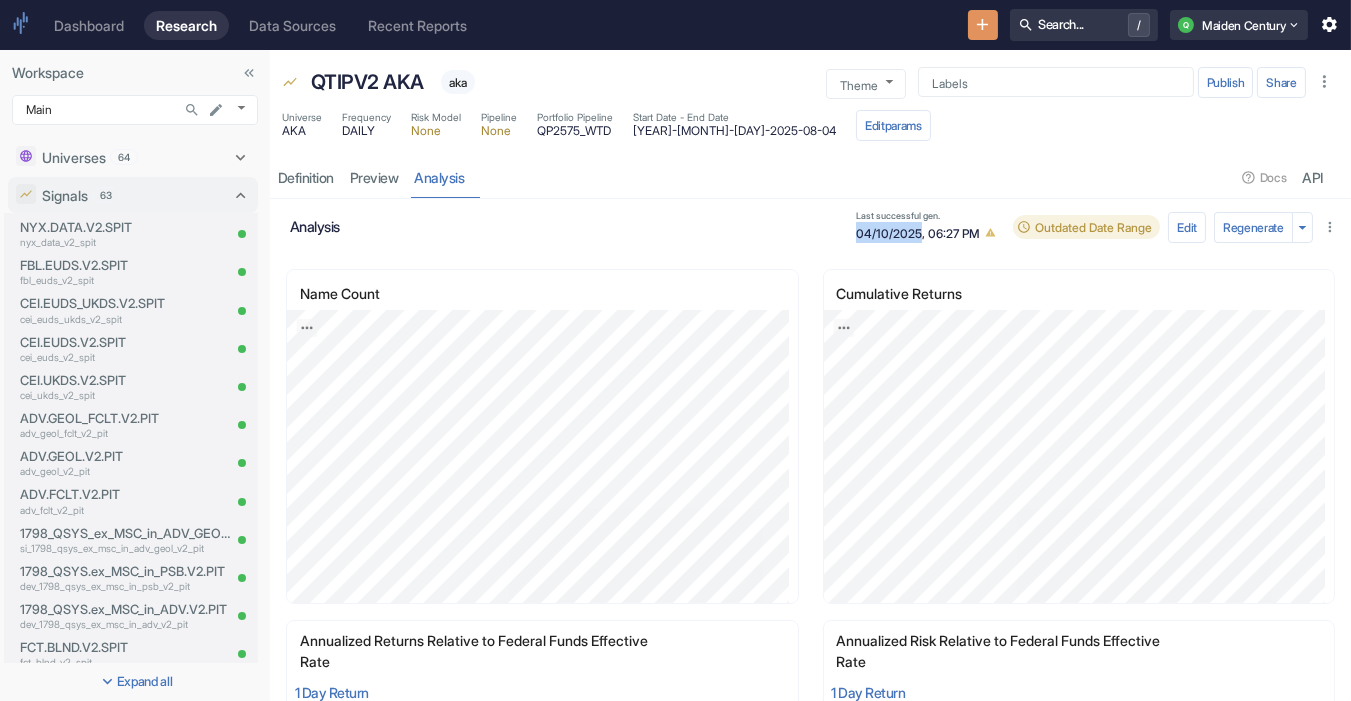 drag, startPoint x: 831, startPoint y: 230, endPoint x: 894, endPoint y: 240, distance: 63.788715 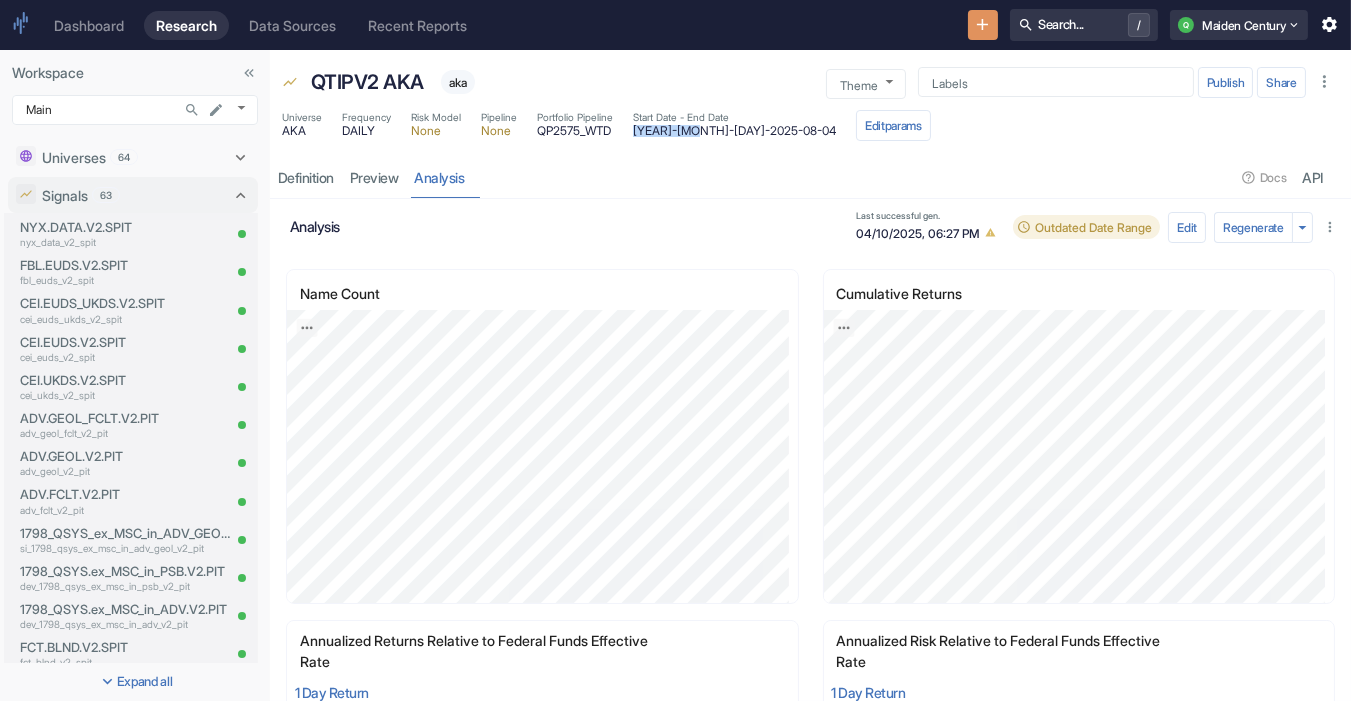 drag, startPoint x: 645, startPoint y: 133, endPoint x: 712, endPoint y: 132, distance: 67.00746 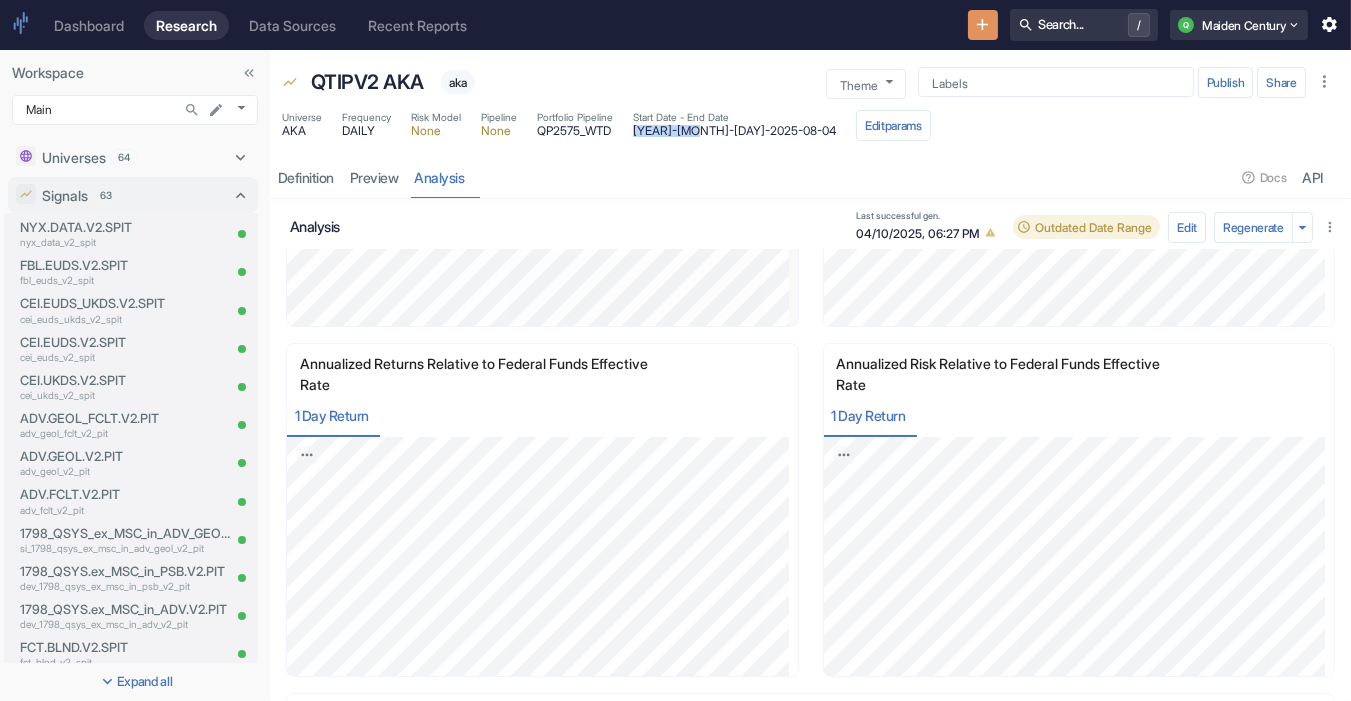 scroll, scrollTop: 301, scrollLeft: 0, axis: vertical 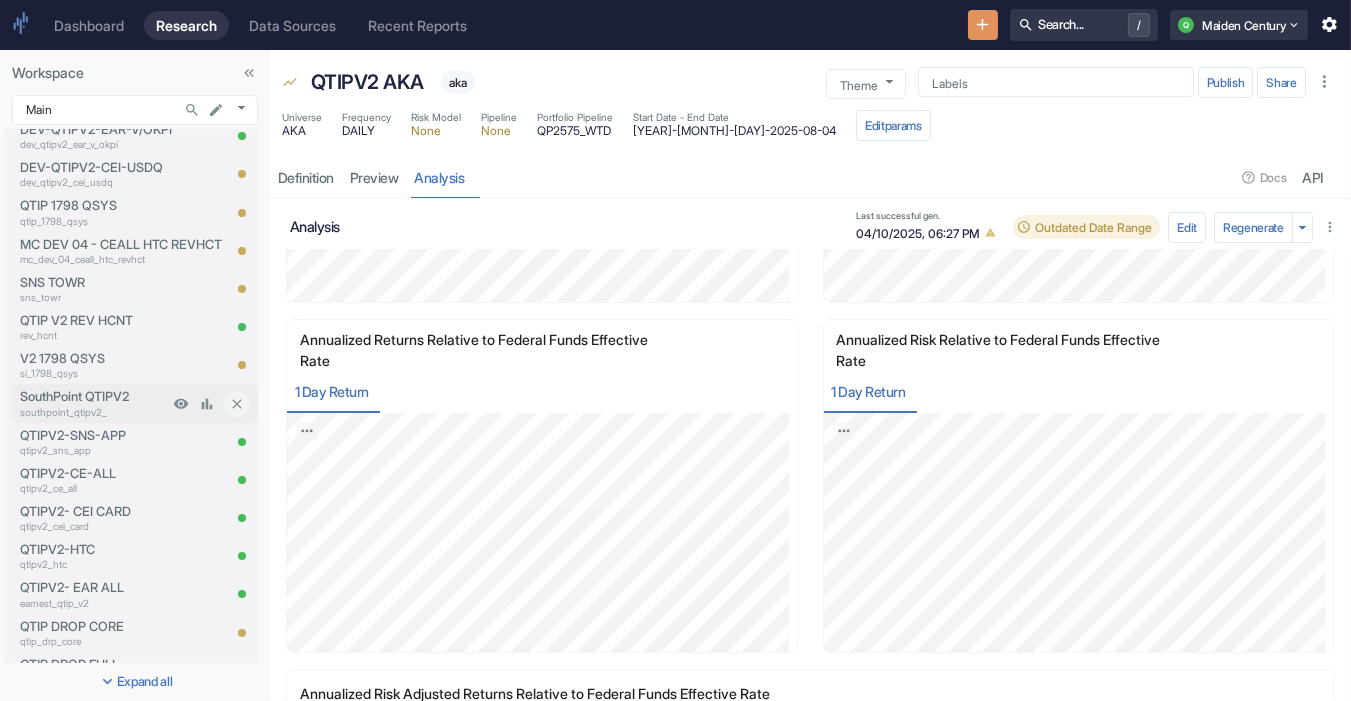click on "southpoint_qtipv2_" at bounding box center [94, 412] 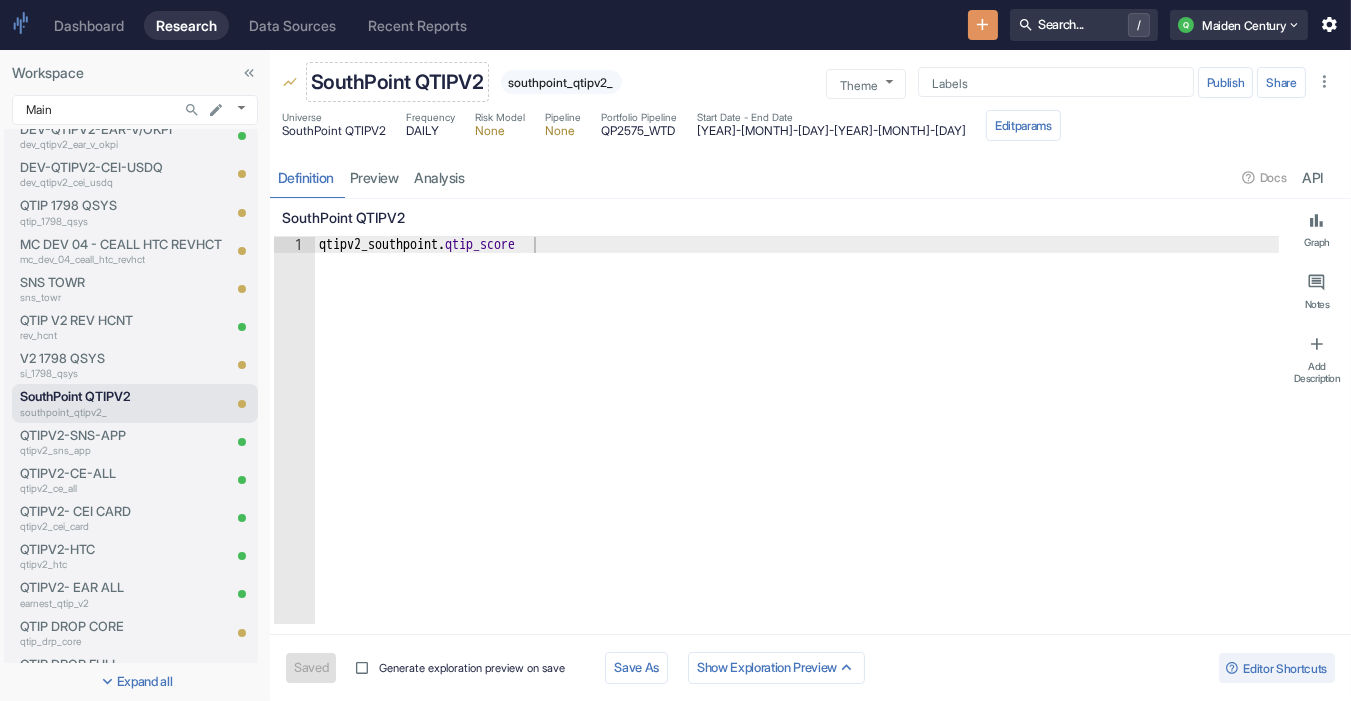 click on "SouthPoint QTIPV2" at bounding box center (397, 82) 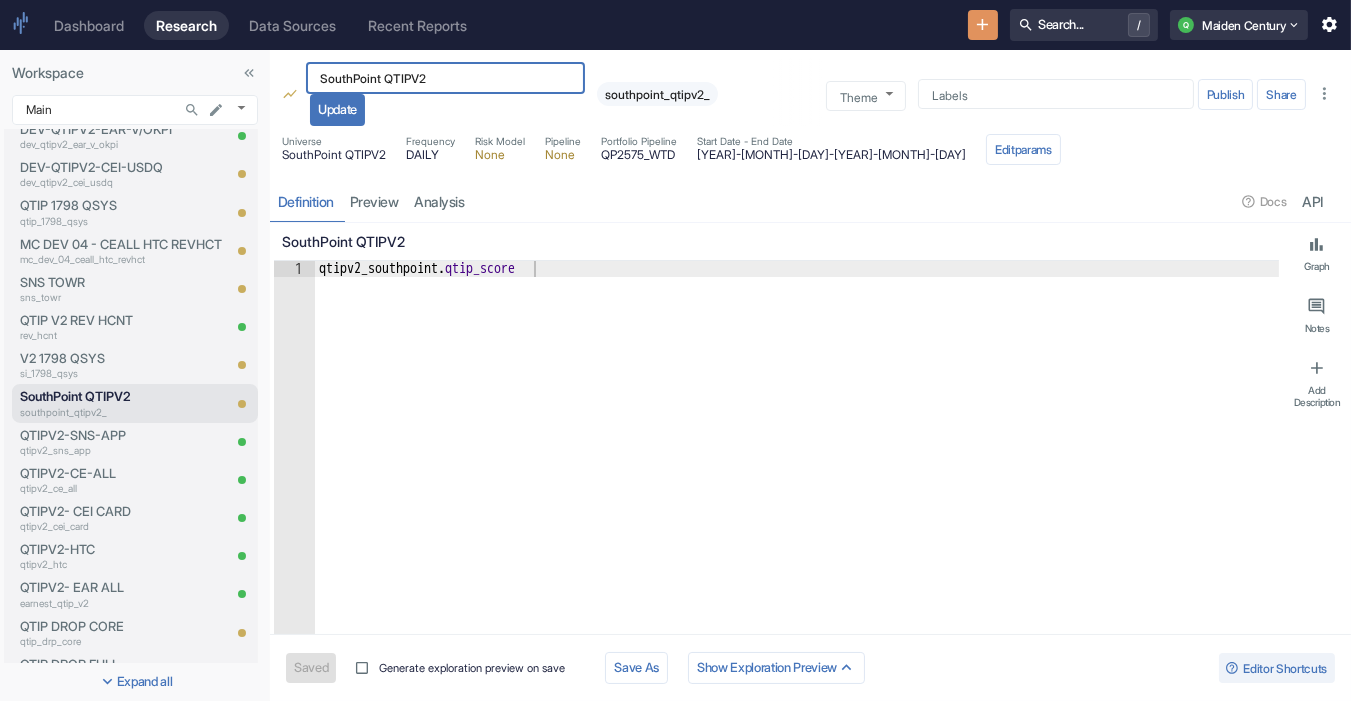 click on "SouthPoint QTIPV2" at bounding box center (445, 78) 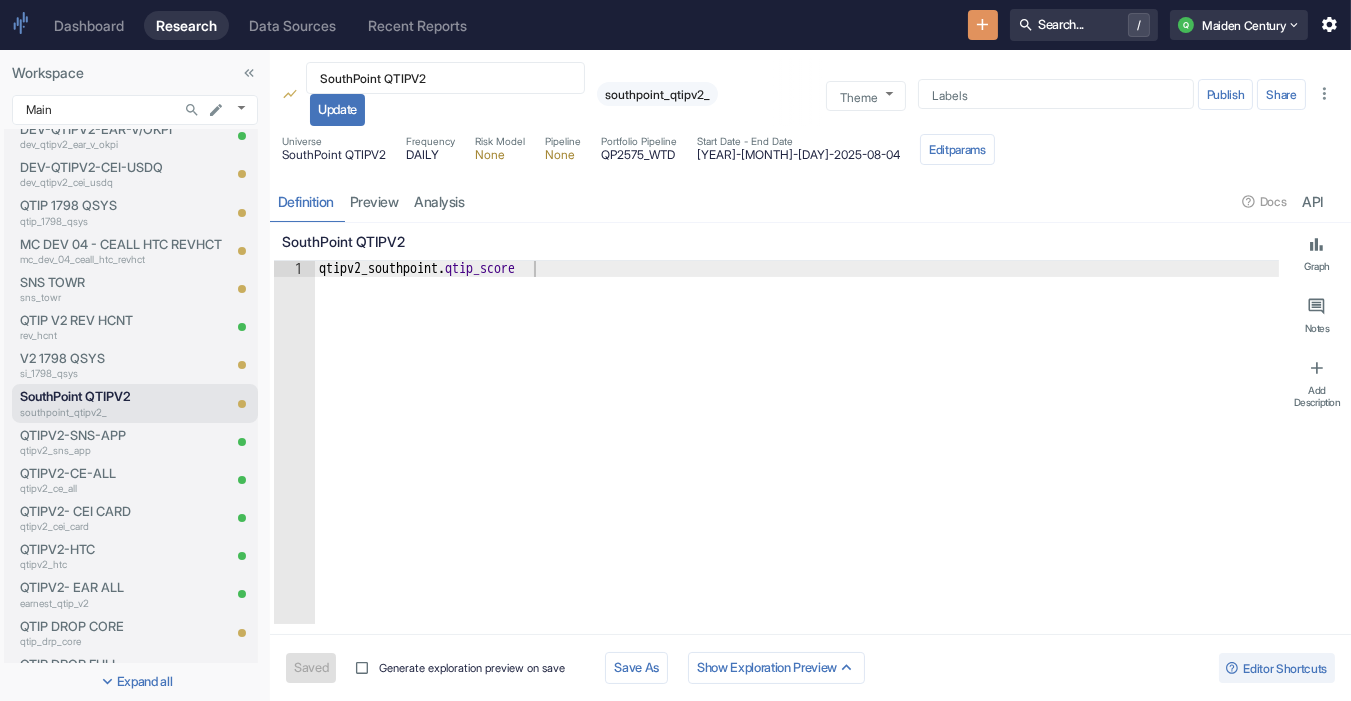 type on "x" 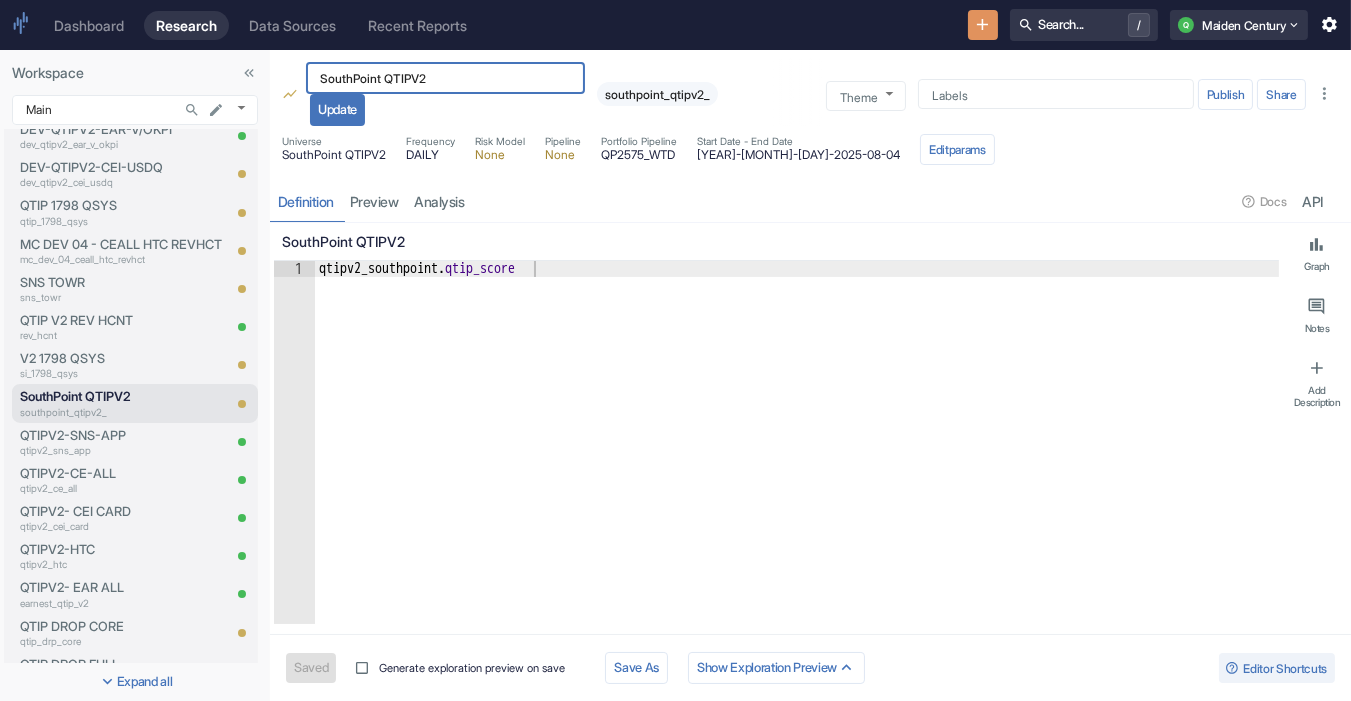 type on "qtipv2_southpoint.qtip_score" 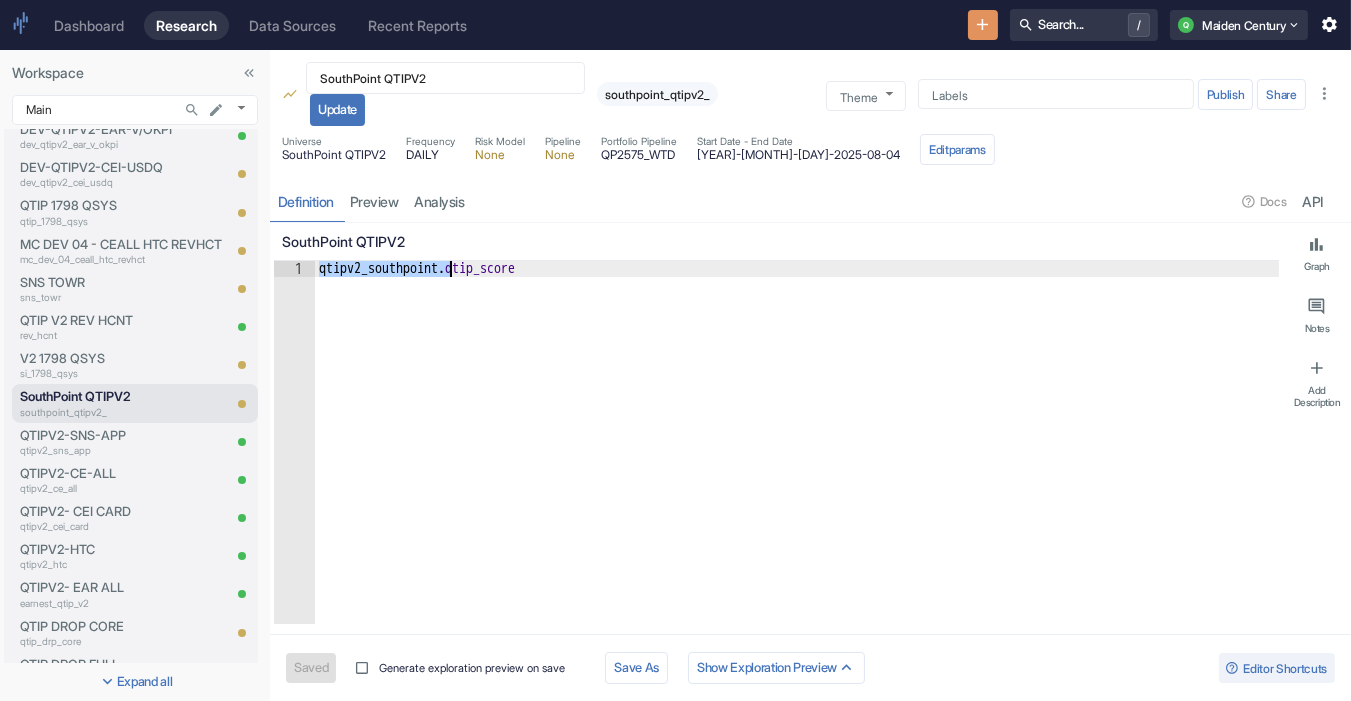 drag, startPoint x: 316, startPoint y: 269, endPoint x: 448, endPoint y: 270, distance: 132.00378 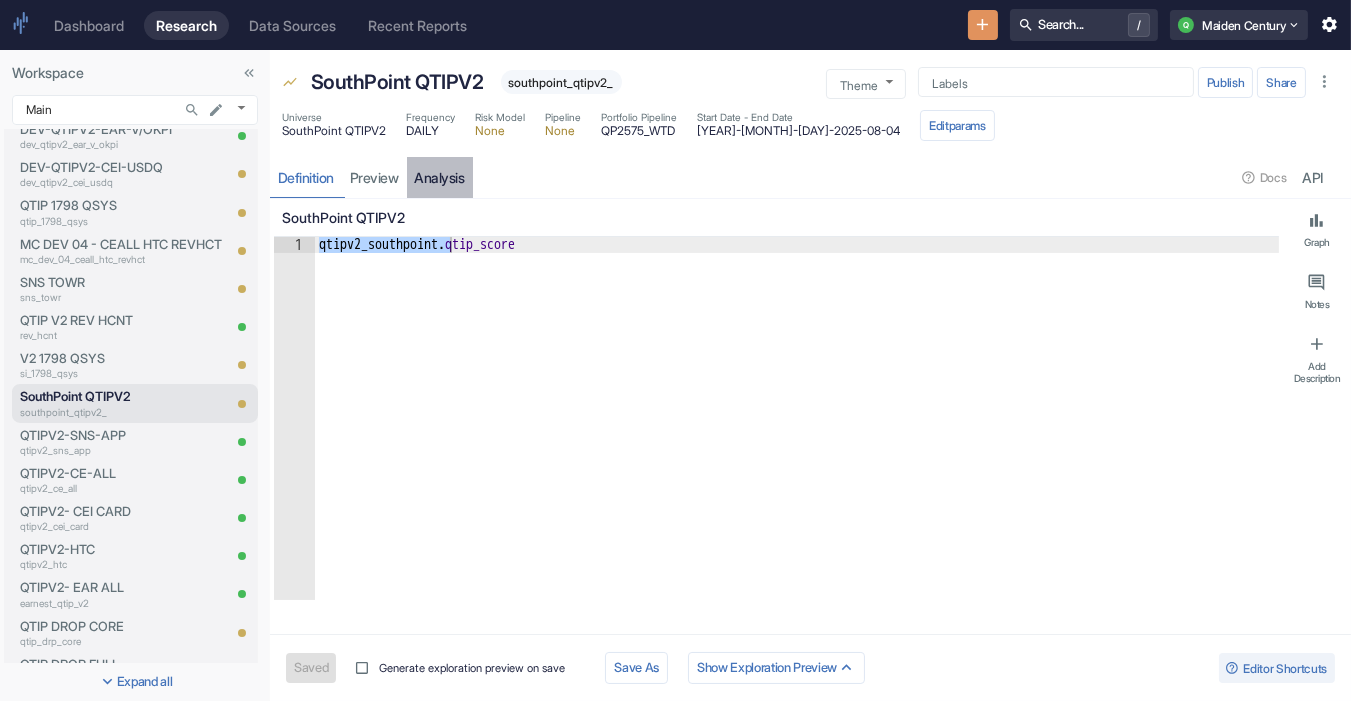 click on "analysis" at bounding box center (440, 177) 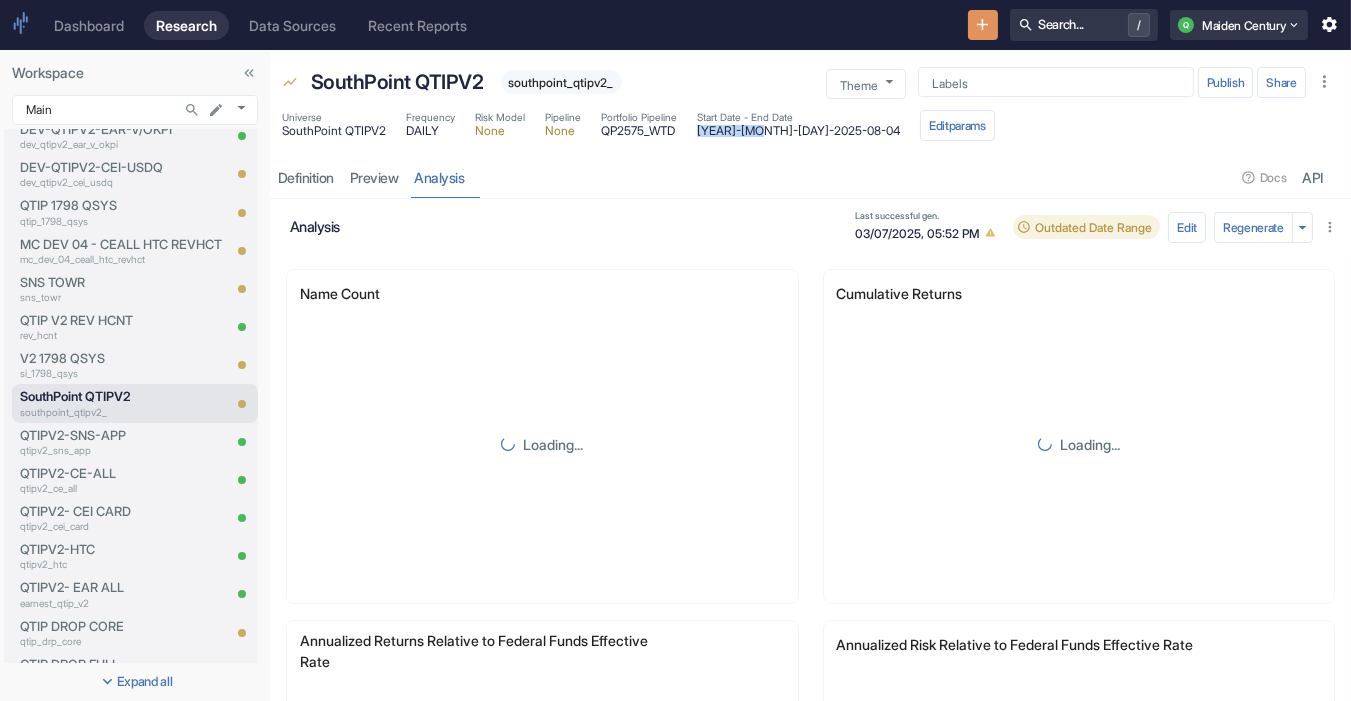 drag, startPoint x: 742, startPoint y: 127, endPoint x: 772, endPoint y: 140, distance: 32.695564 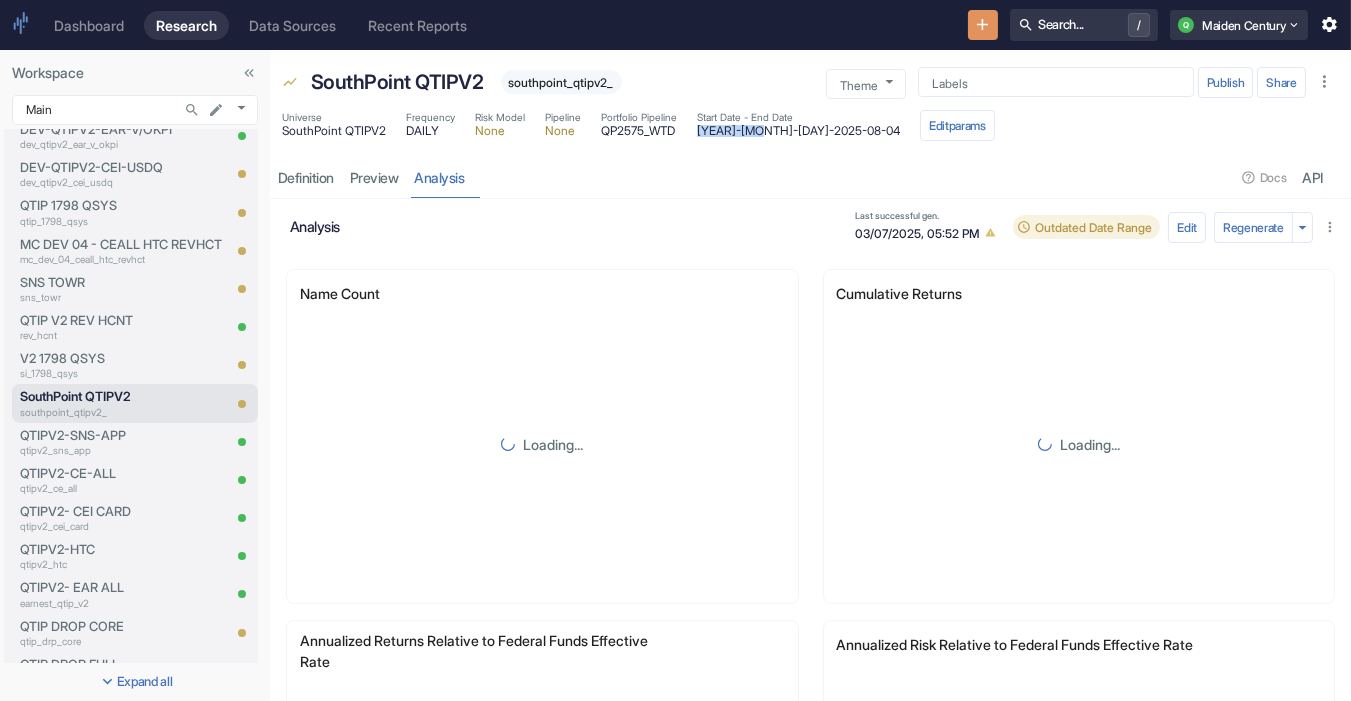 click on "Universe SouthPoint QTIPV2 Frequency DAILY Risk Model None Pipeline None Portfolio Pipeline QP2575_WTD Start Date - End Date 2021-01-01  -  2025-08-04 Edit  params" at bounding box center [810, 127] 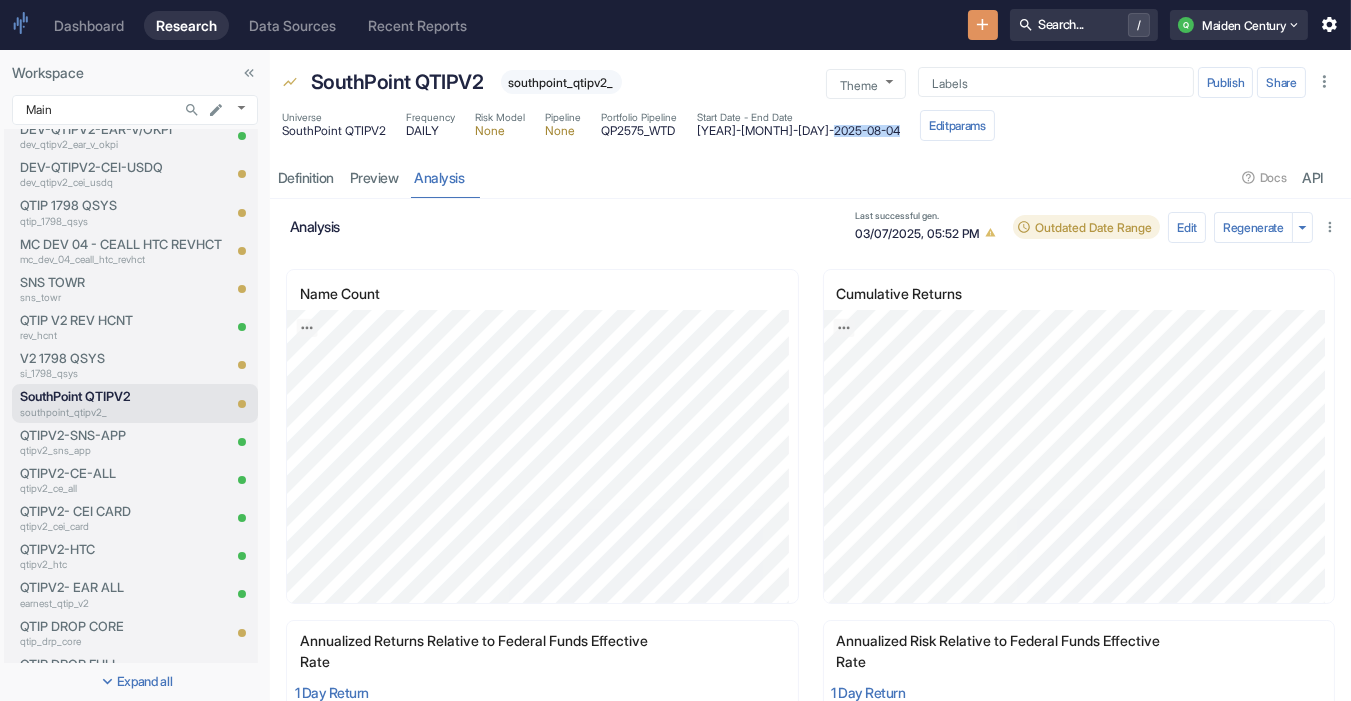 drag, startPoint x: 785, startPoint y: 132, endPoint x: 857, endPoint y: 144, distance: 72.99315 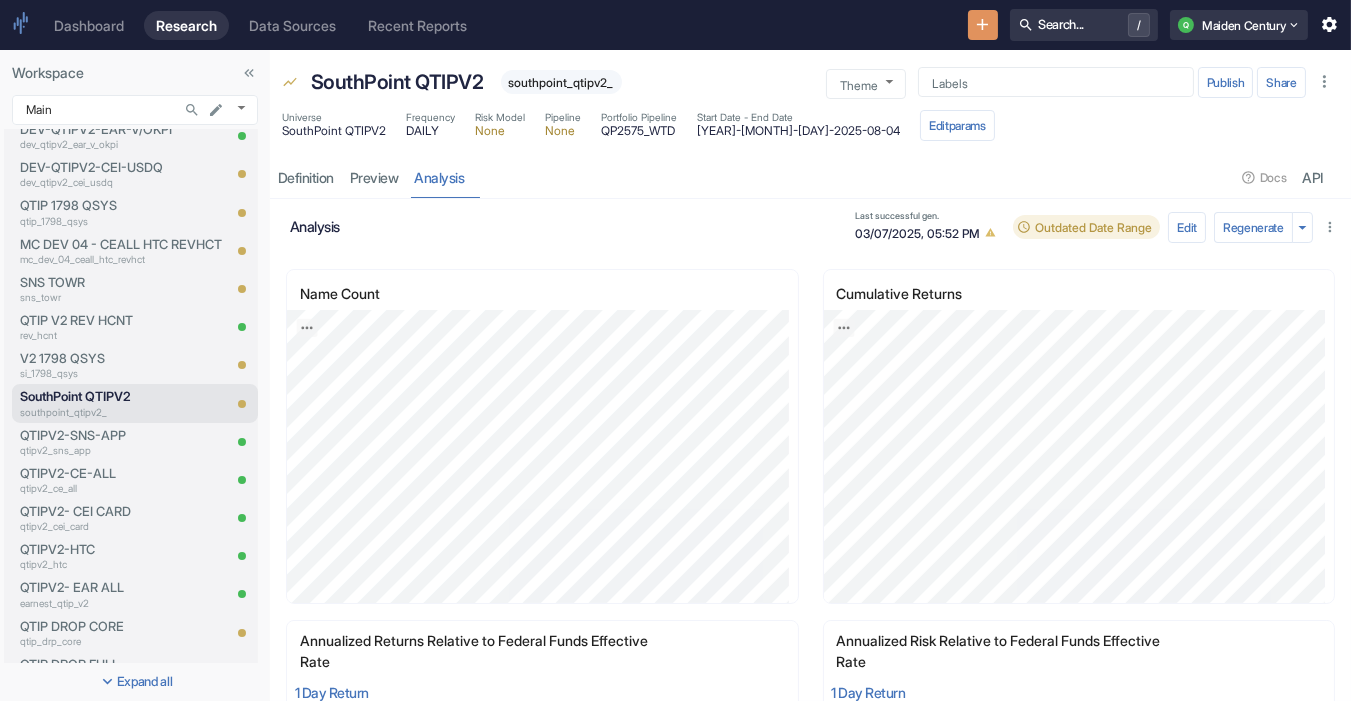 click on "03/07/2025, 05:52 PM" at bounding box center [928, 232] 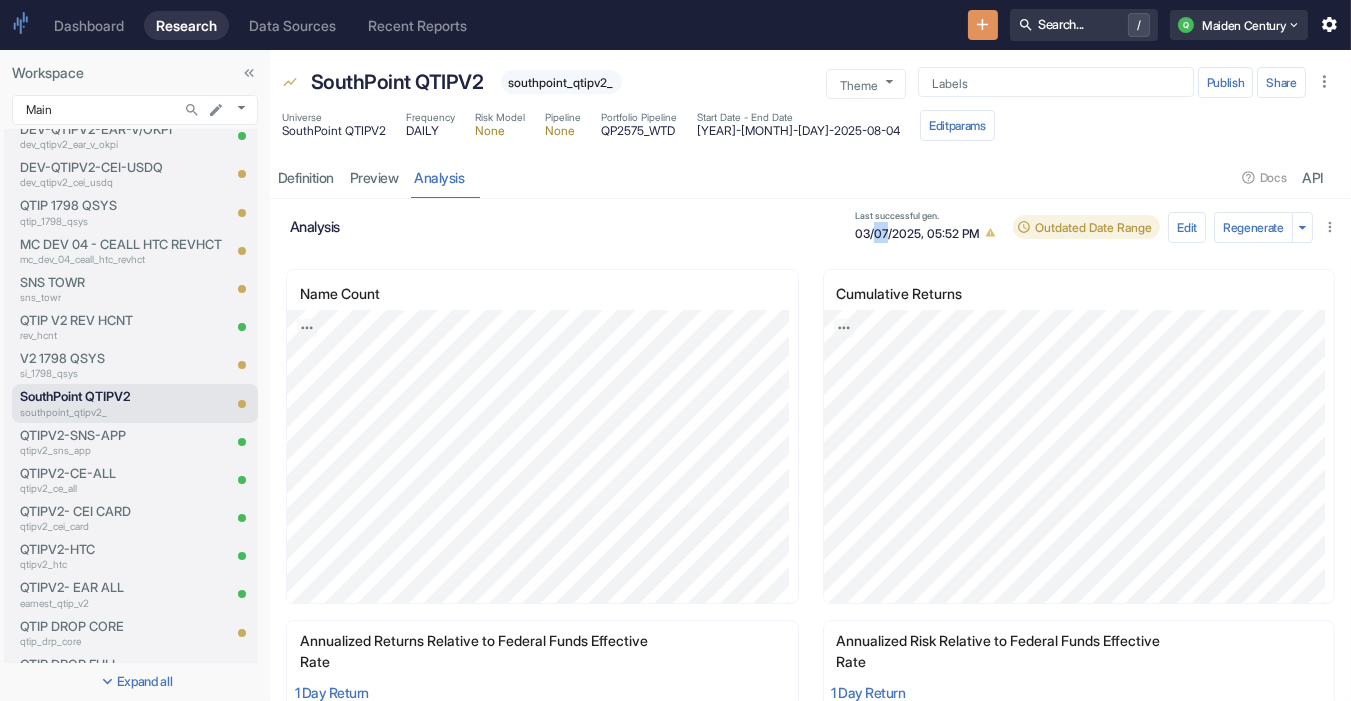 click on "03/07/2025, 05:52 PM" at bounding box center (928, 232) 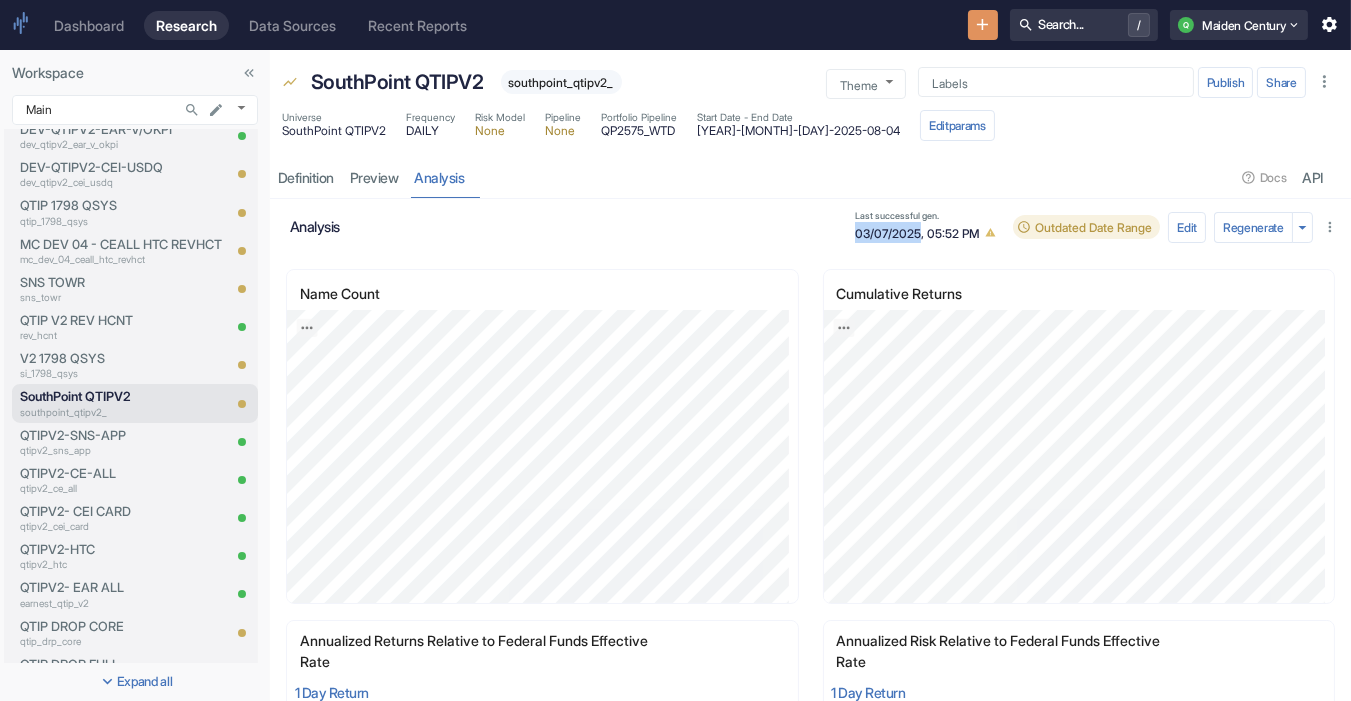 drag, startPoint x: 825, startPoint y: 228, endPoint x: 895, endPoint y: 230, distance: 70.028564 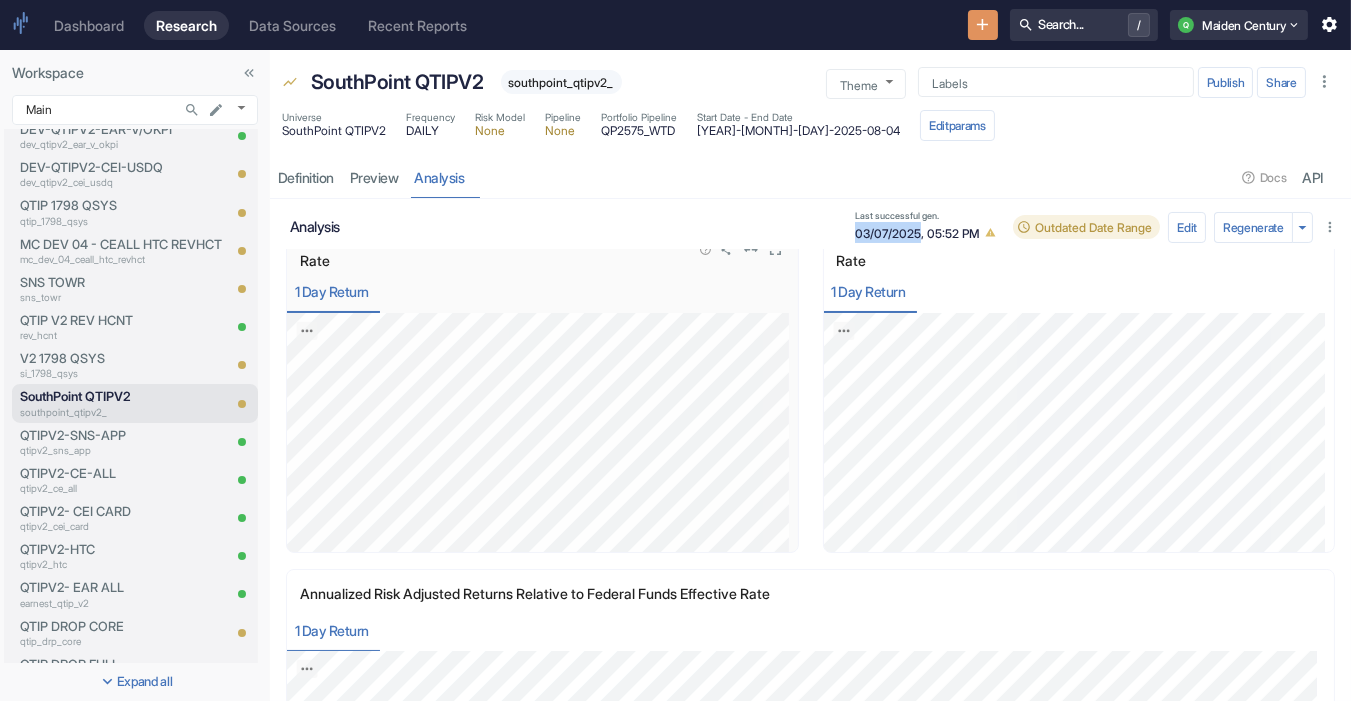 scroll, scrollTop: 433, scrollLeft: 0, axis: vertical 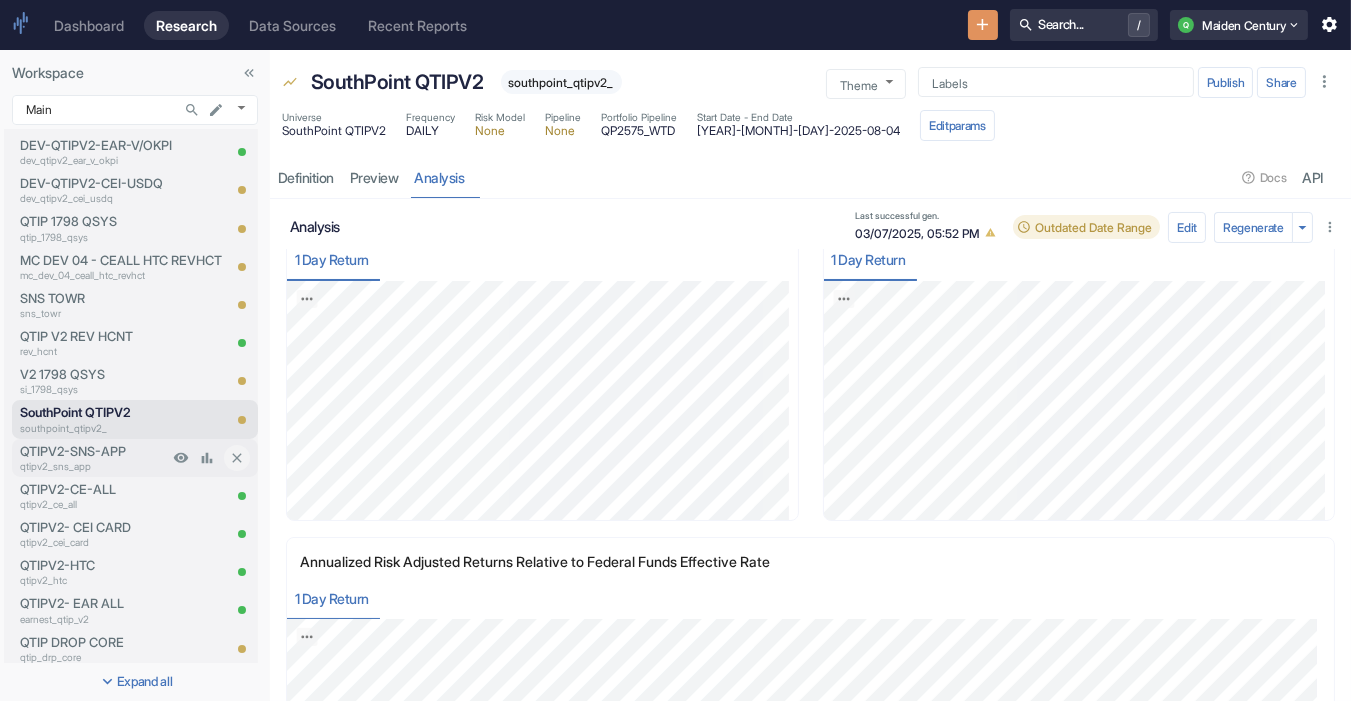 click on "QTIPV2-SNS-APP" at bounding box center (94, 451) 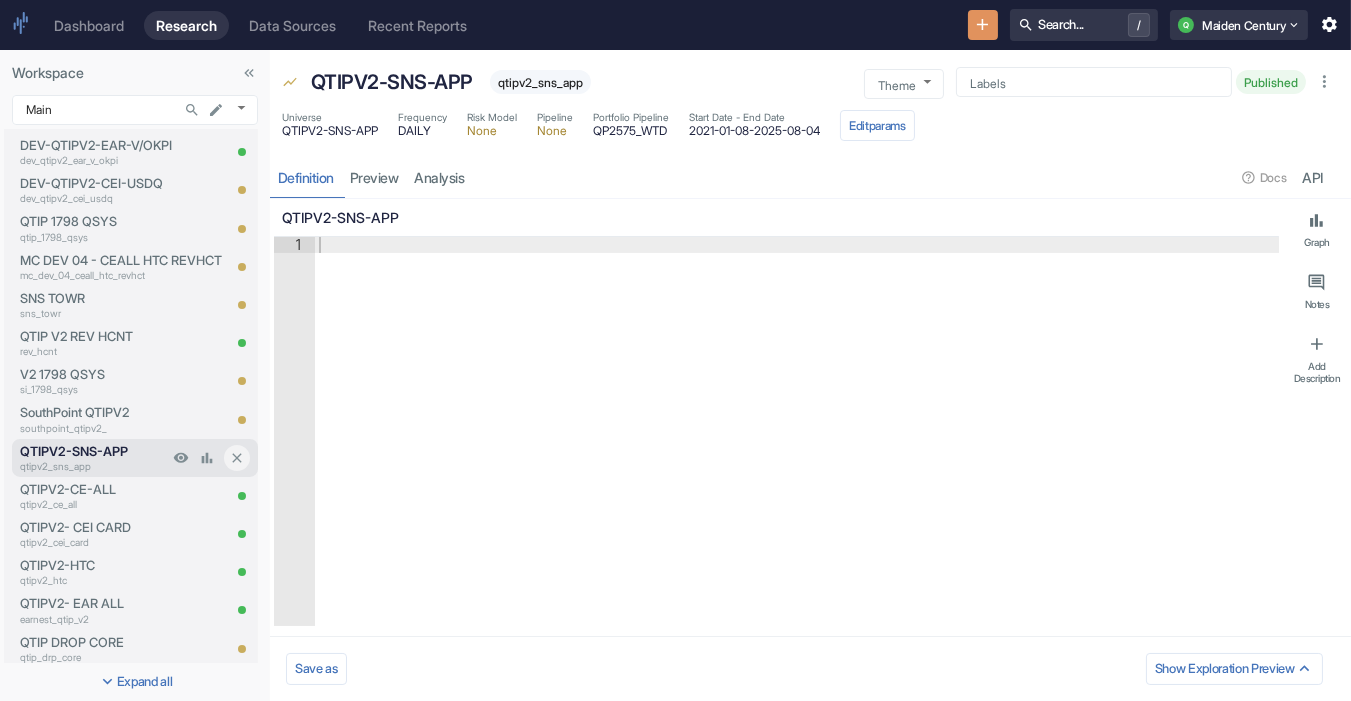 type on "x" 